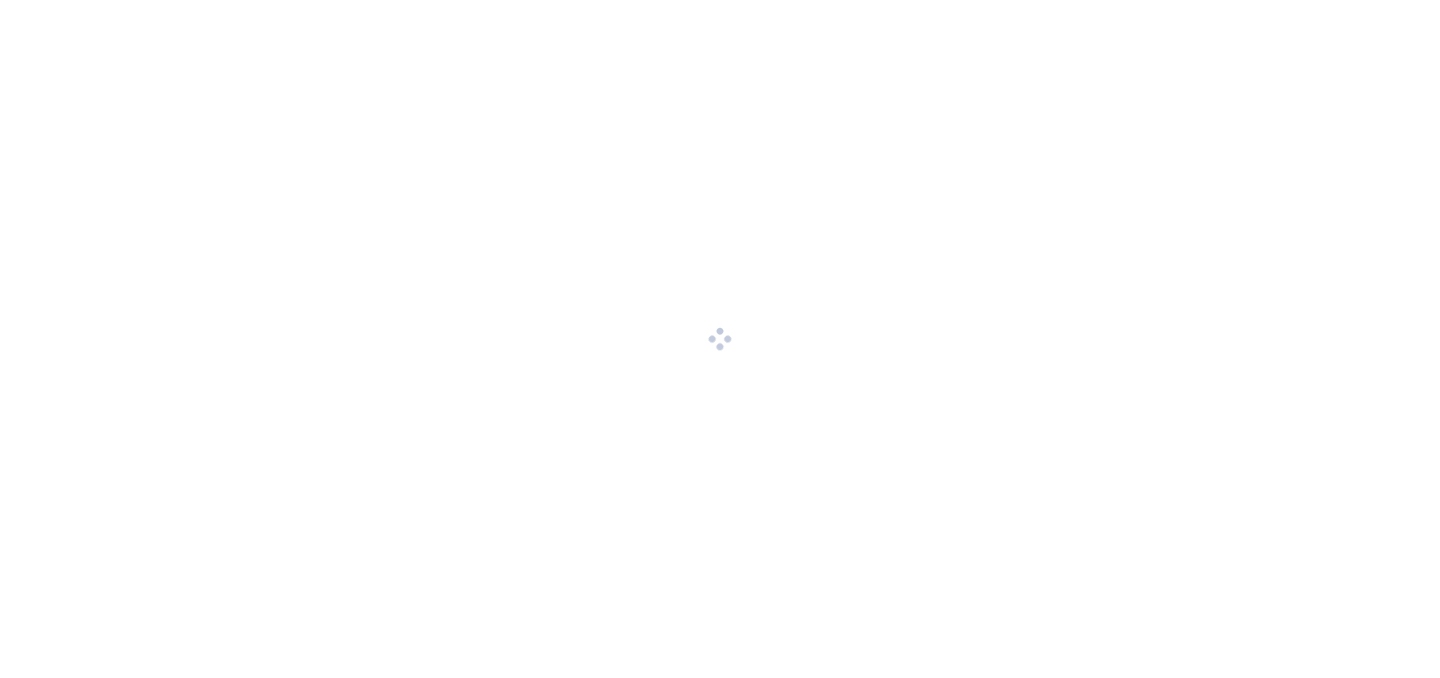 scroll, scrollTop: 0, scrollLeft: 0, axis: both 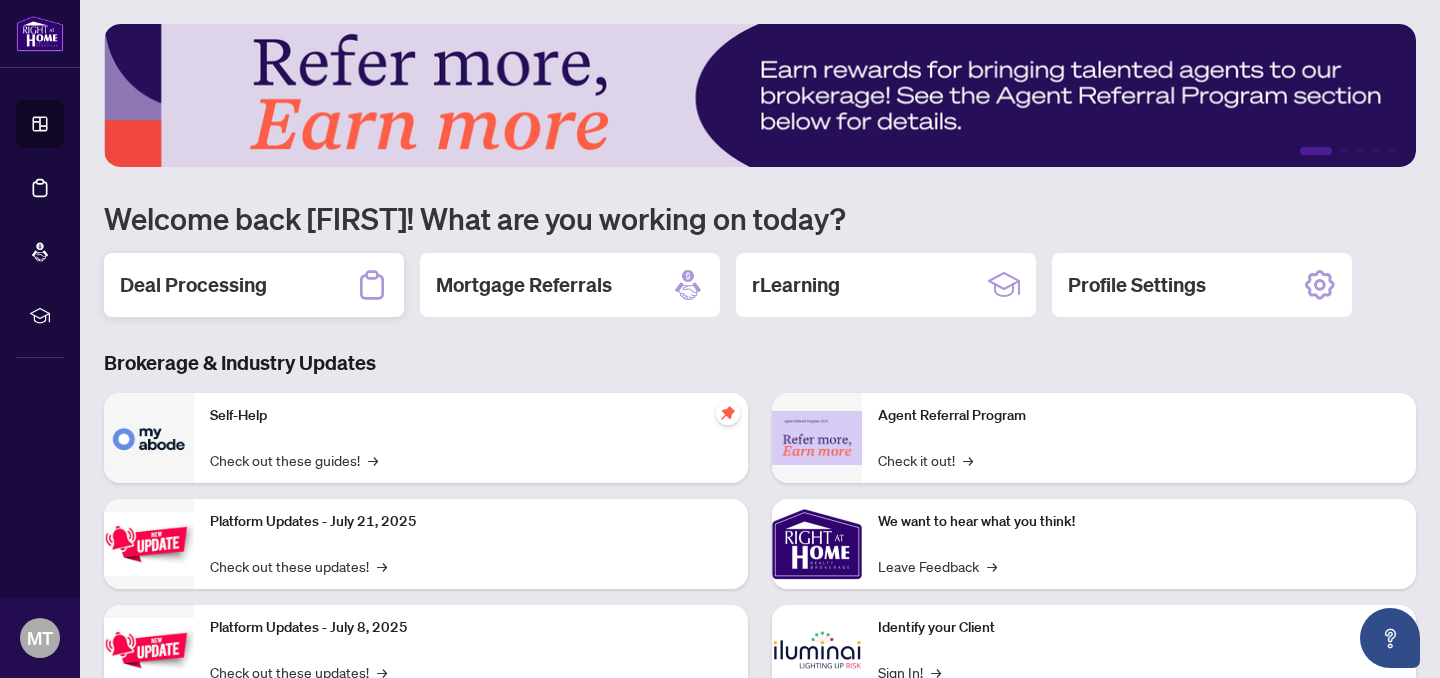 click on "Deal Processing" at bounding box center [254, 285] 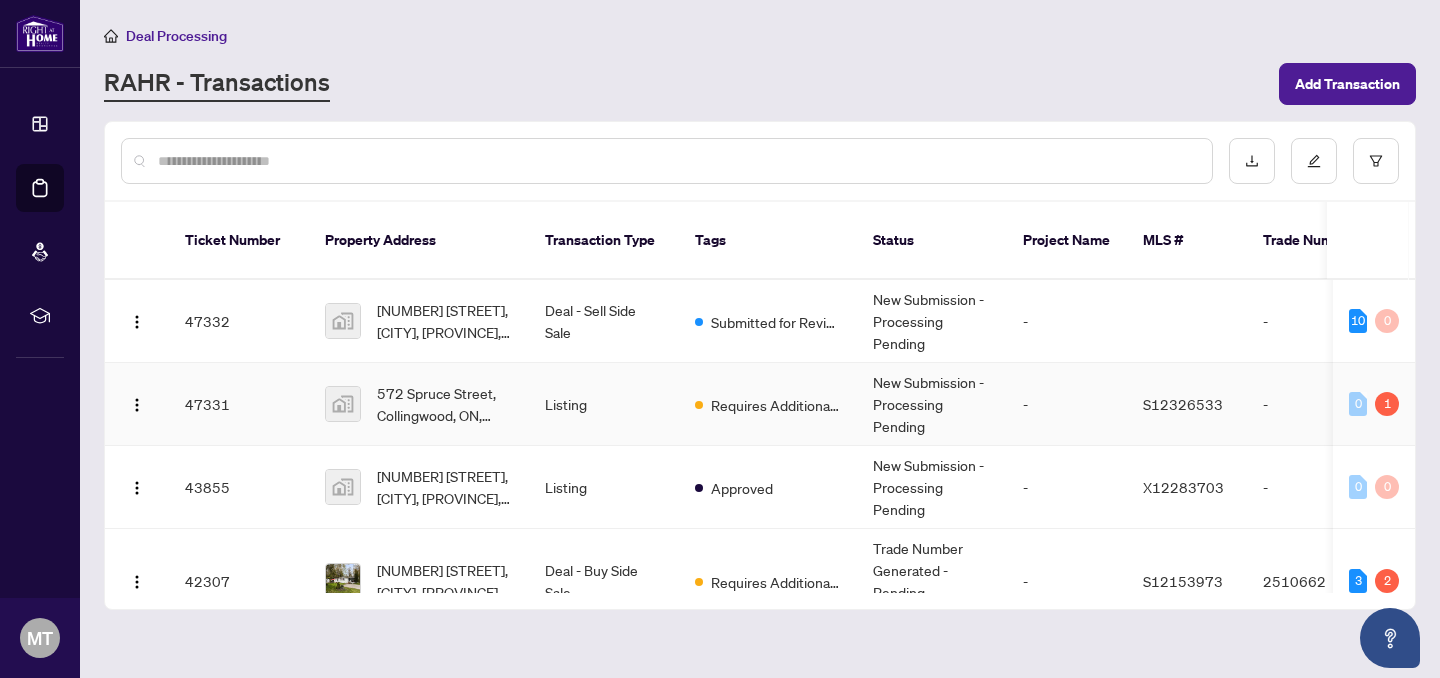 scroll, scrollTop: 12, scrollLeft: 0, axis: vertical 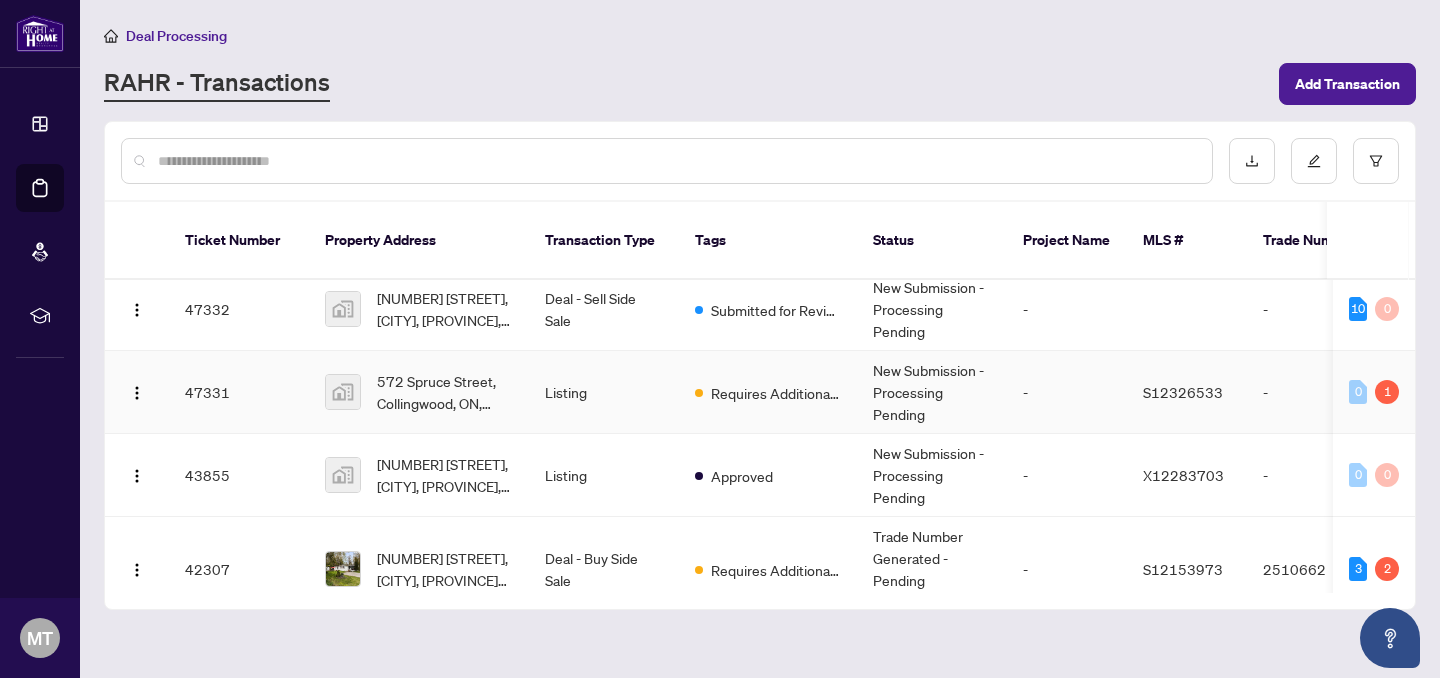 click on "New Submission - Processing Pending" at bounding box center (932, 392) 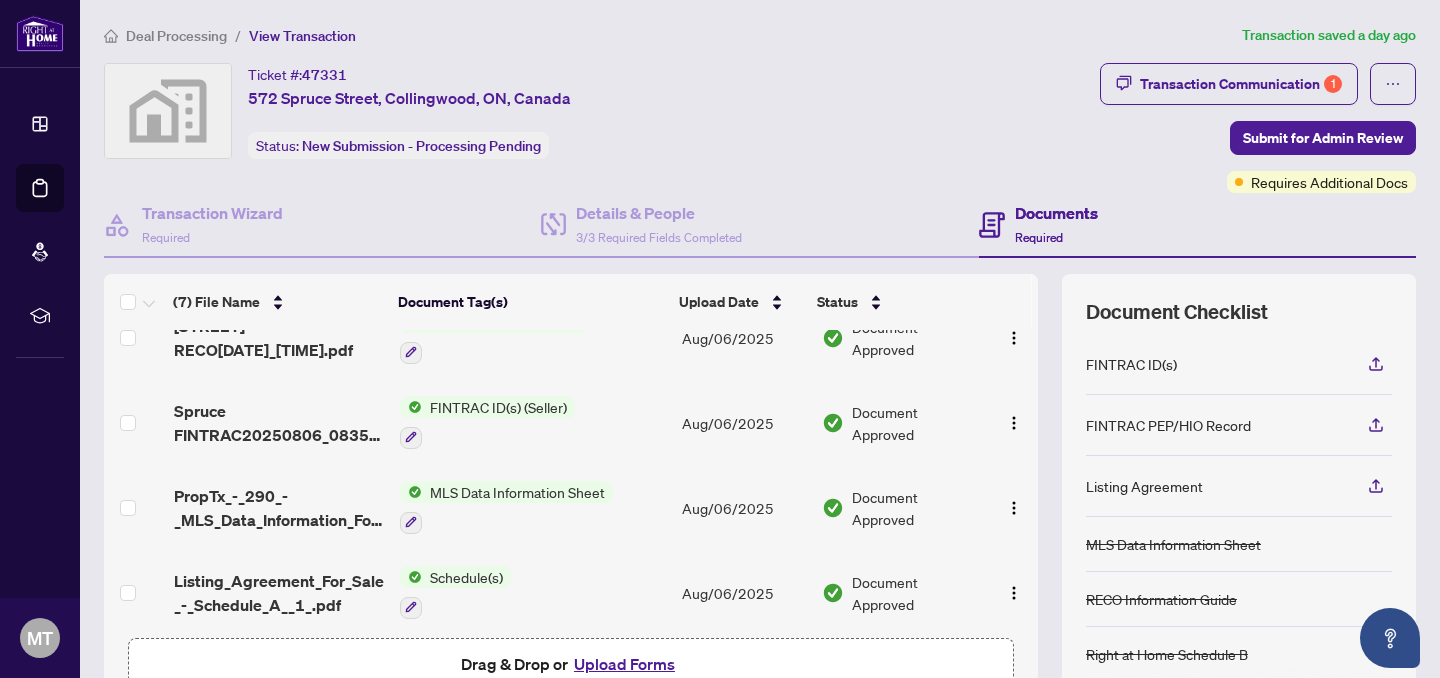 scroll, scrollTop: 297, scrollLeft: 0, axis: vertical 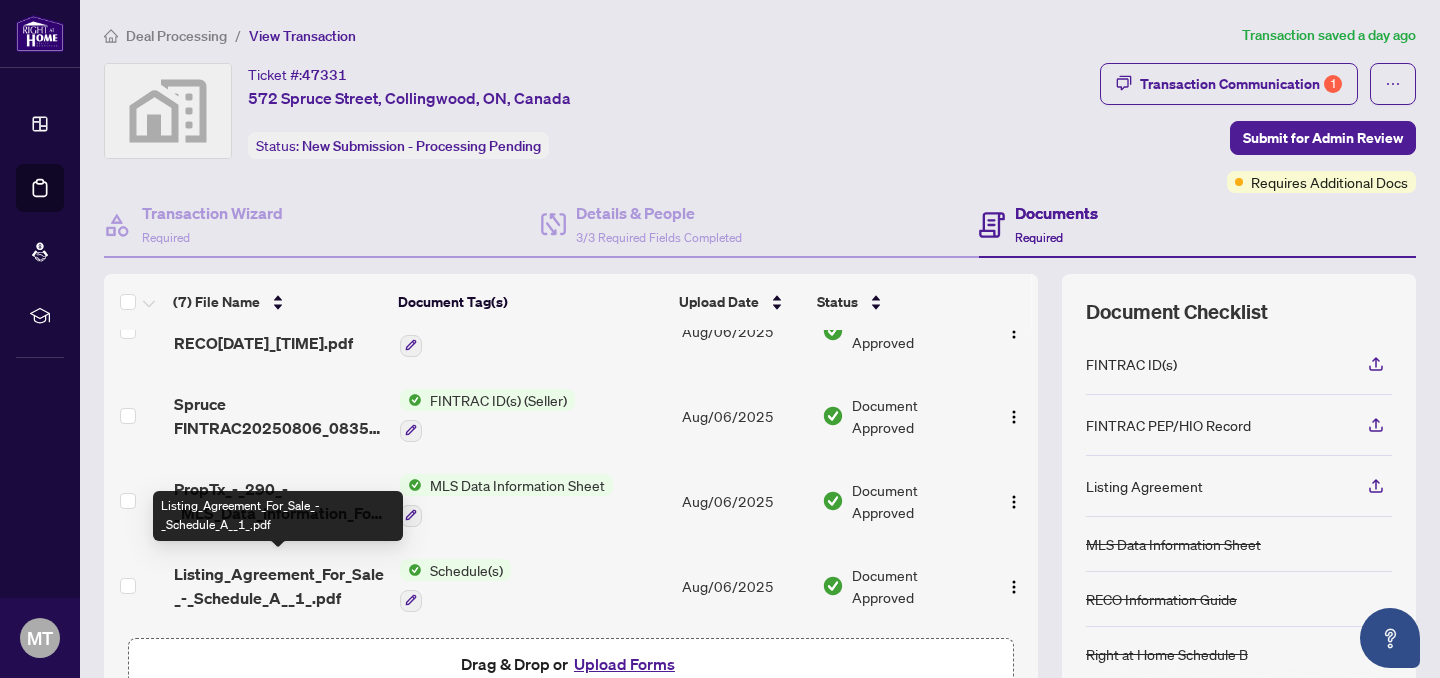 click on "Listing_Agreement_For_Sale_-_Schedule_A__1_.pdf" at bounding box center [279, 586] 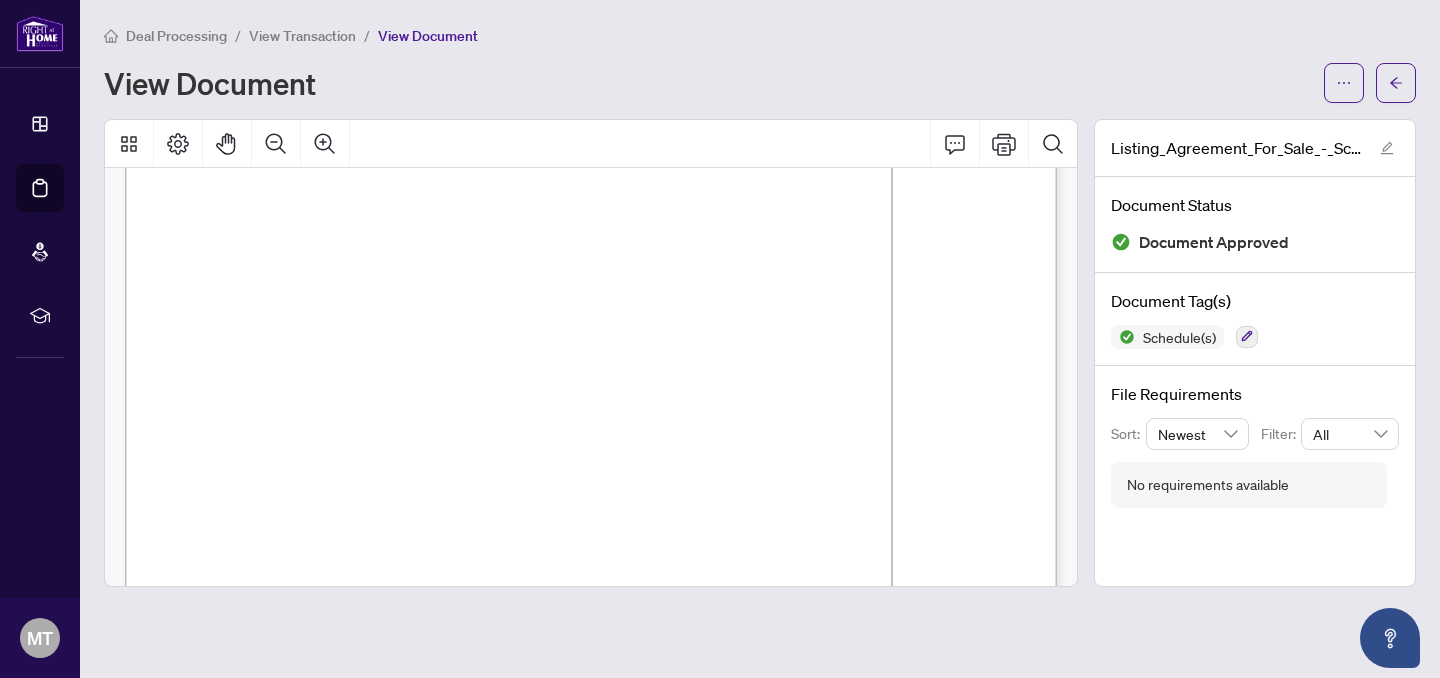 scroll, scrollTop: 0, scrollLeft: 0, axis: both 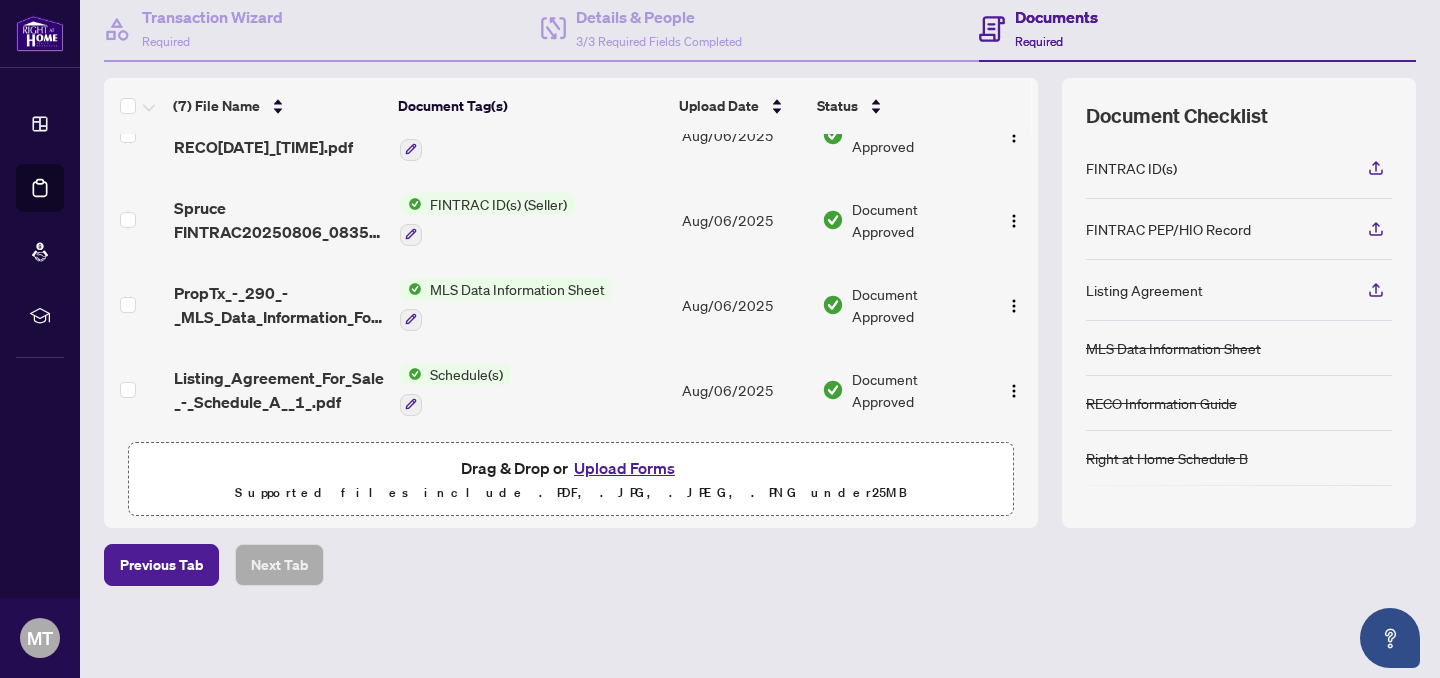 click on "Upload Forms" at bounding box center (624, 468) 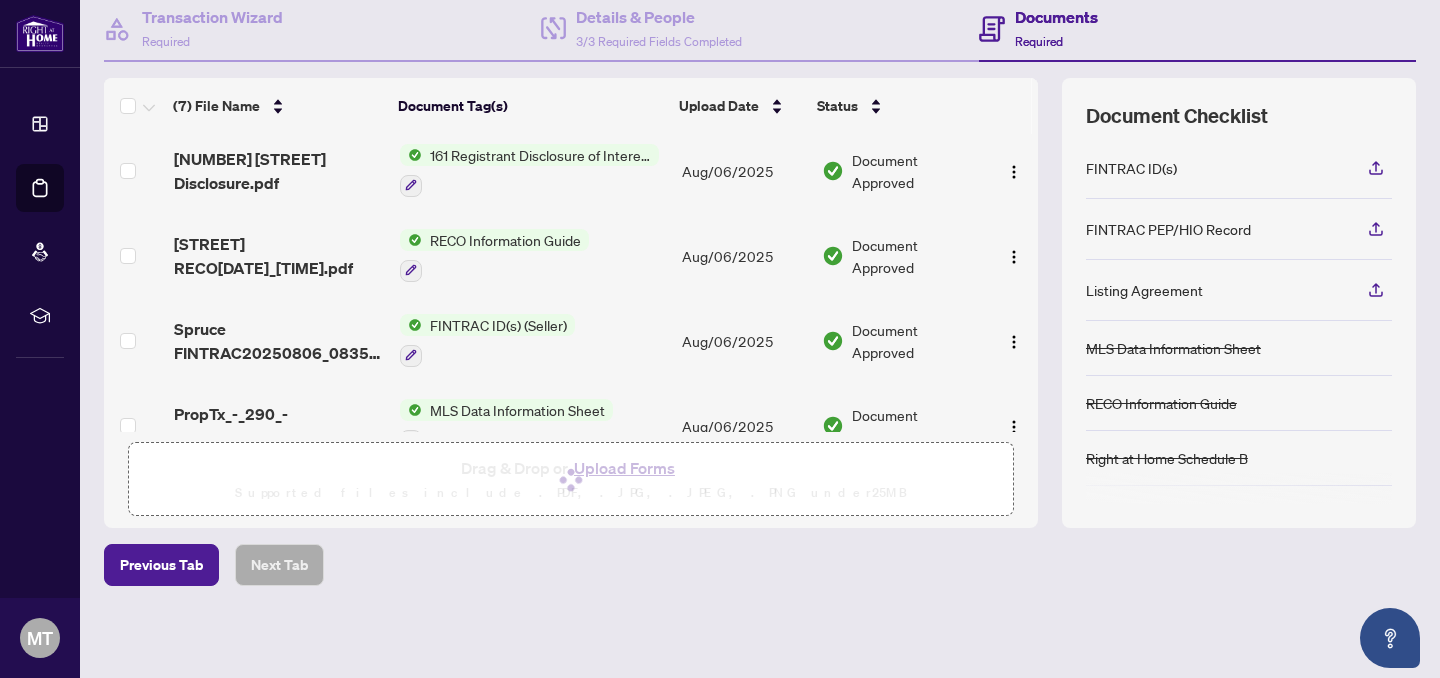 scroll, scrollTop: 0, scrollLeft: 0, axis: both 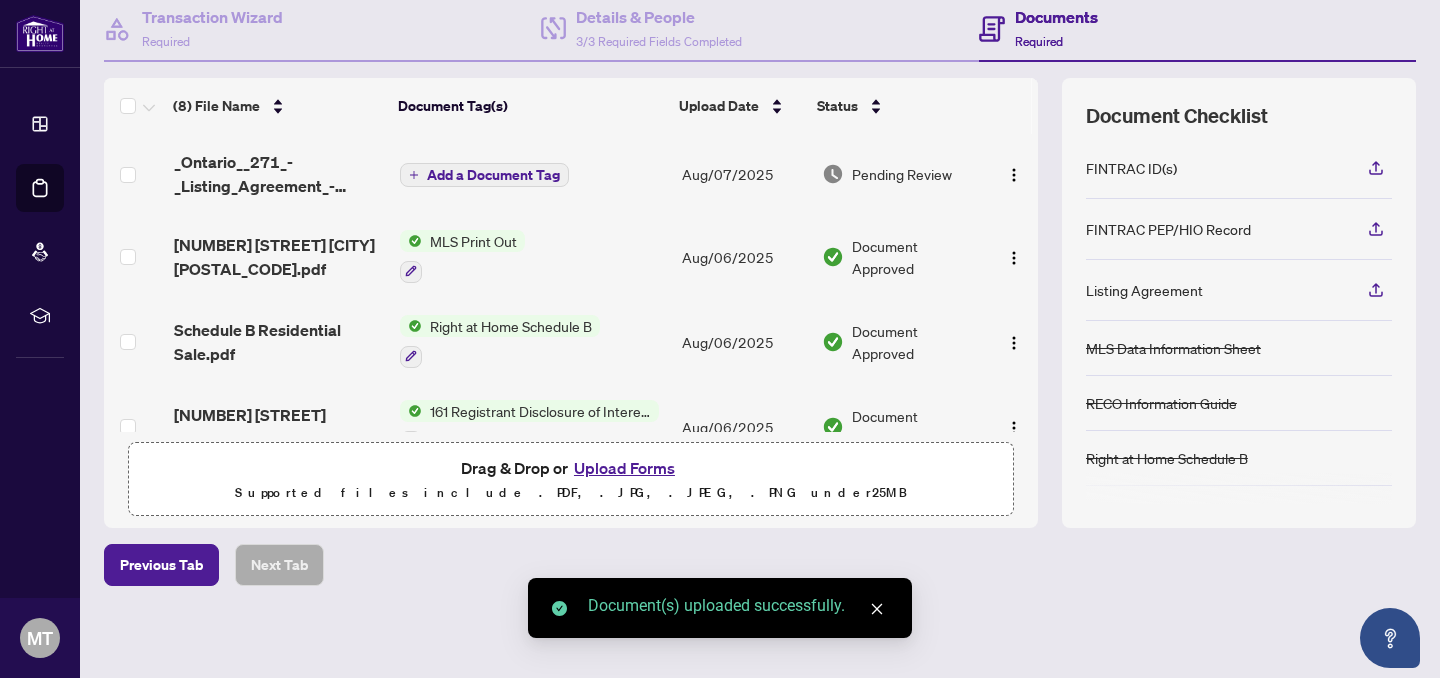 click on "Add a Document Tag" at bounding box center (493, 175) 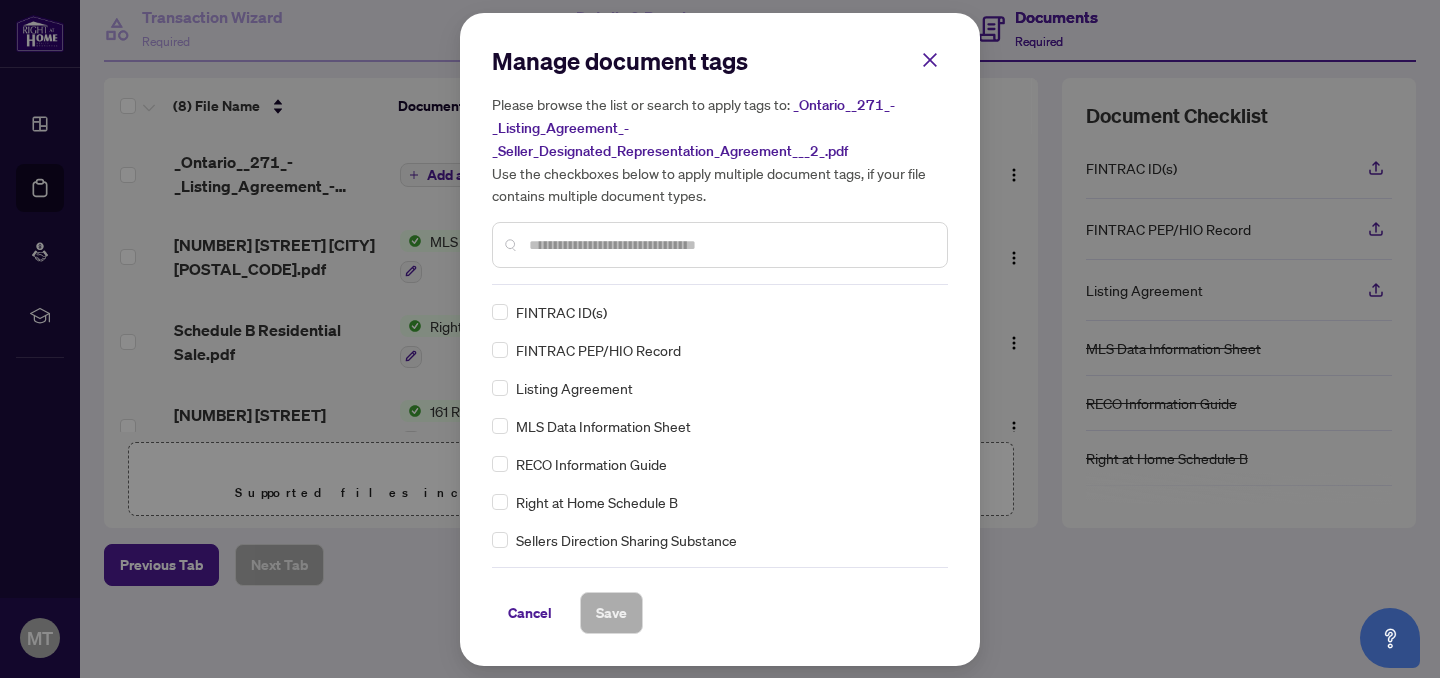 click at bounding box center [730, 245] 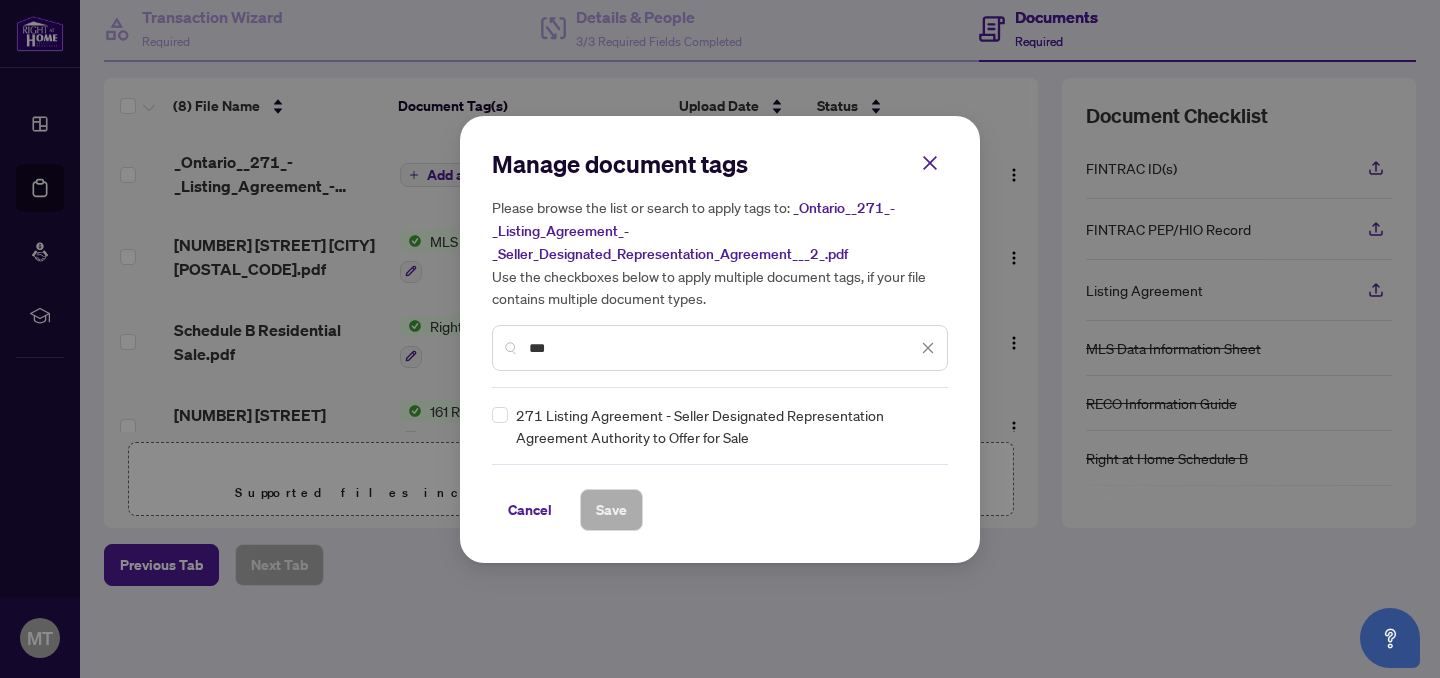 type on "***" 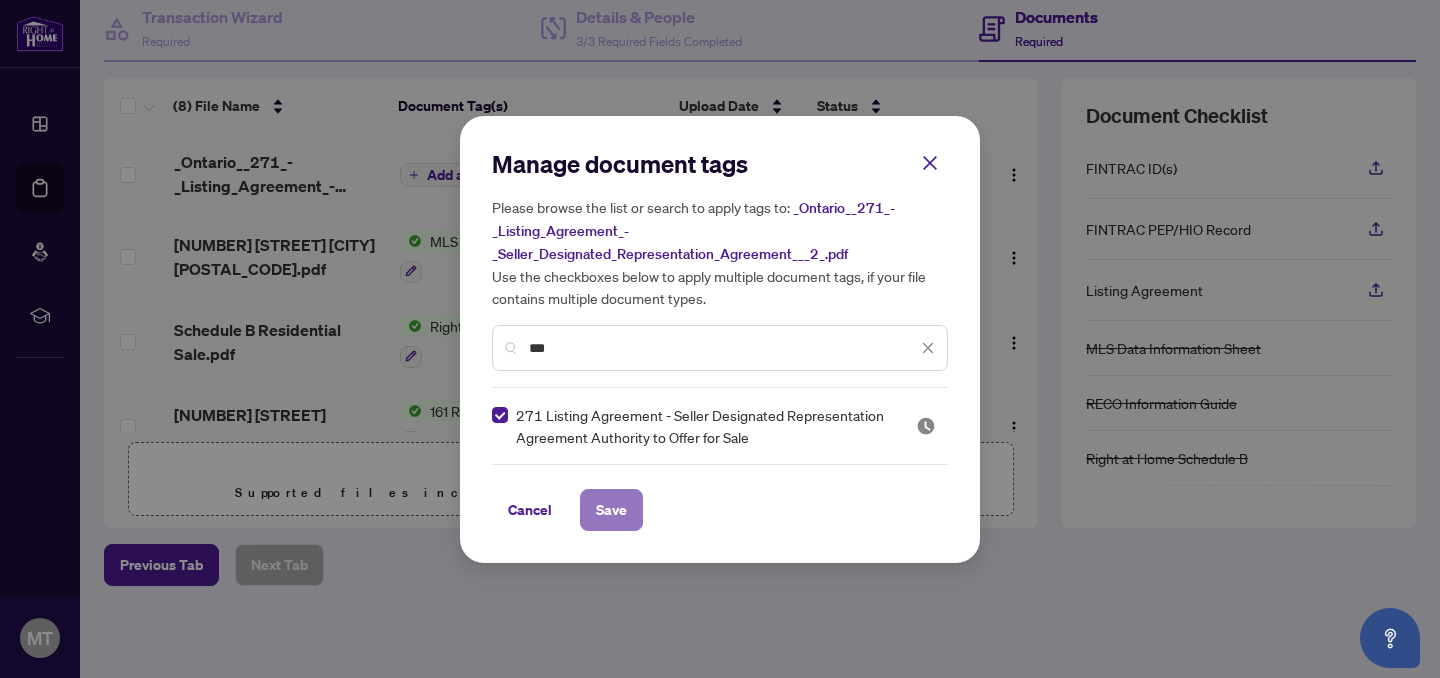 click on "Save" at bounding box center (611, 510) 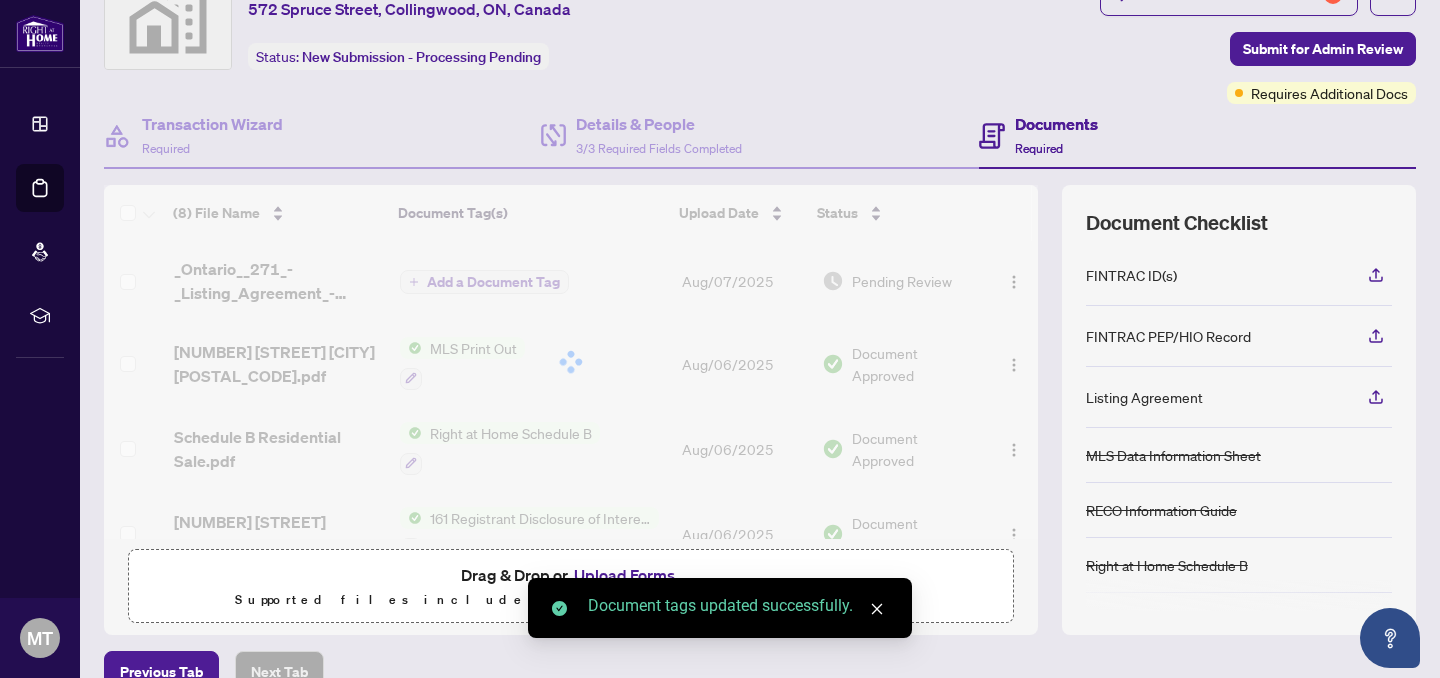 scroll, scrollTop: 0, scrollLeft: 0, axis: both 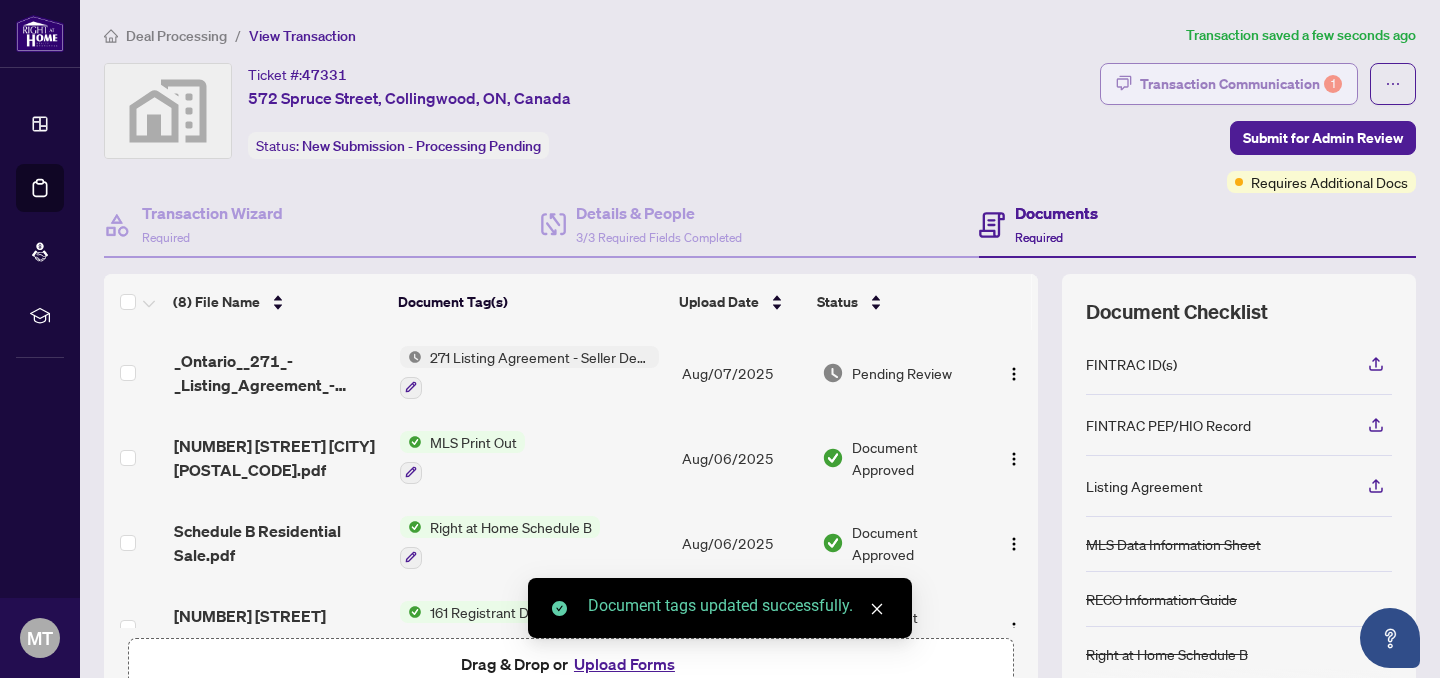 click on "Transaction Communication 1" at bounding box center [1241, 84] 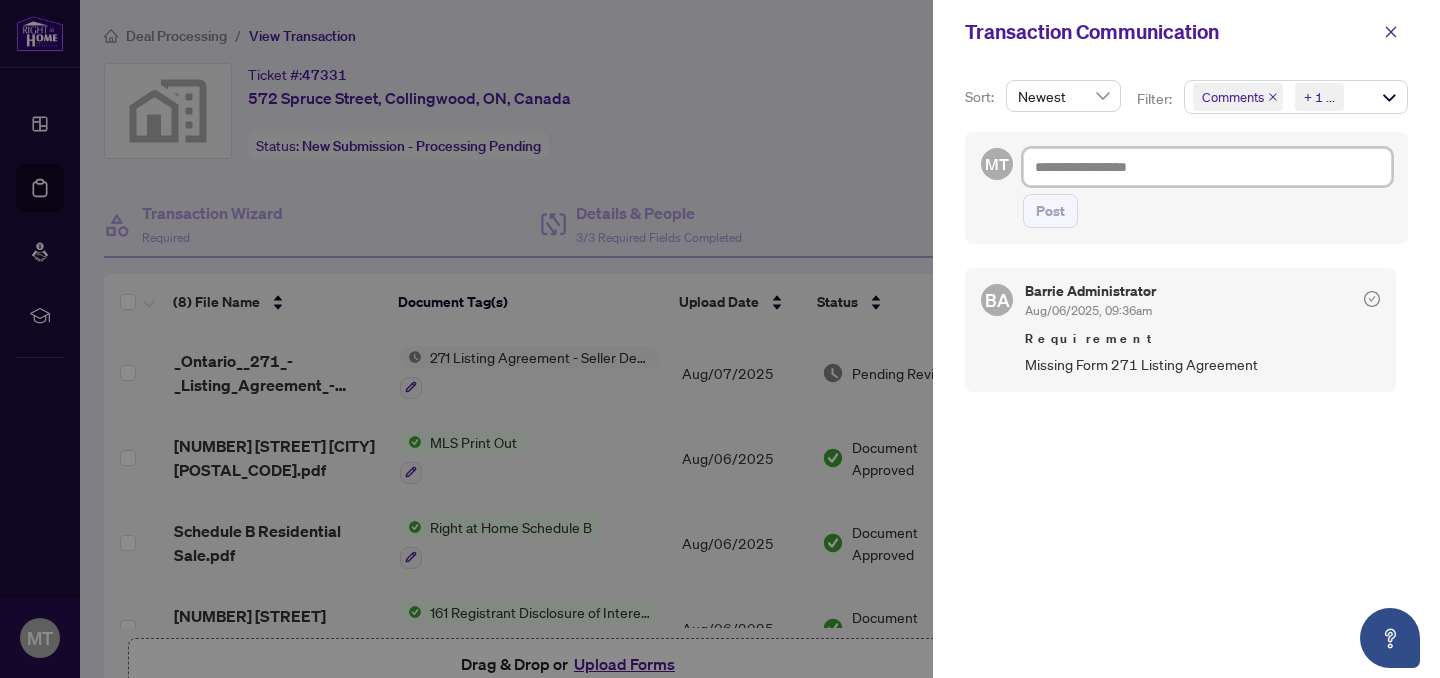 click at bounding box center (1207, 167) 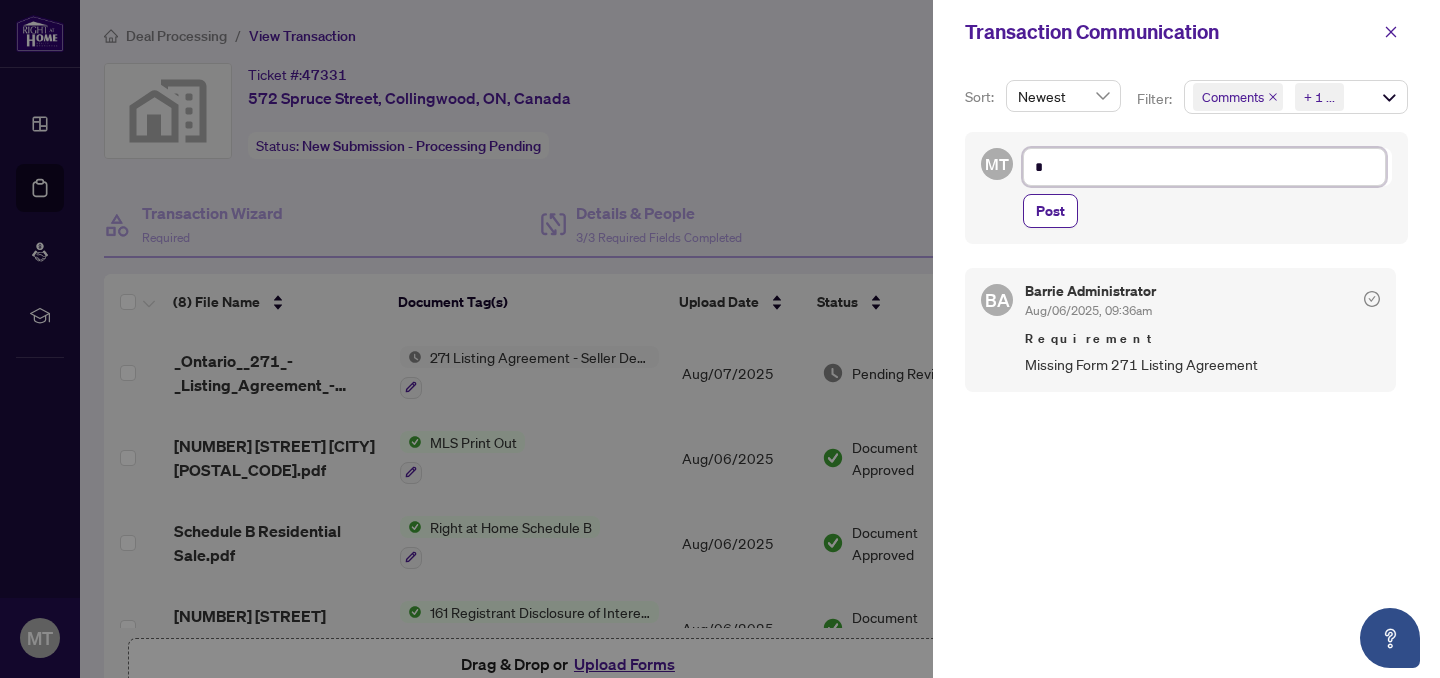 type on "**" 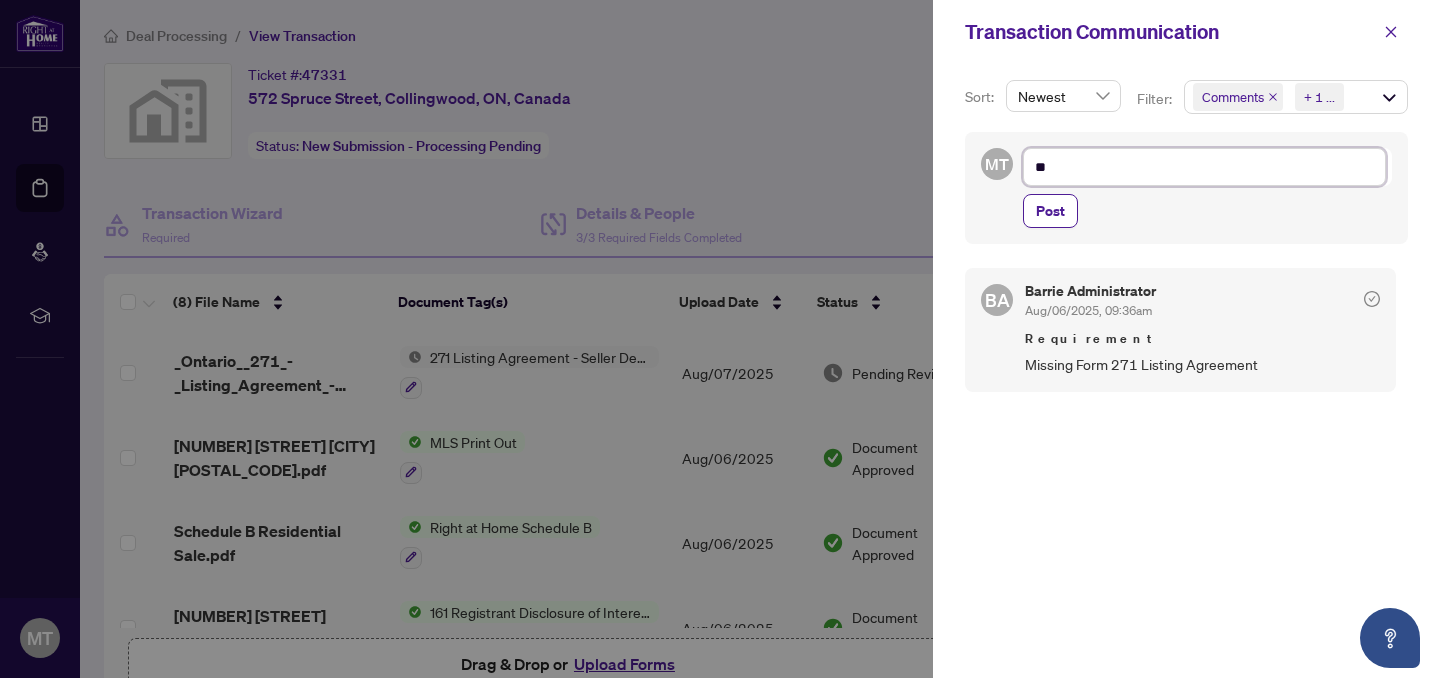 type on "**" 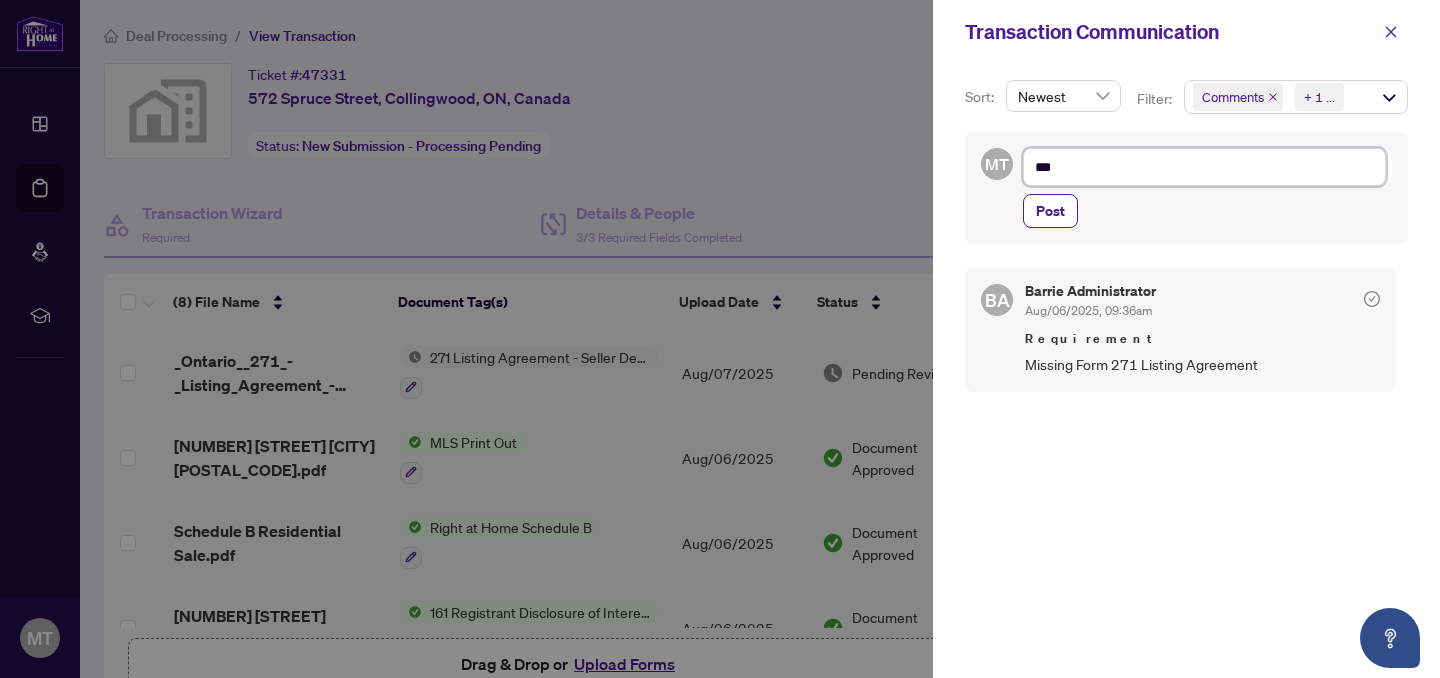 type on "****" 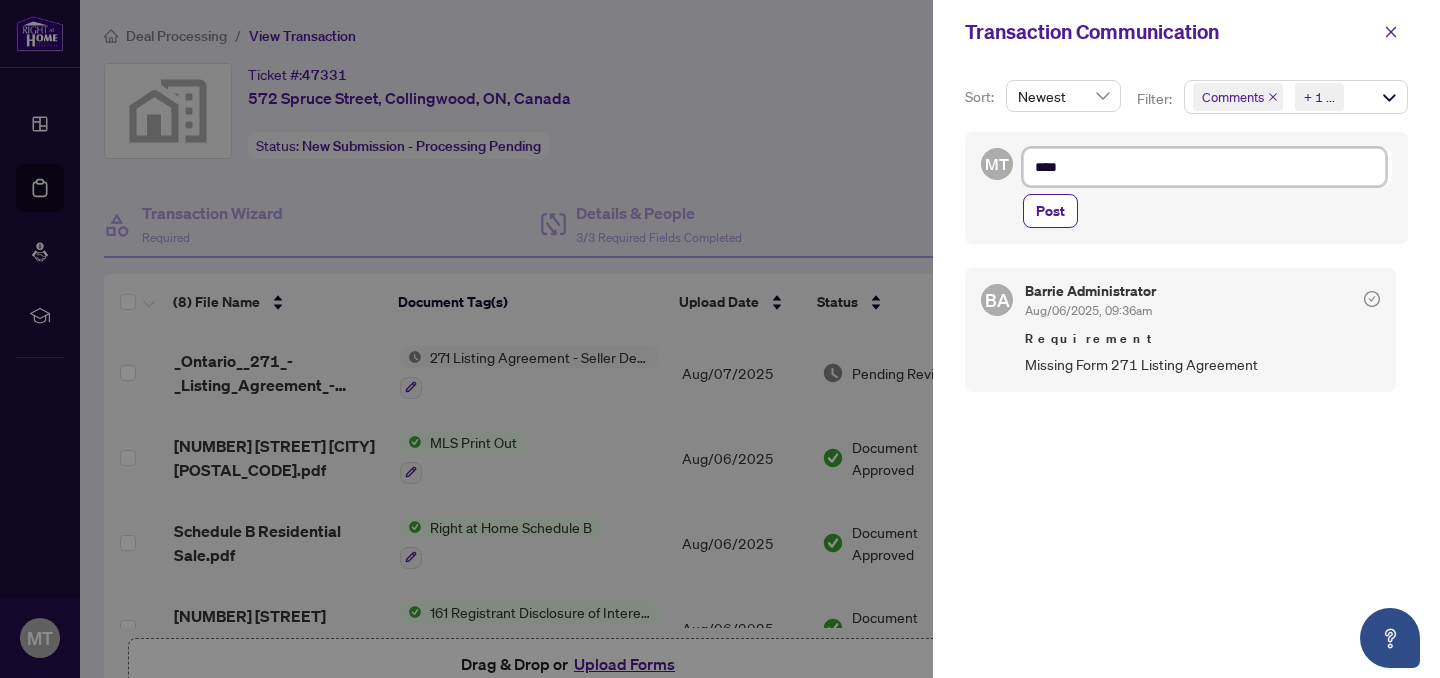 type on "*****" 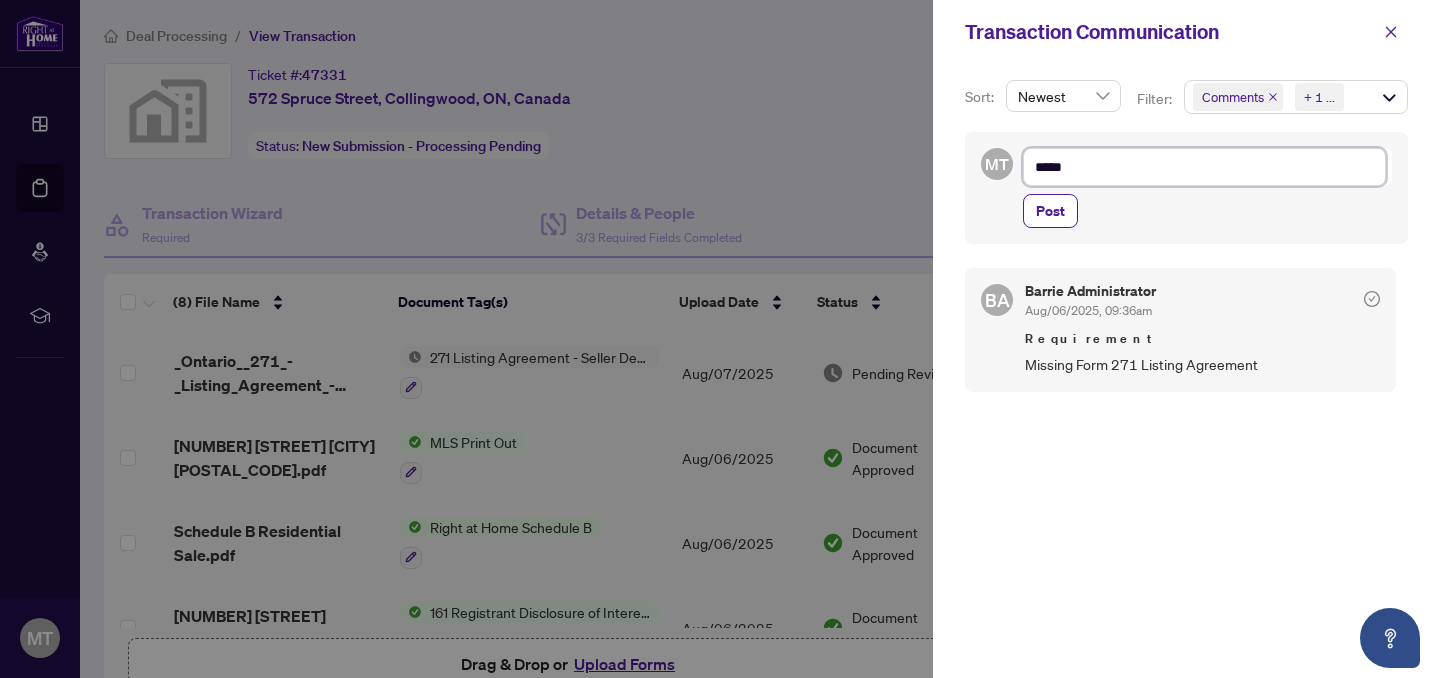 type on "******" 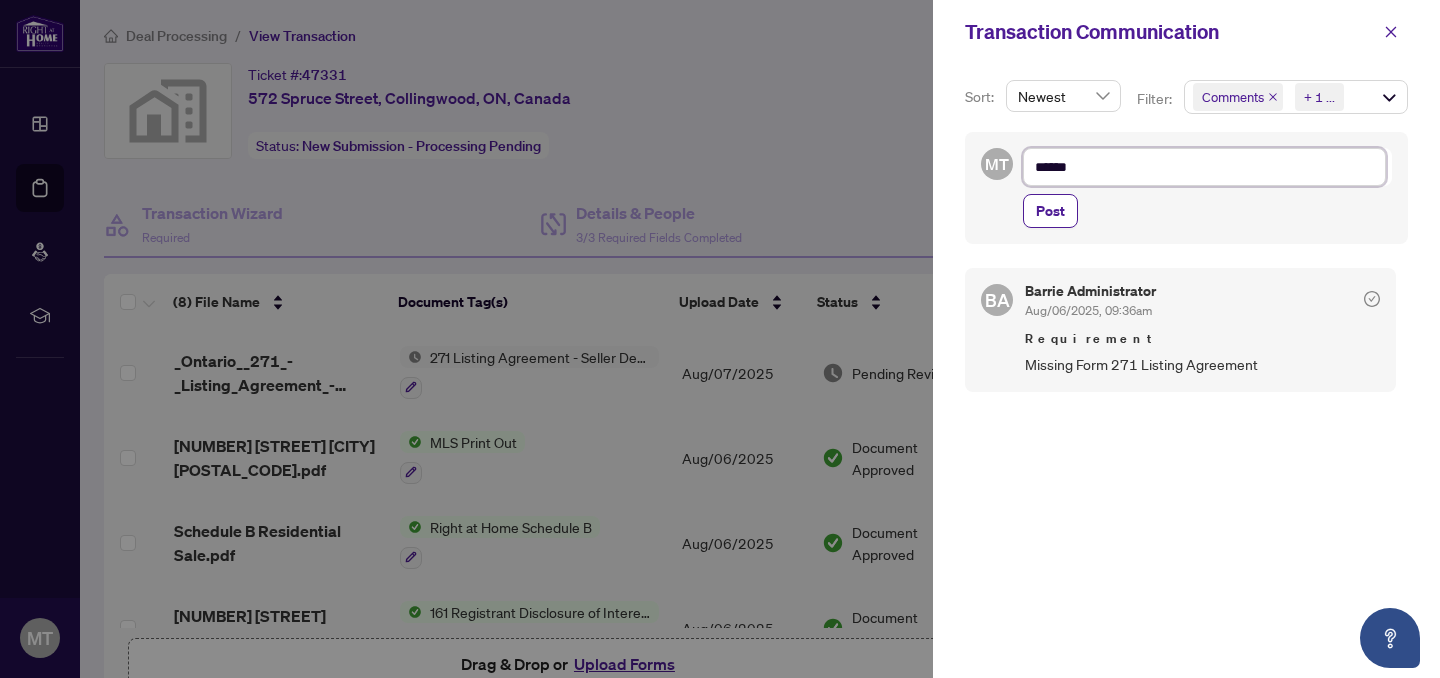 type on "*******" 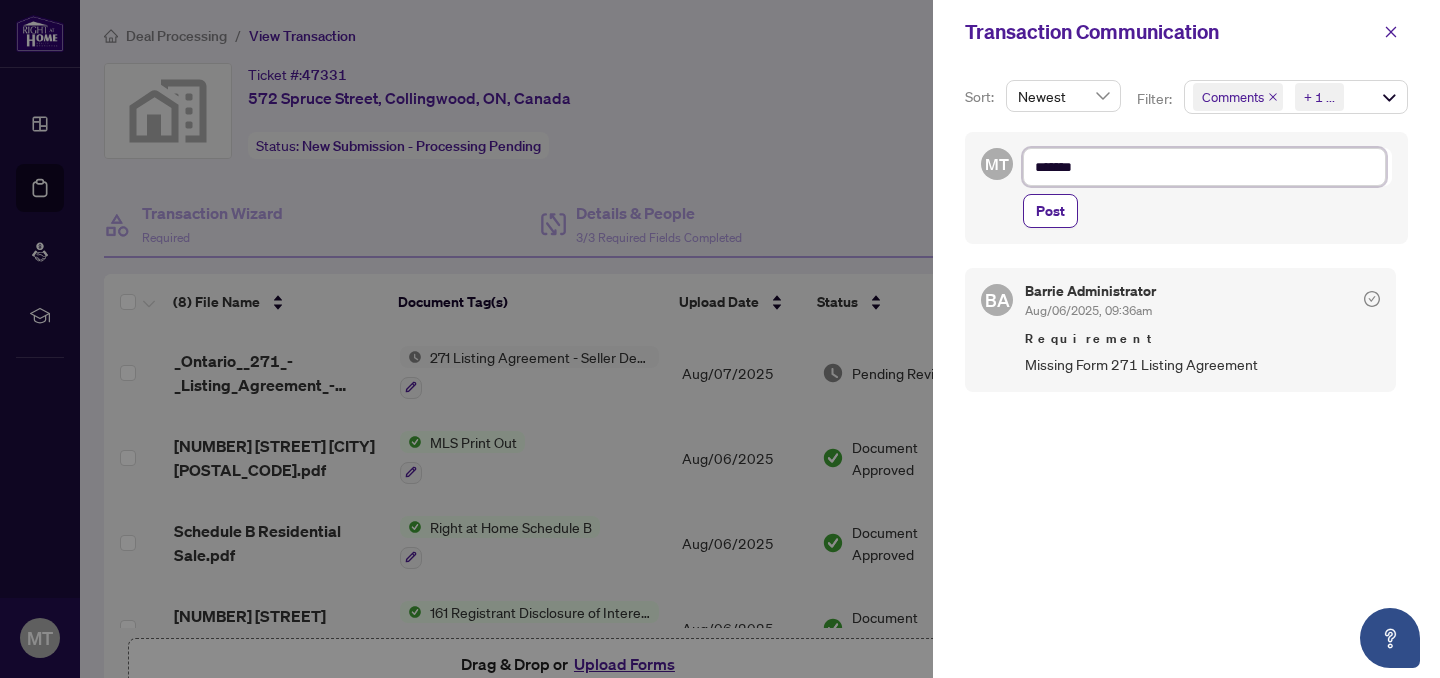 type on "********" 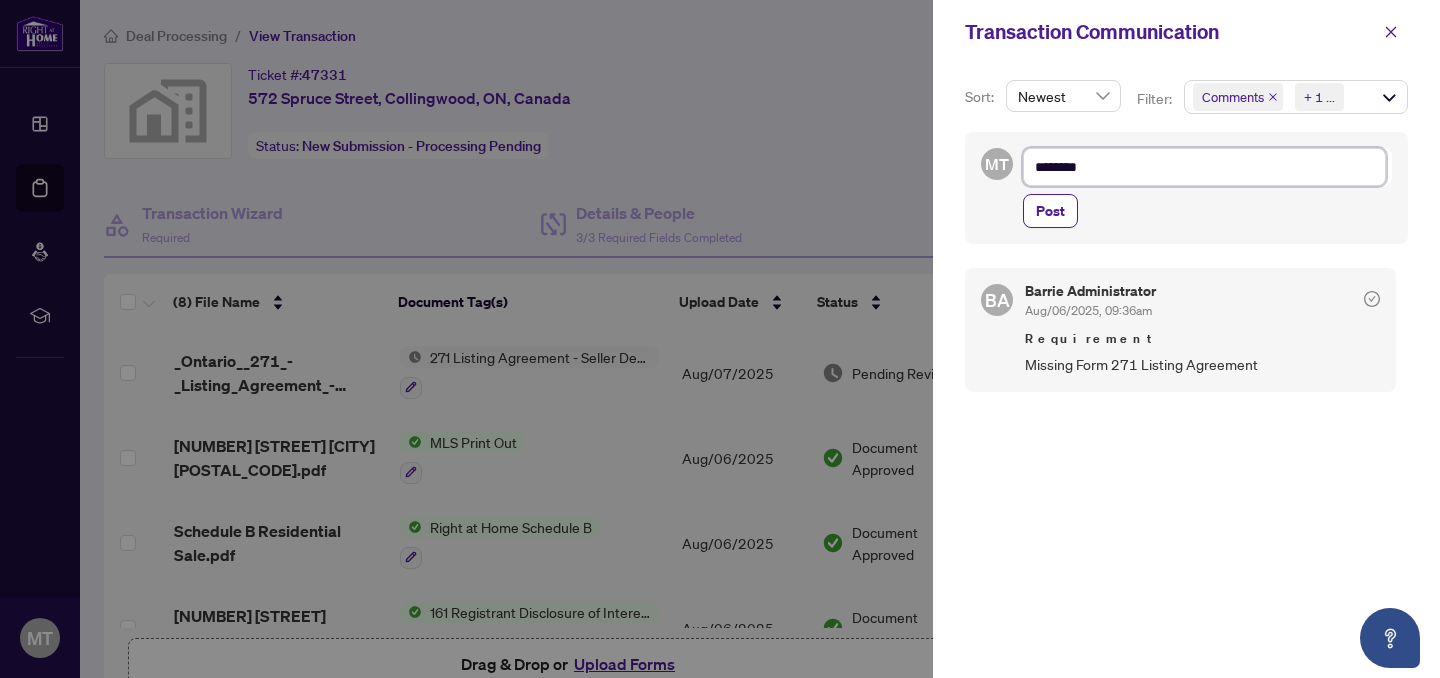 type on "*********" 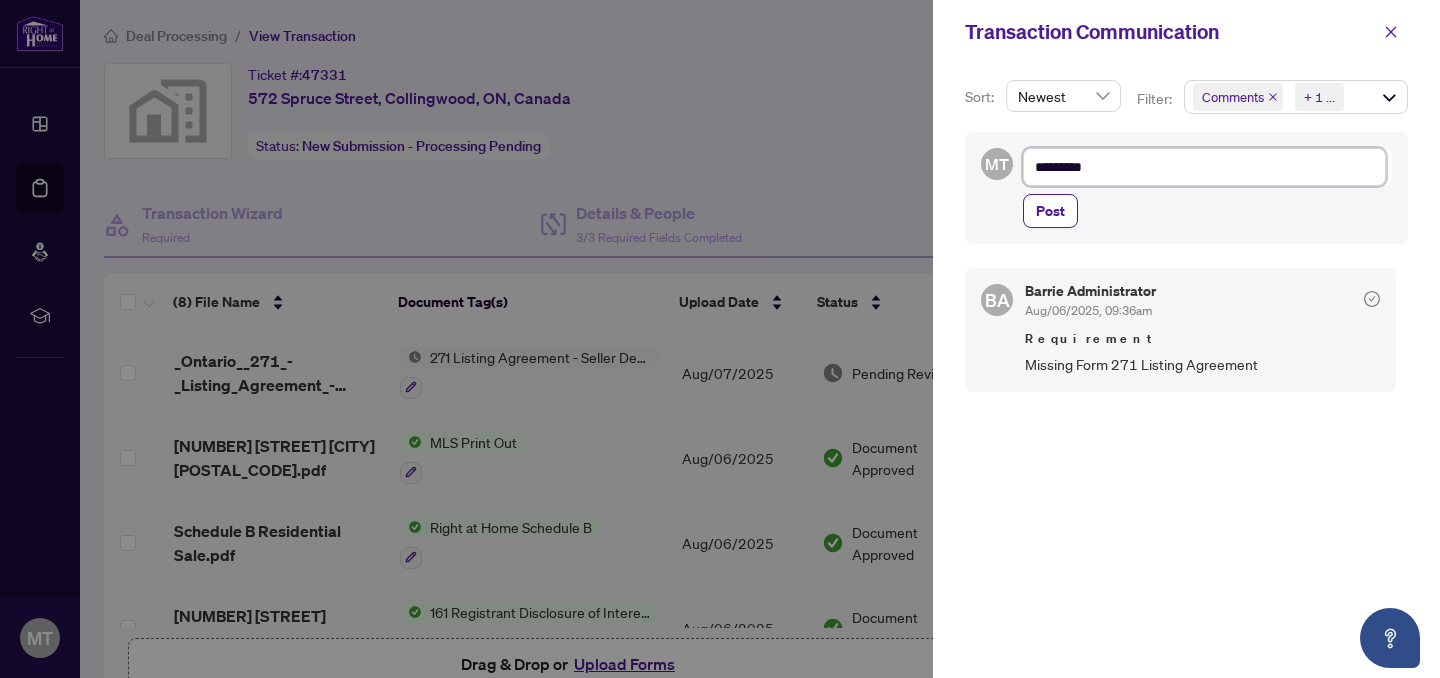 type on "**********" 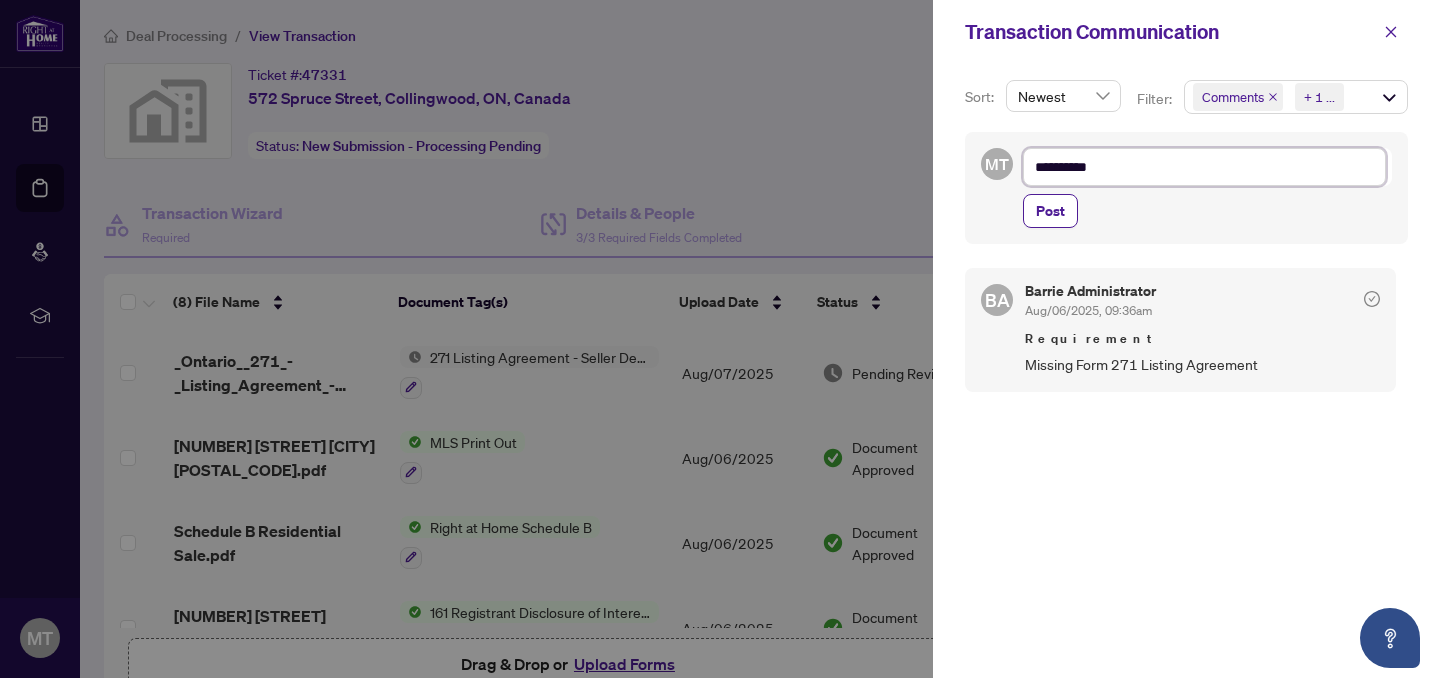 type on "**********" 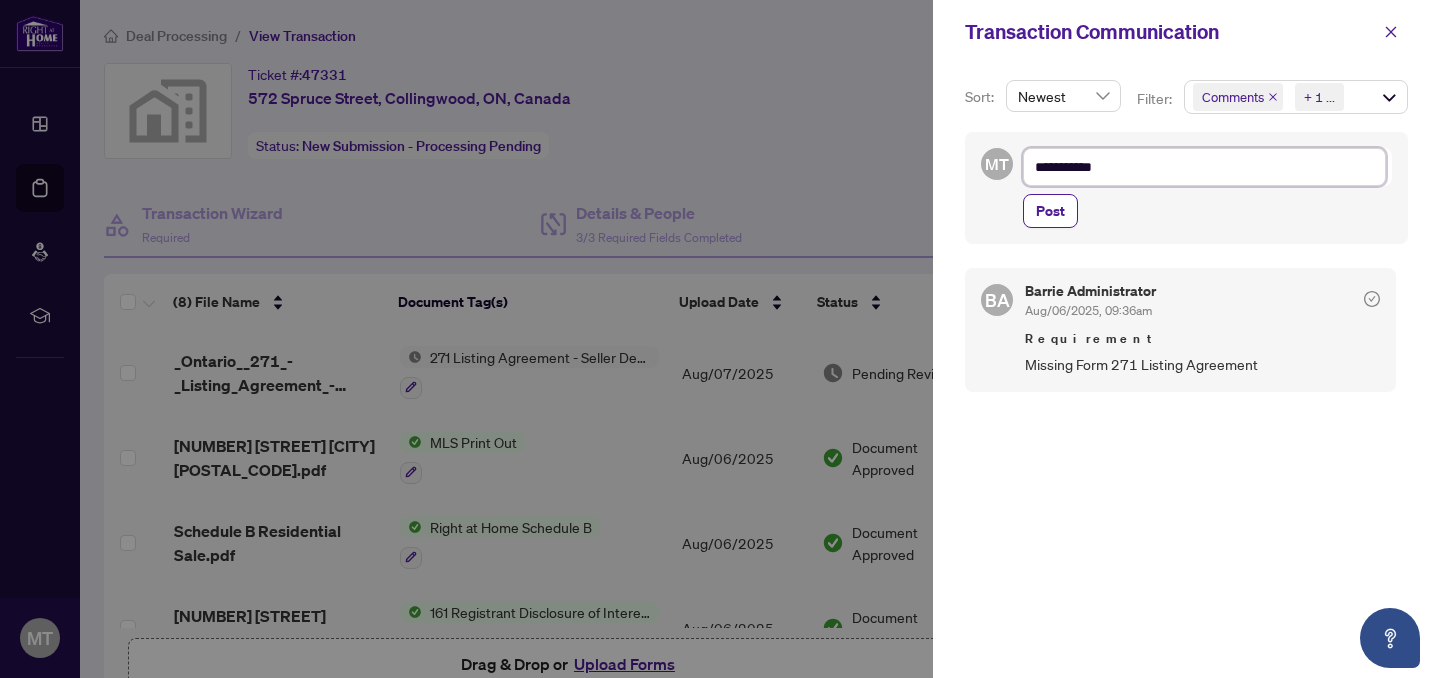 type on "**********" 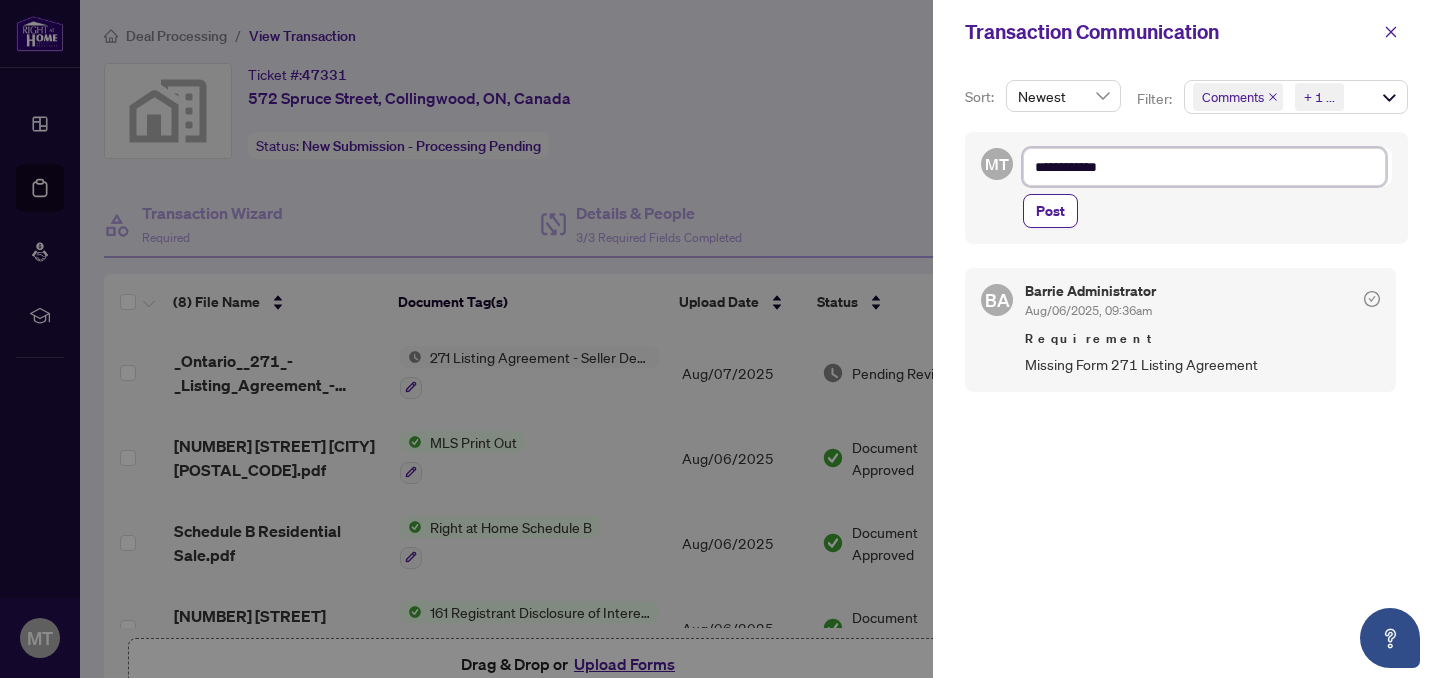 type on "**********" 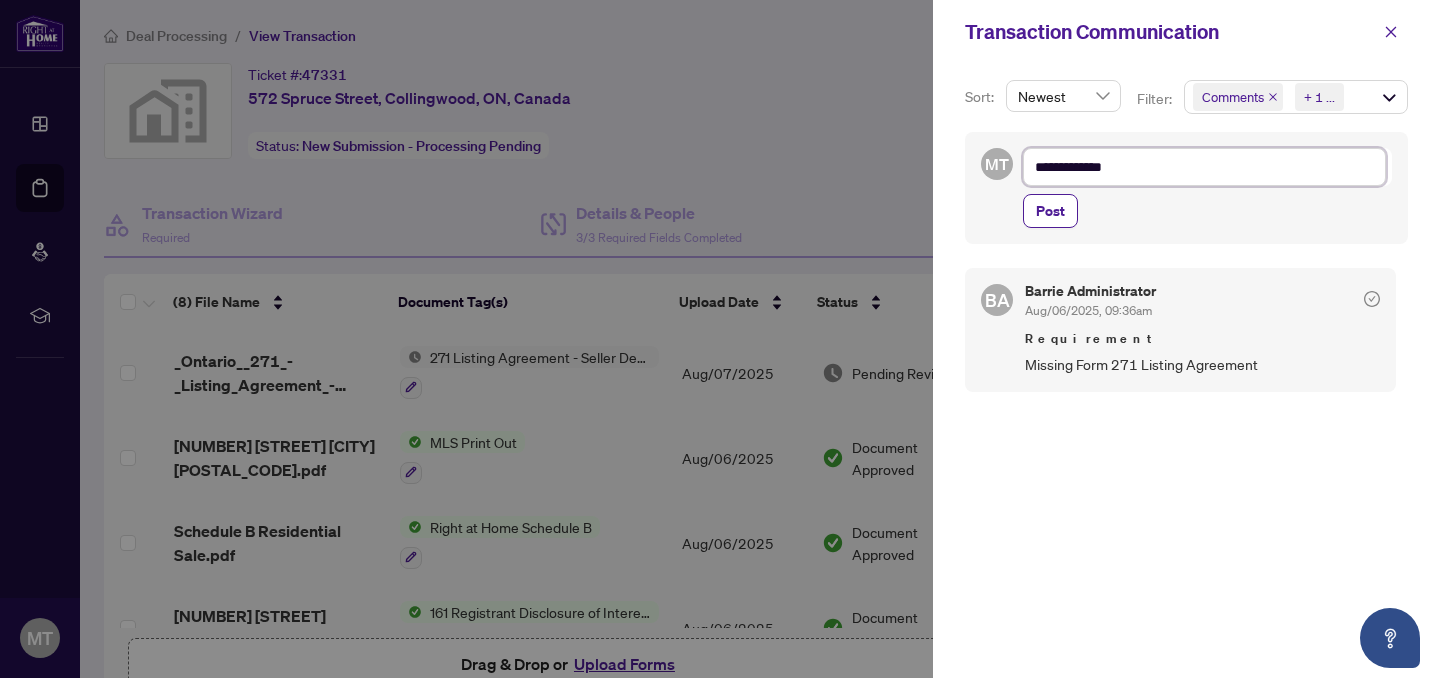 type on "**********" 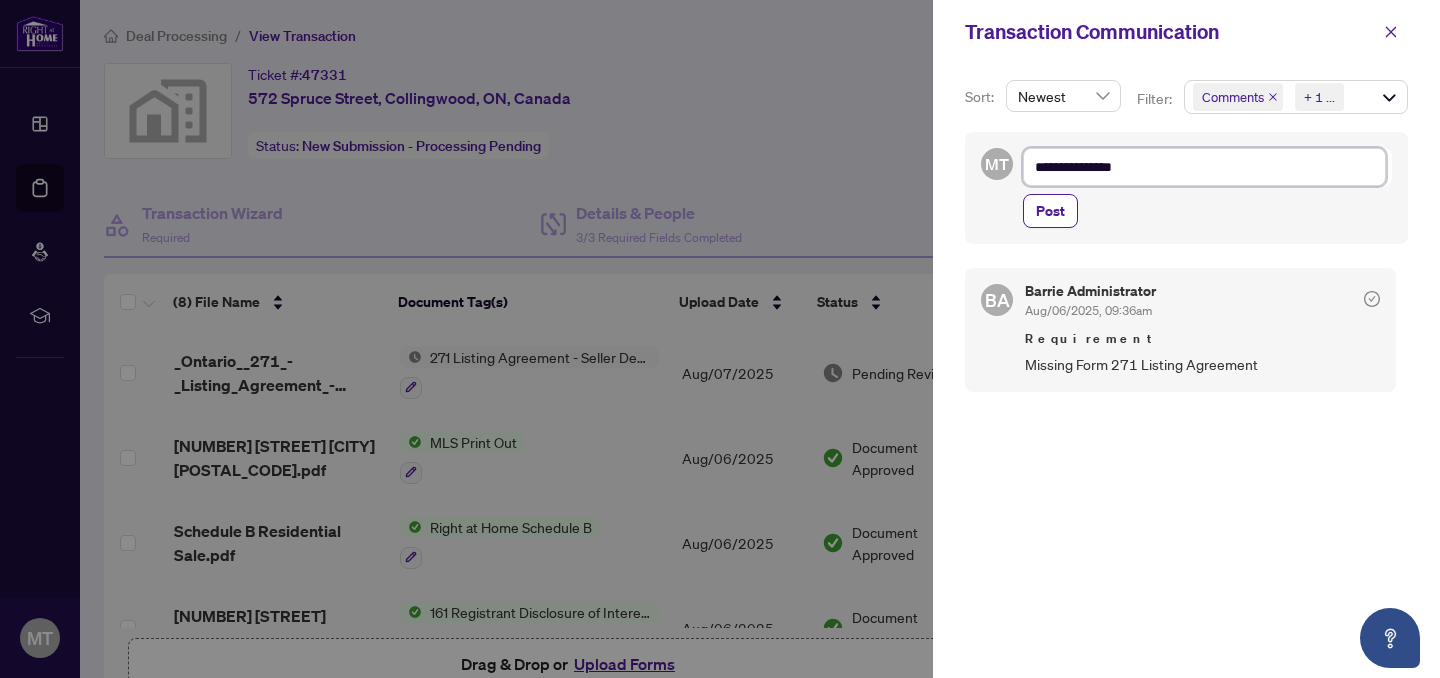 type on "**********" 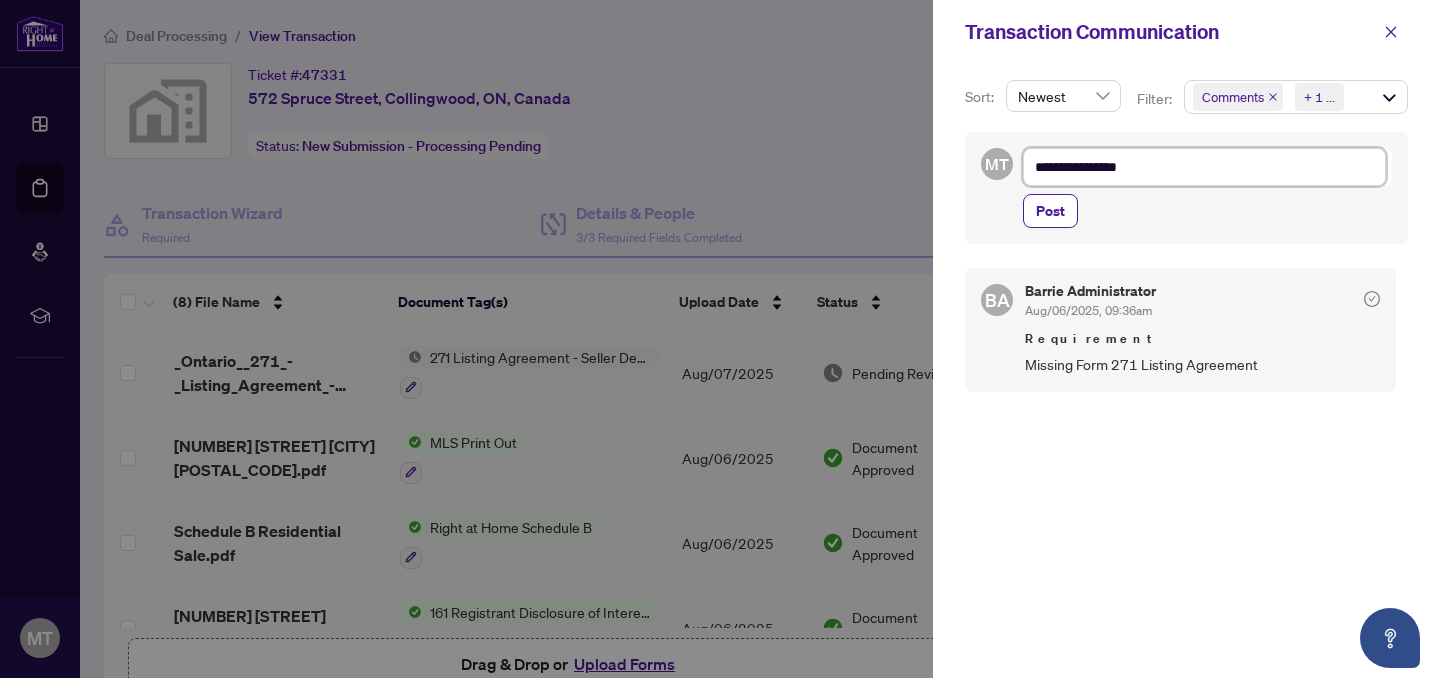 type on "**********" 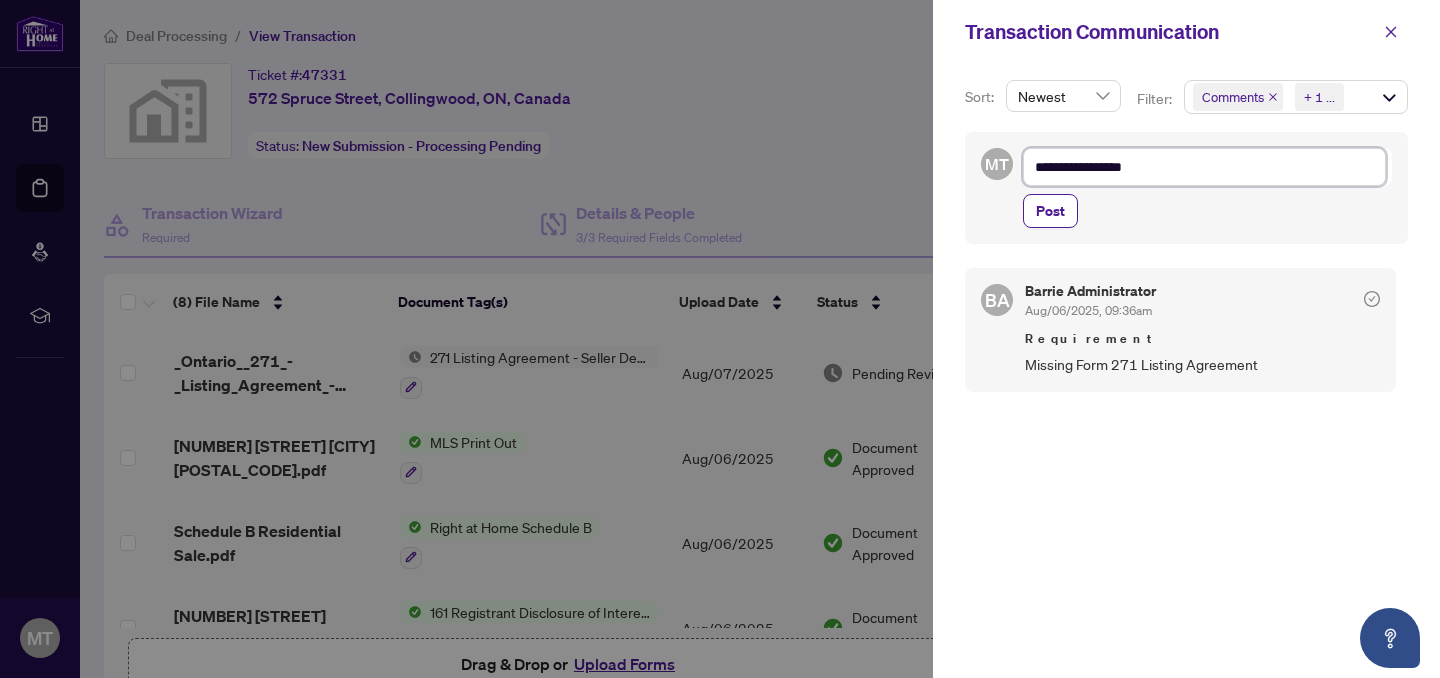 type on "**********" 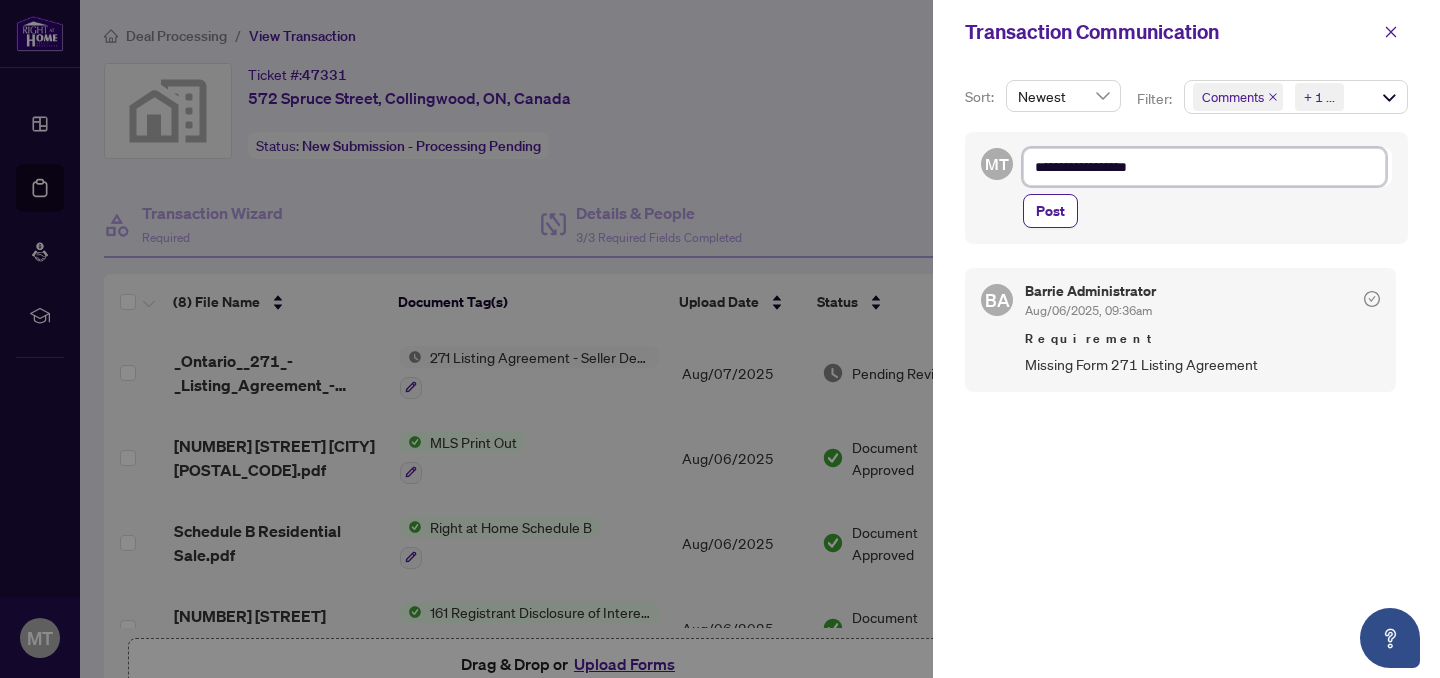 type on "**********" 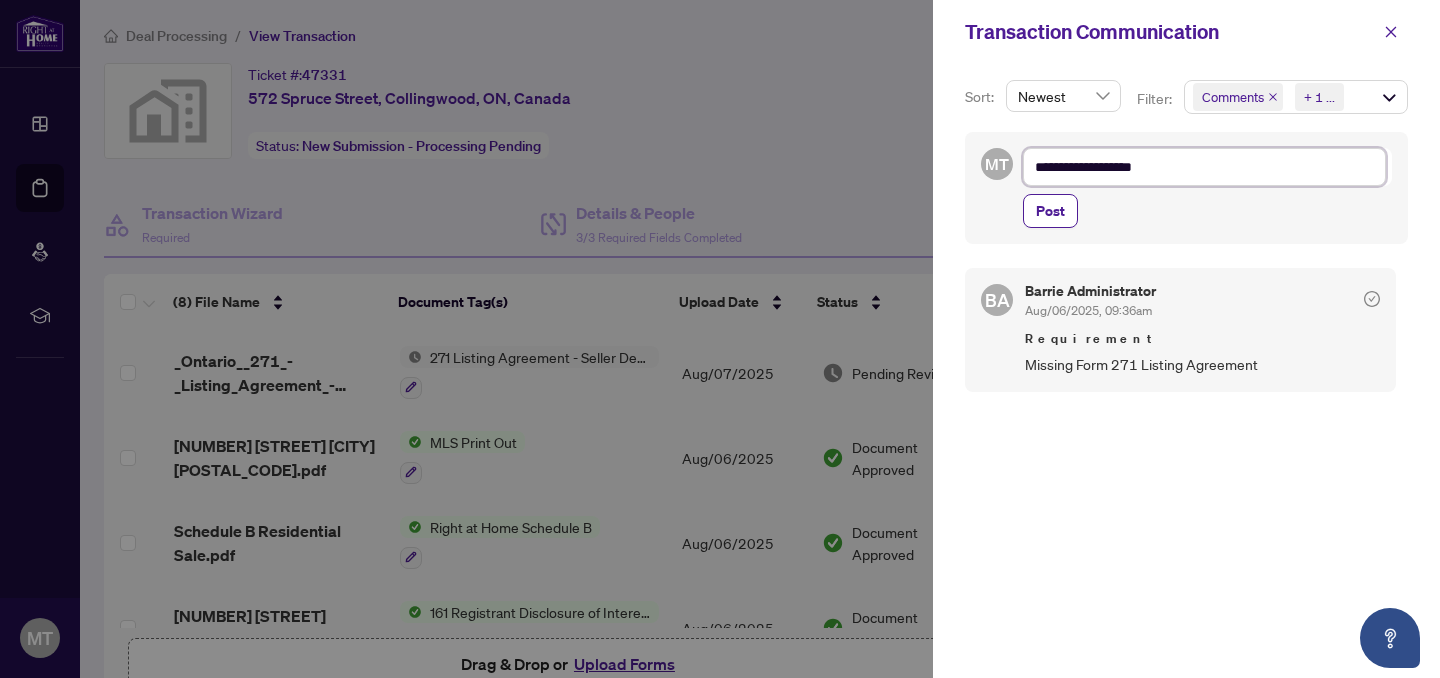 type on "**********" 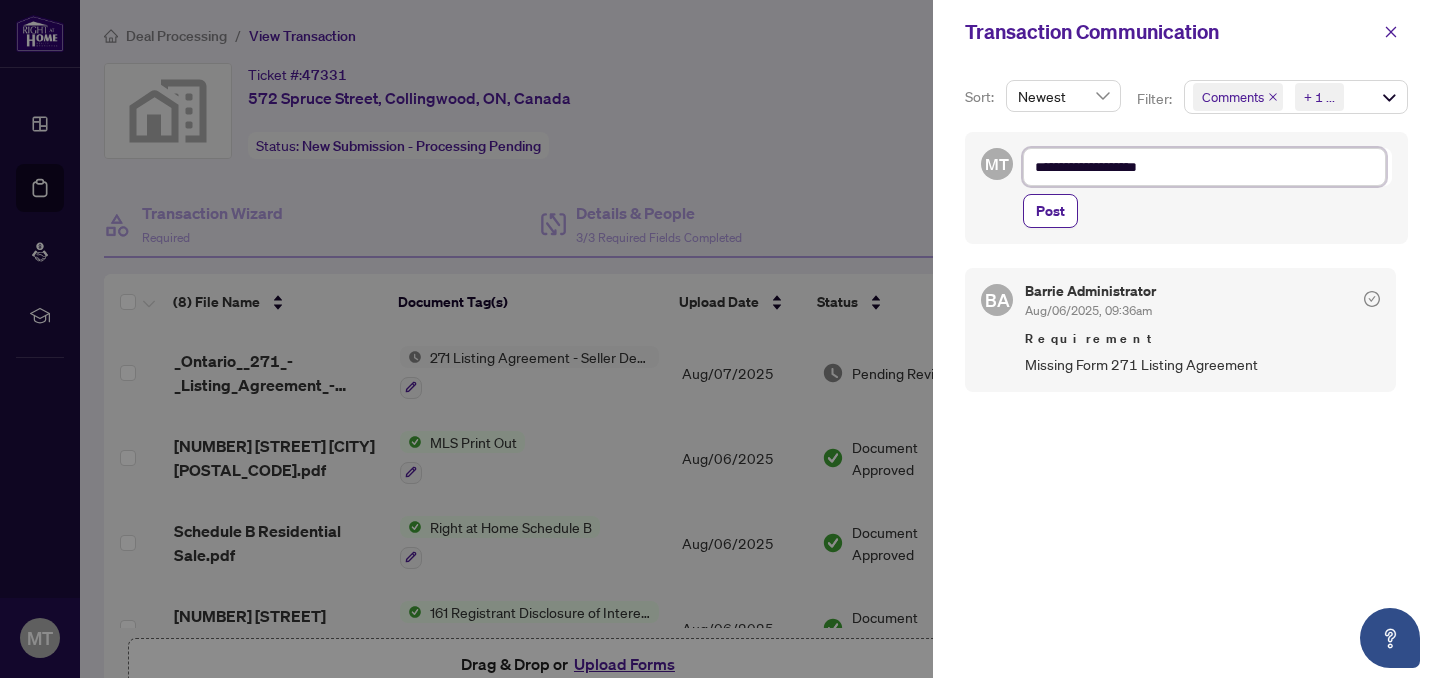 type on "**********" 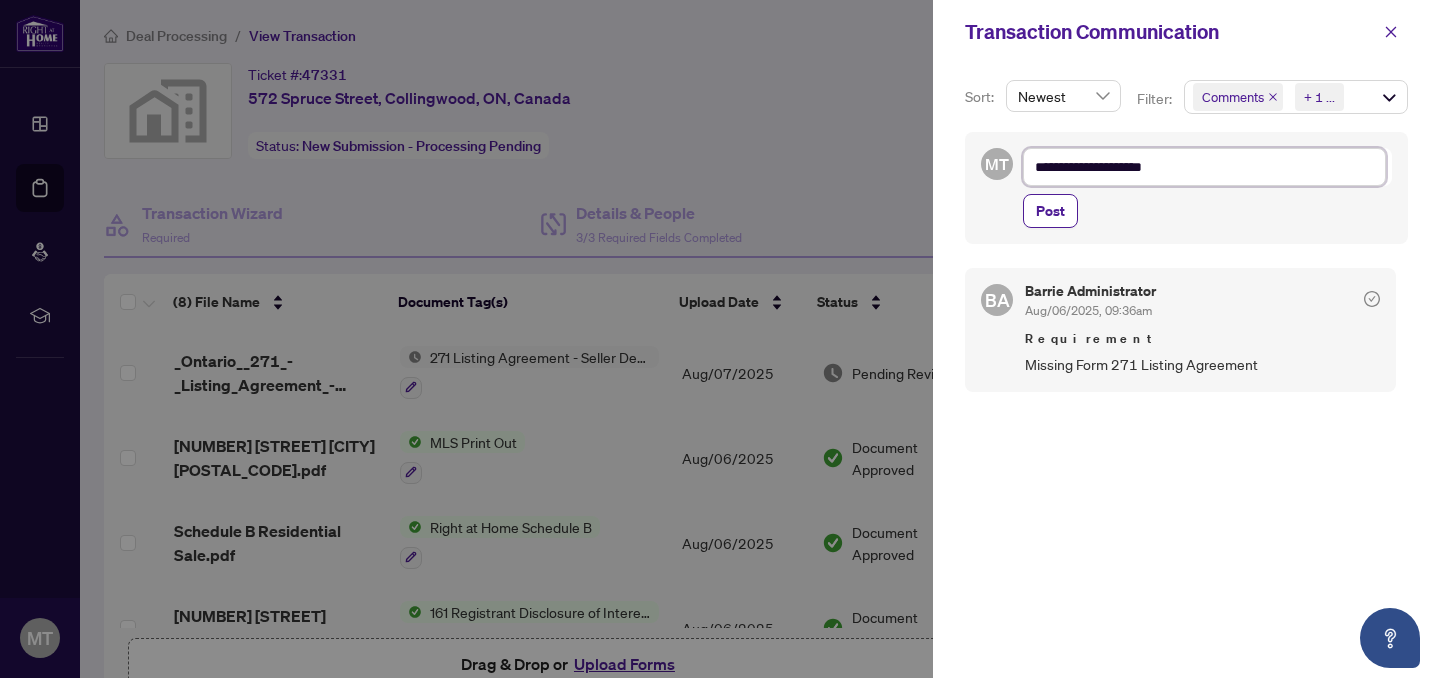 type on "**********" 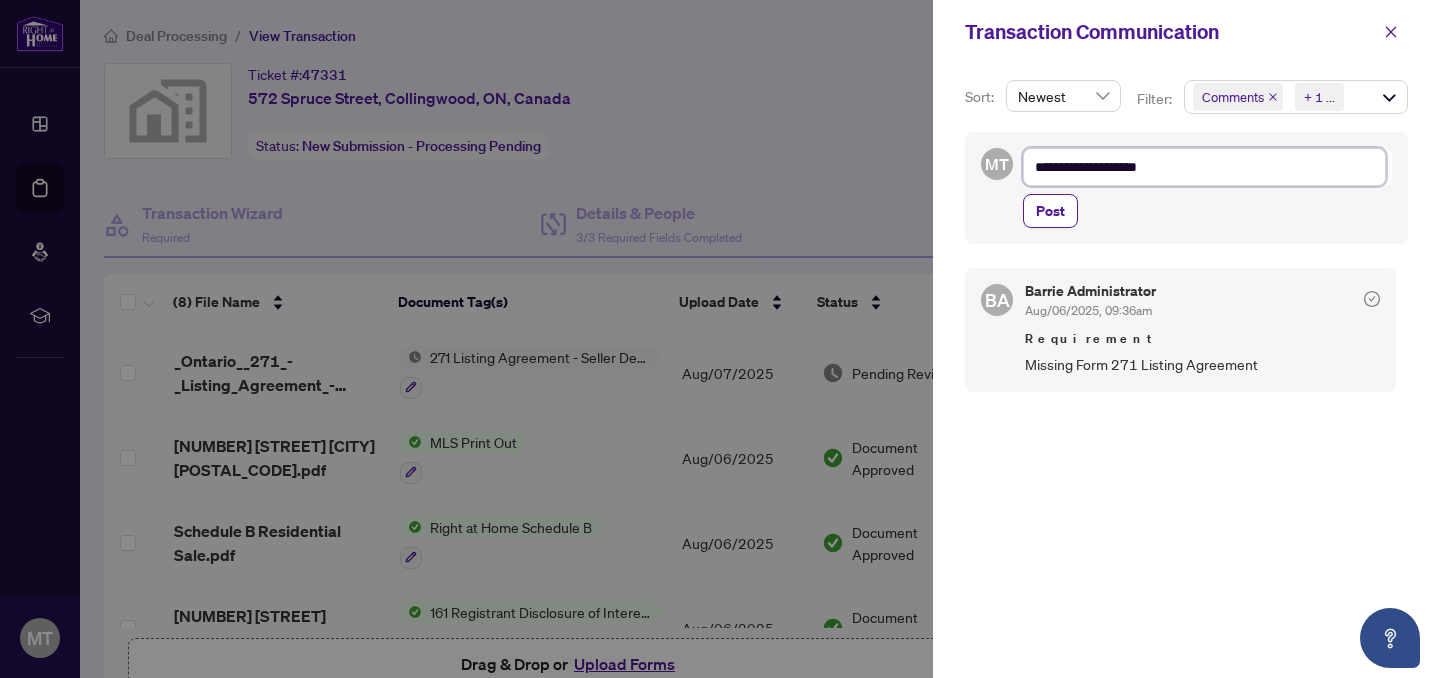 type on "**********" 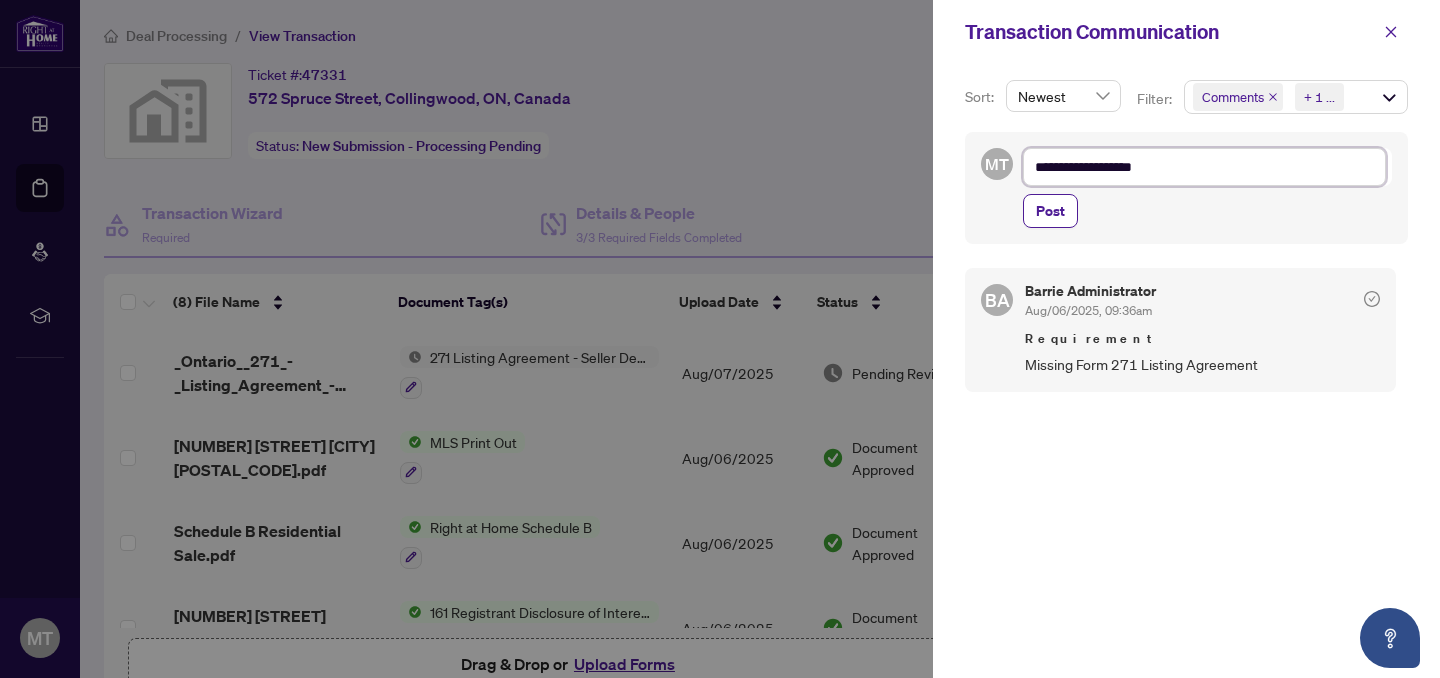 type on "**********" 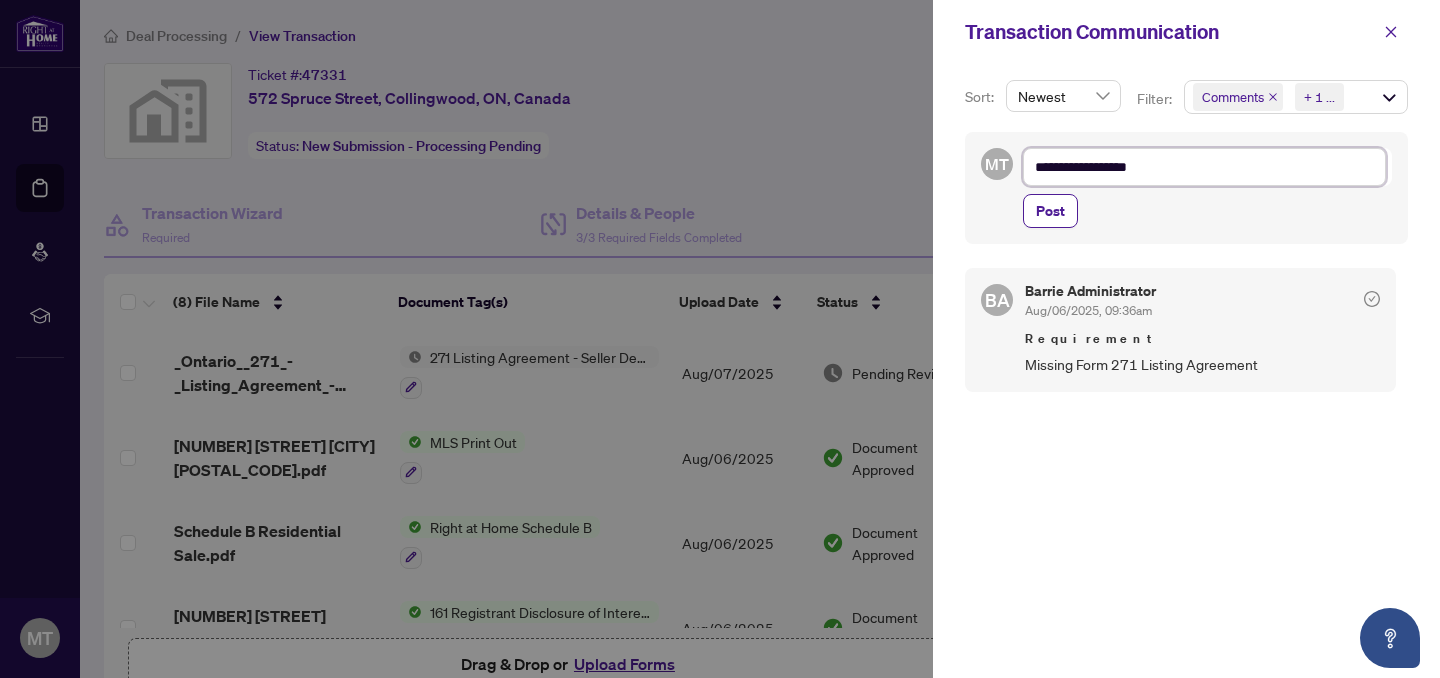 type on "**********" 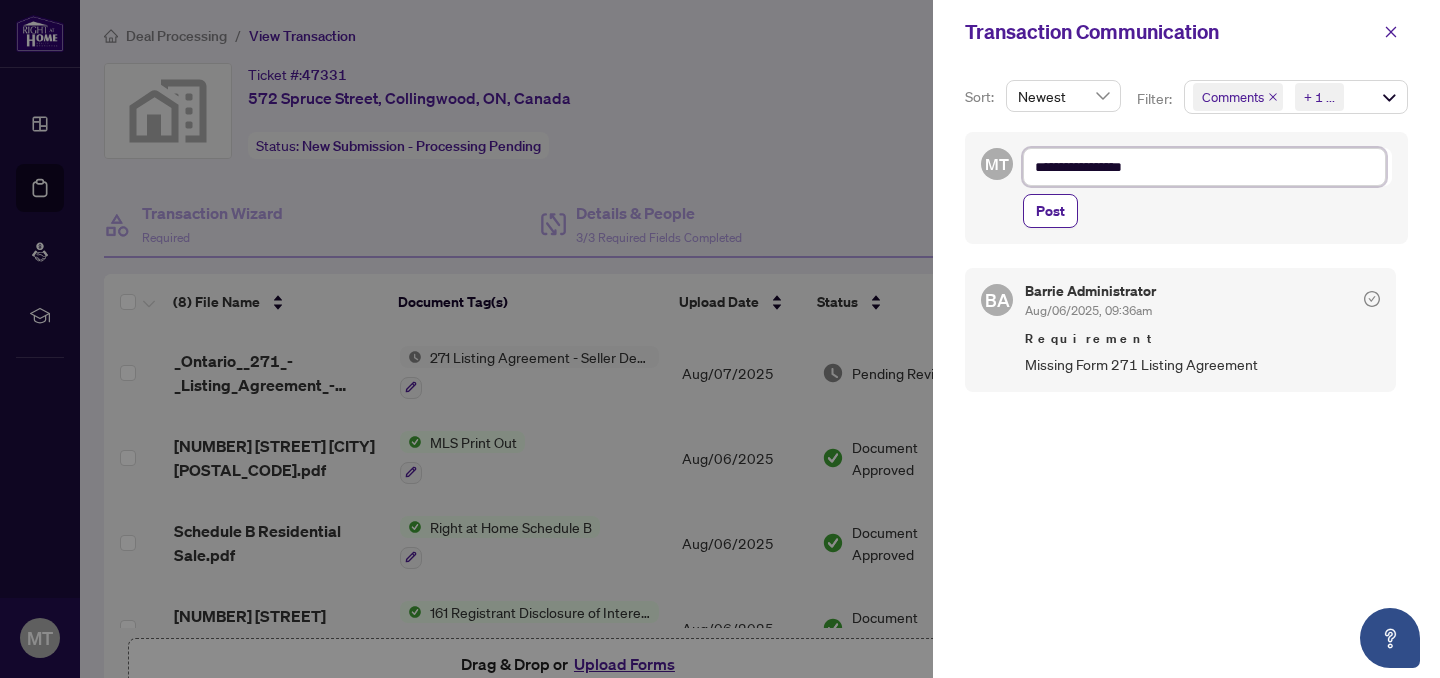 type on "**********" 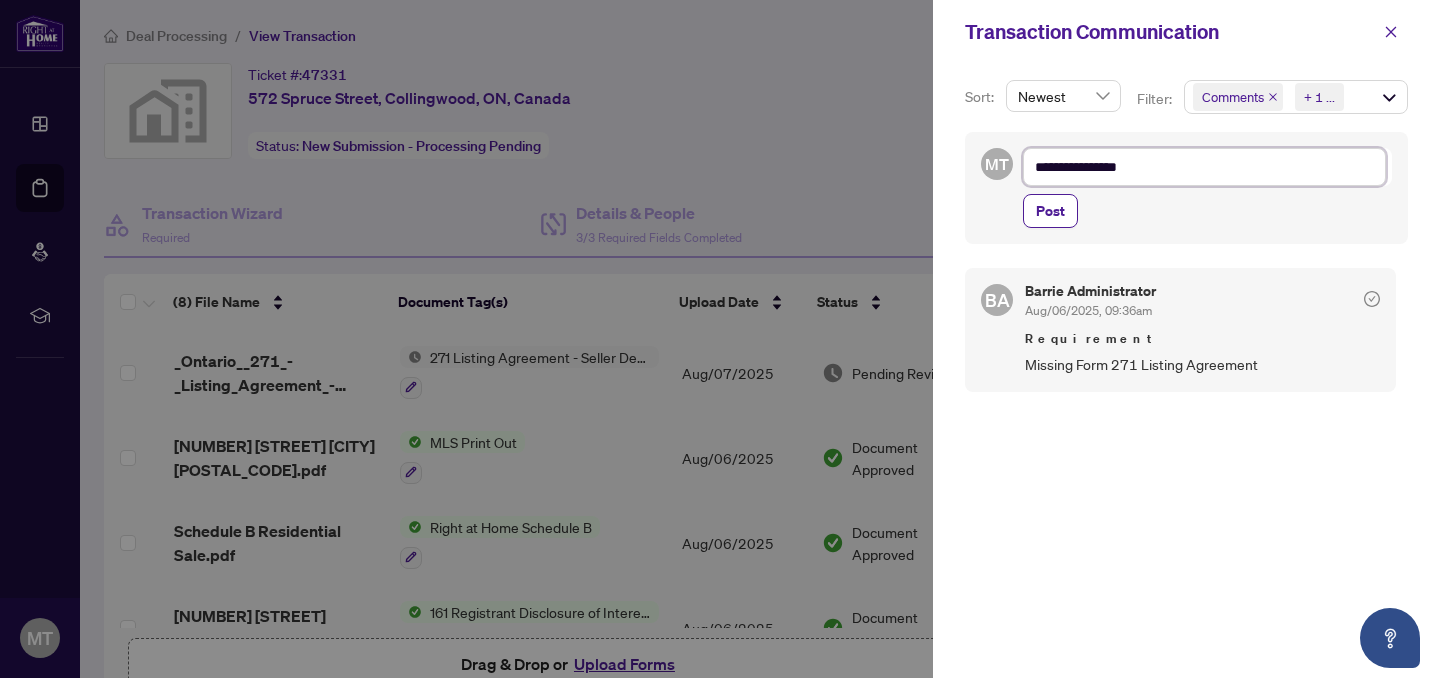 type on "**********" 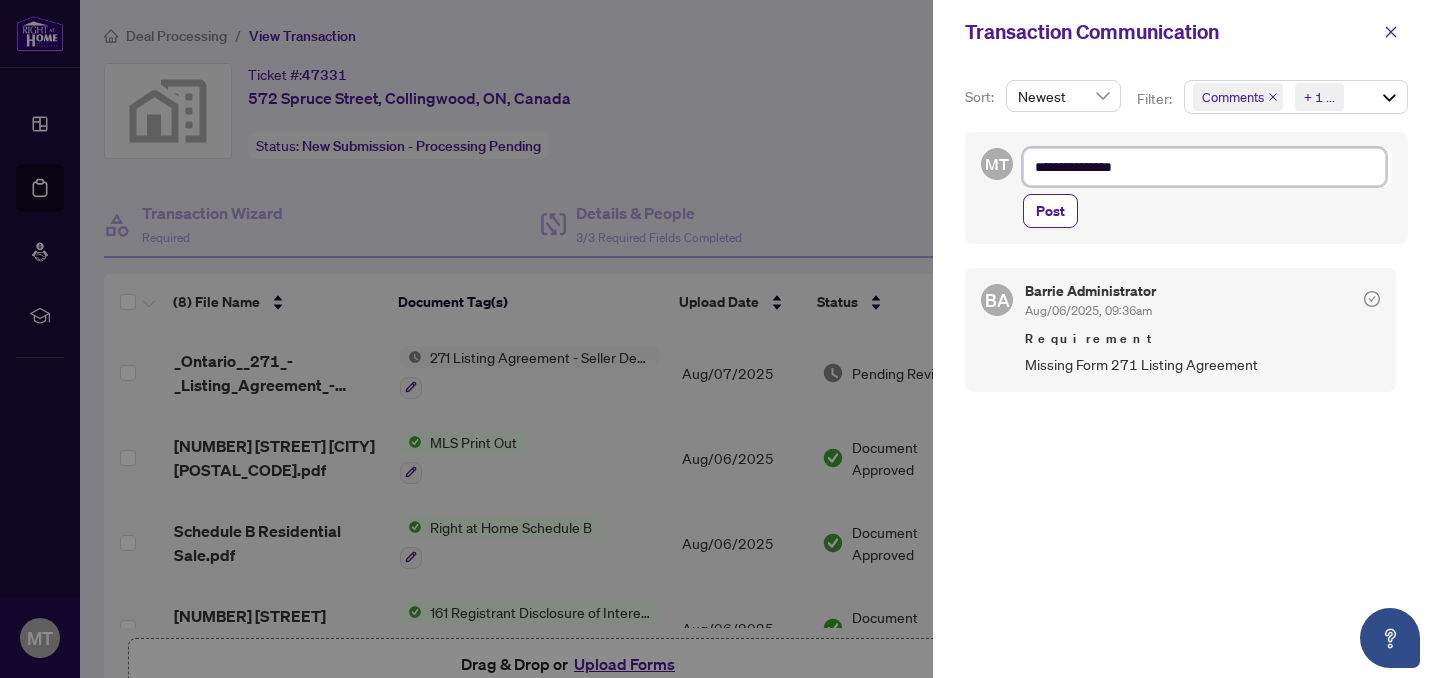 type on "**********" 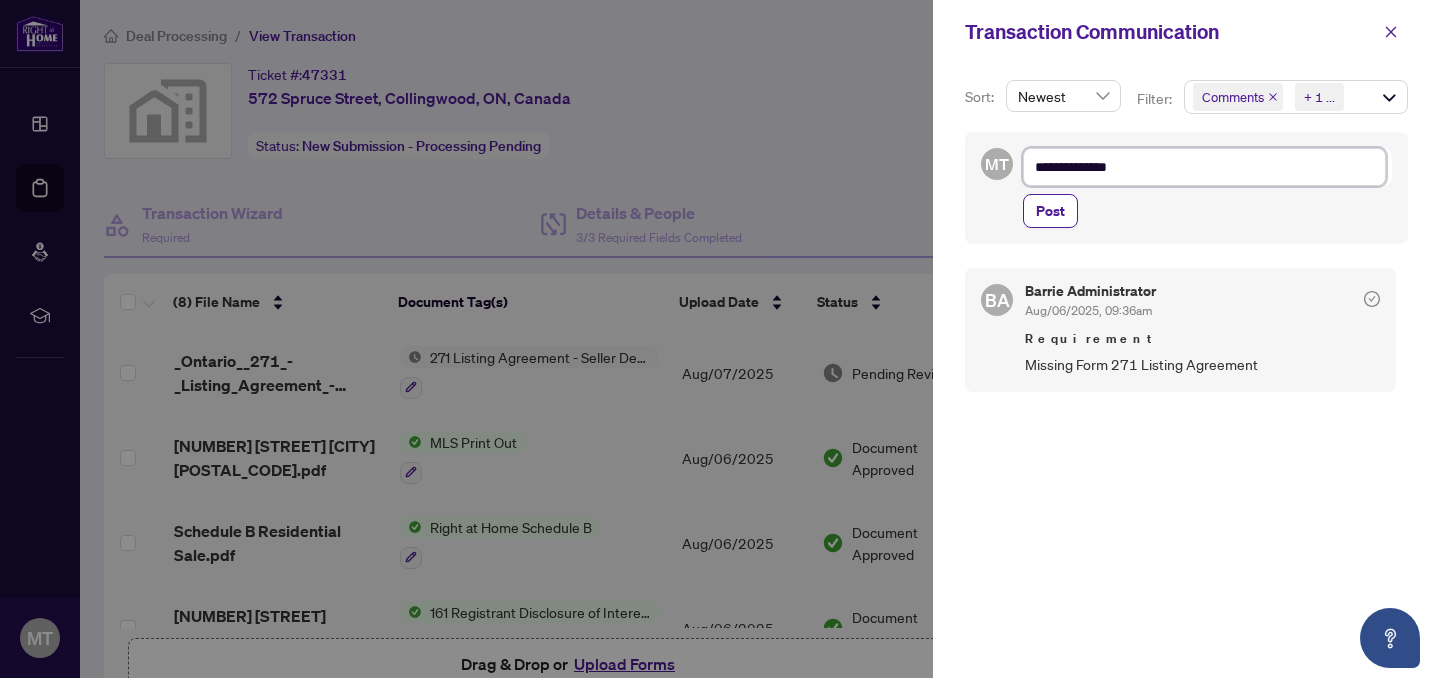 type on "**********" 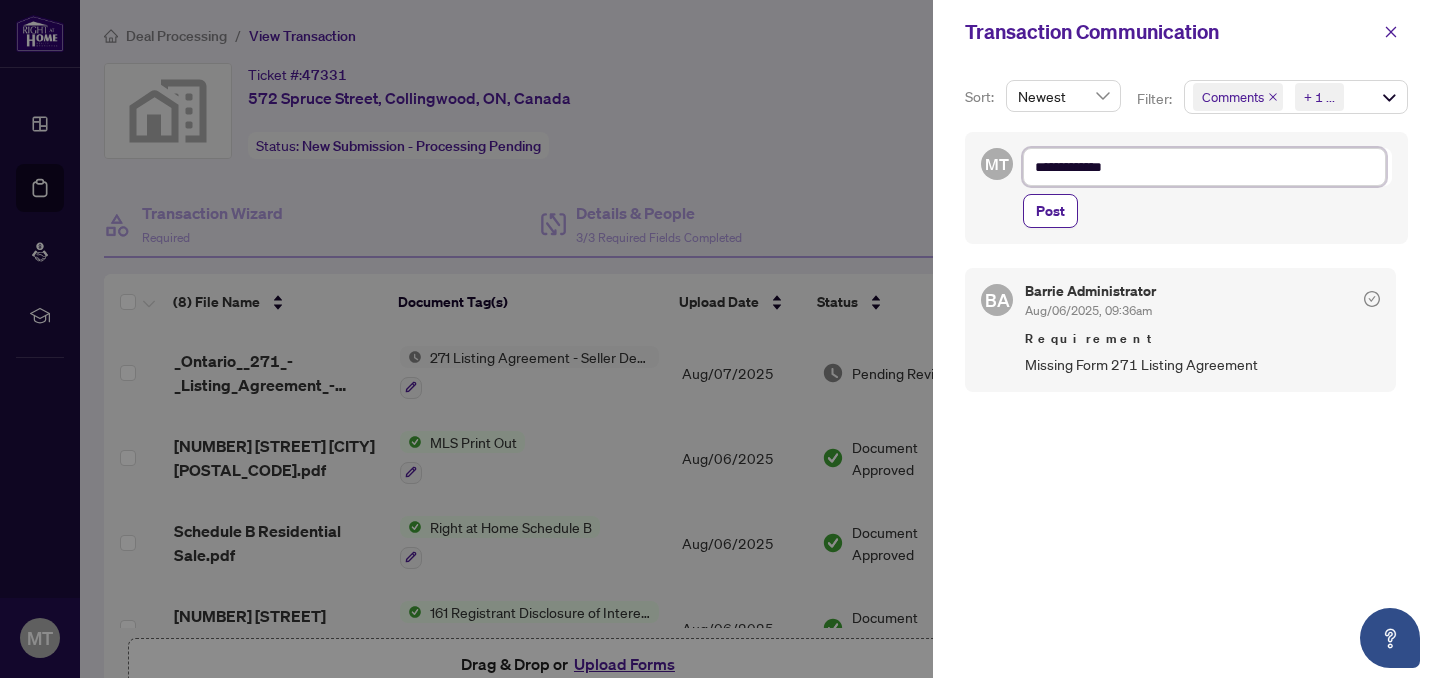 type on "**********" 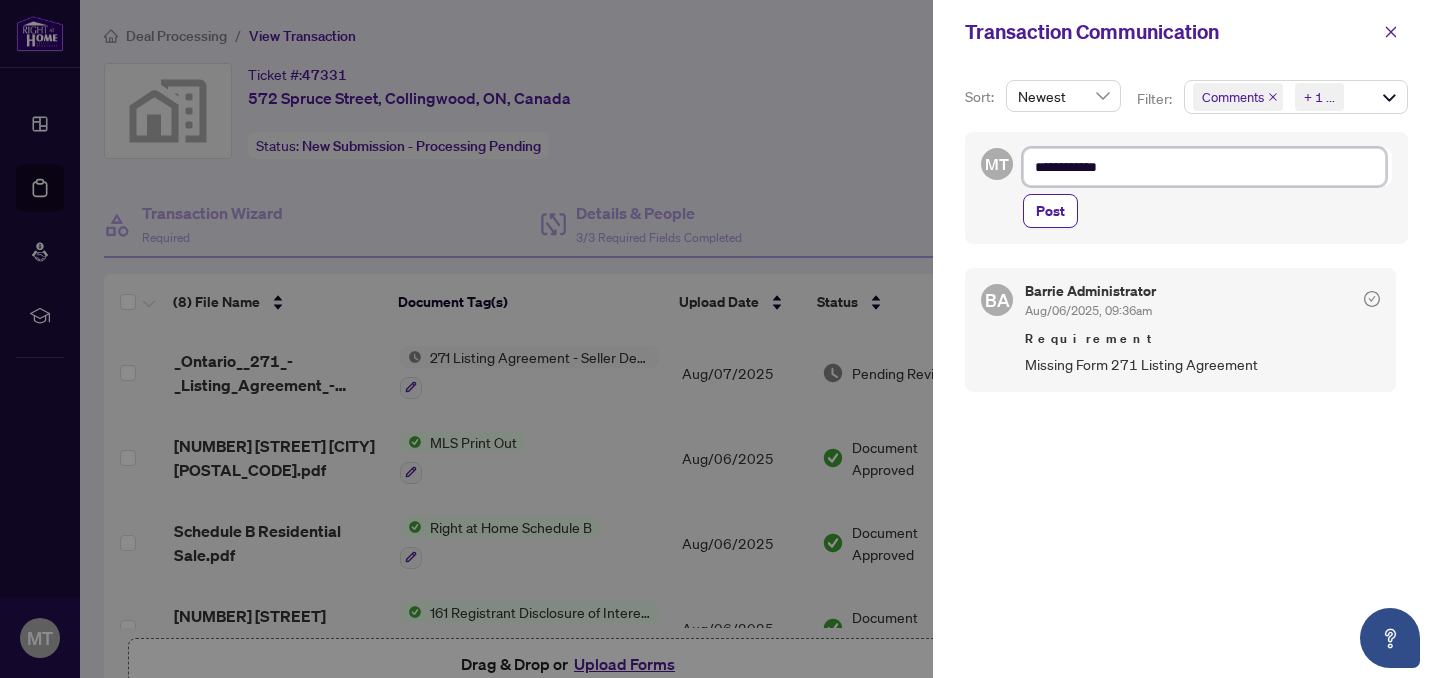 type on "**********" 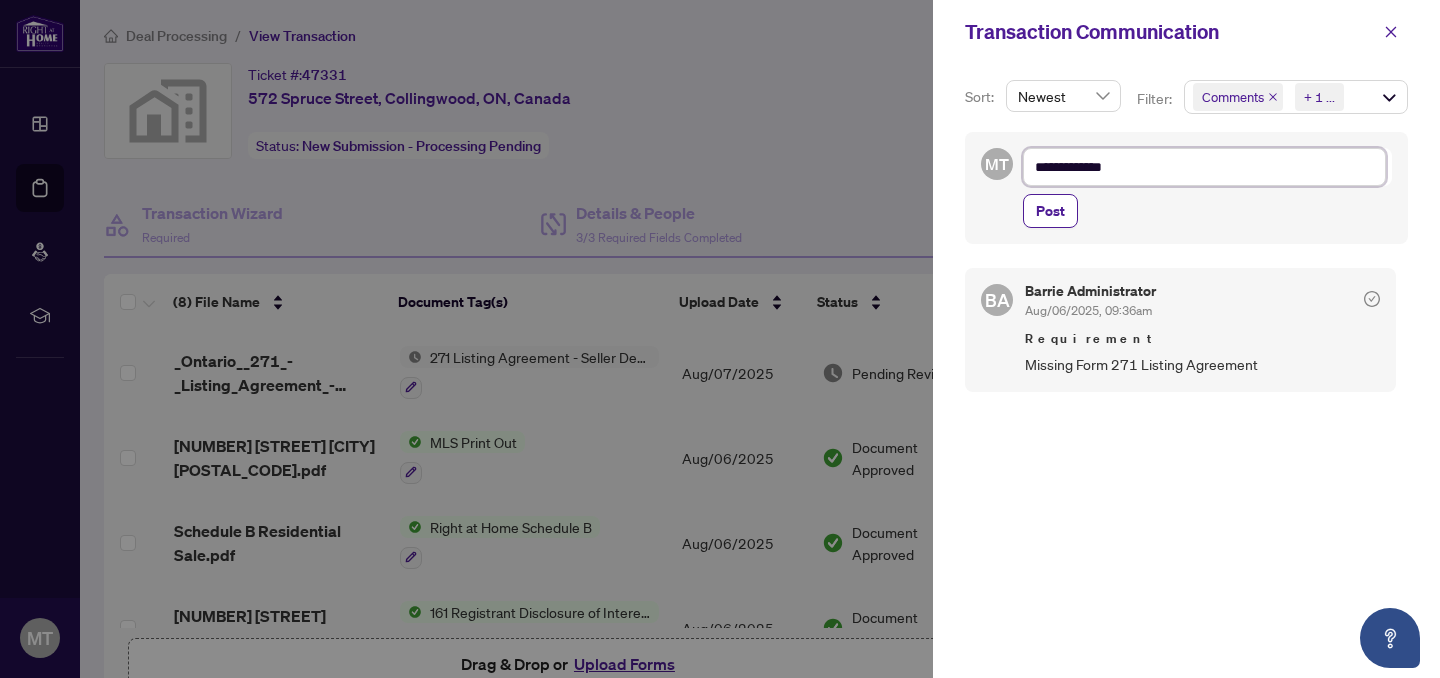 type on "**********" 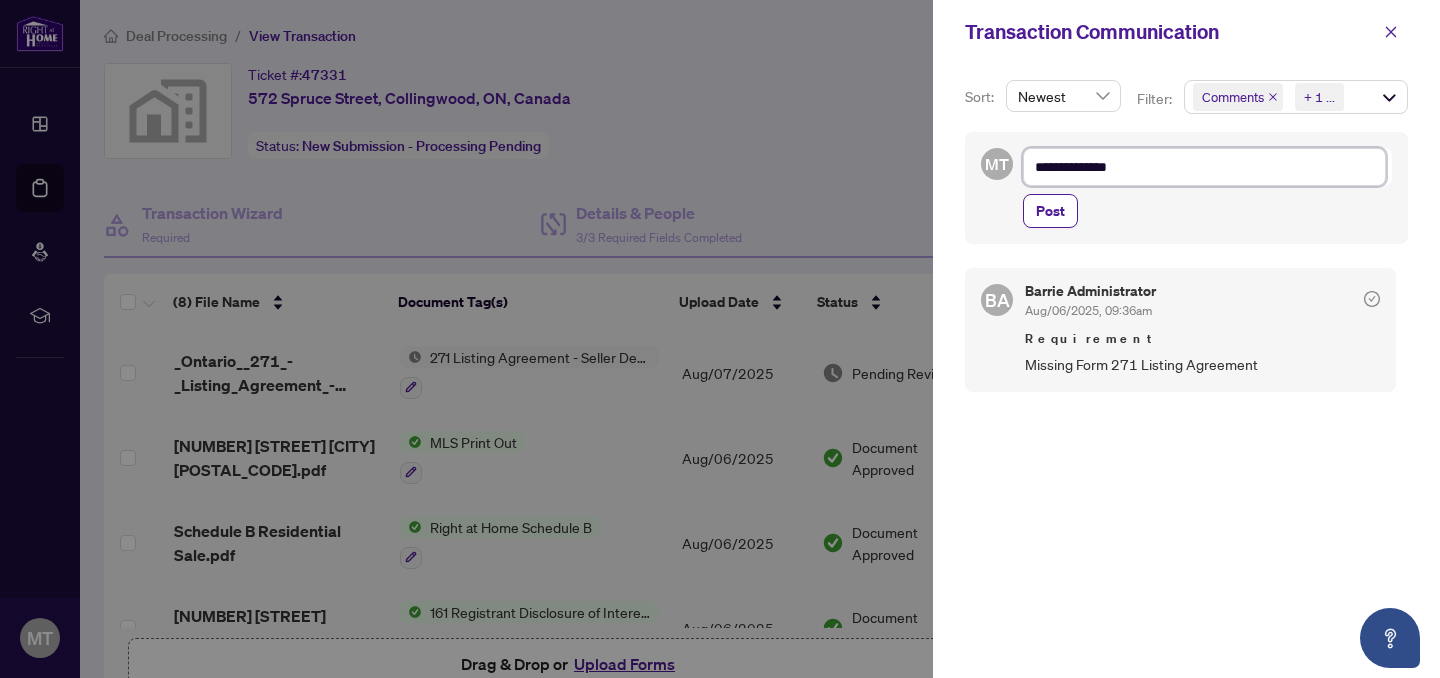 type on "**********" 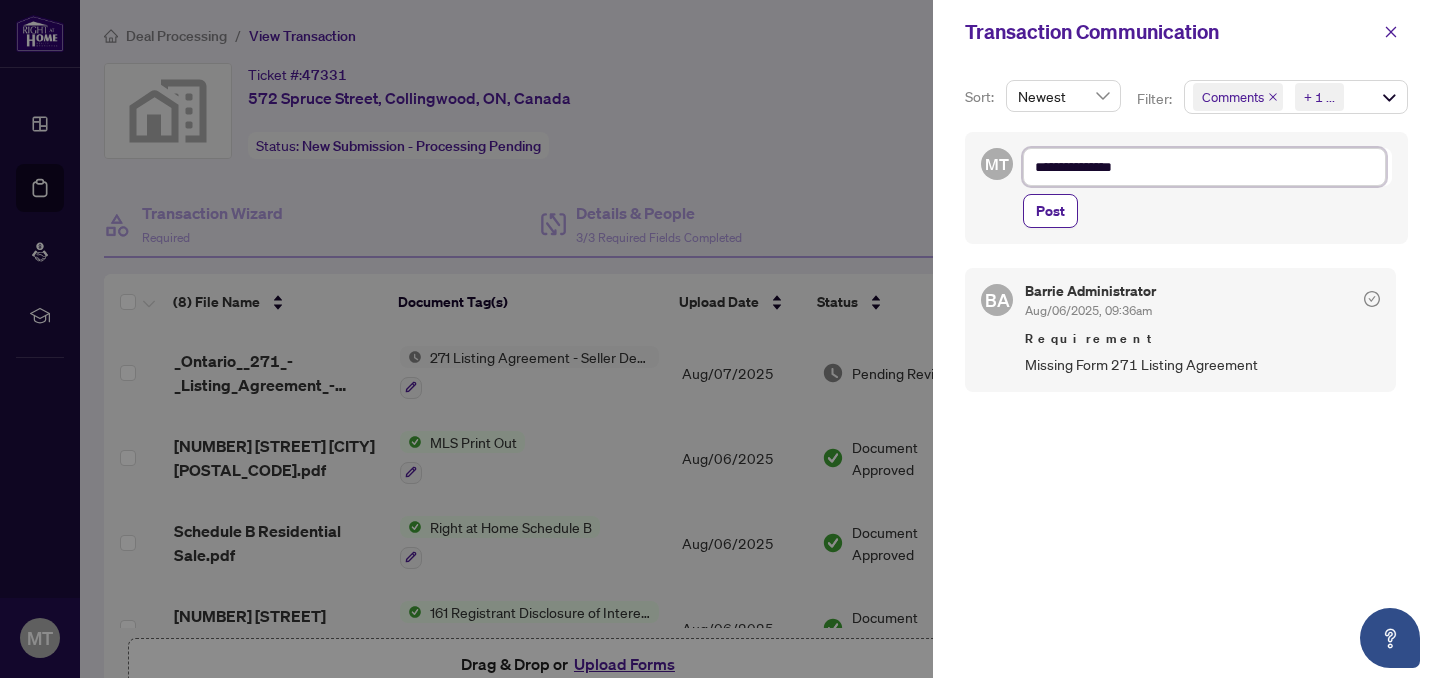 type on "**********" 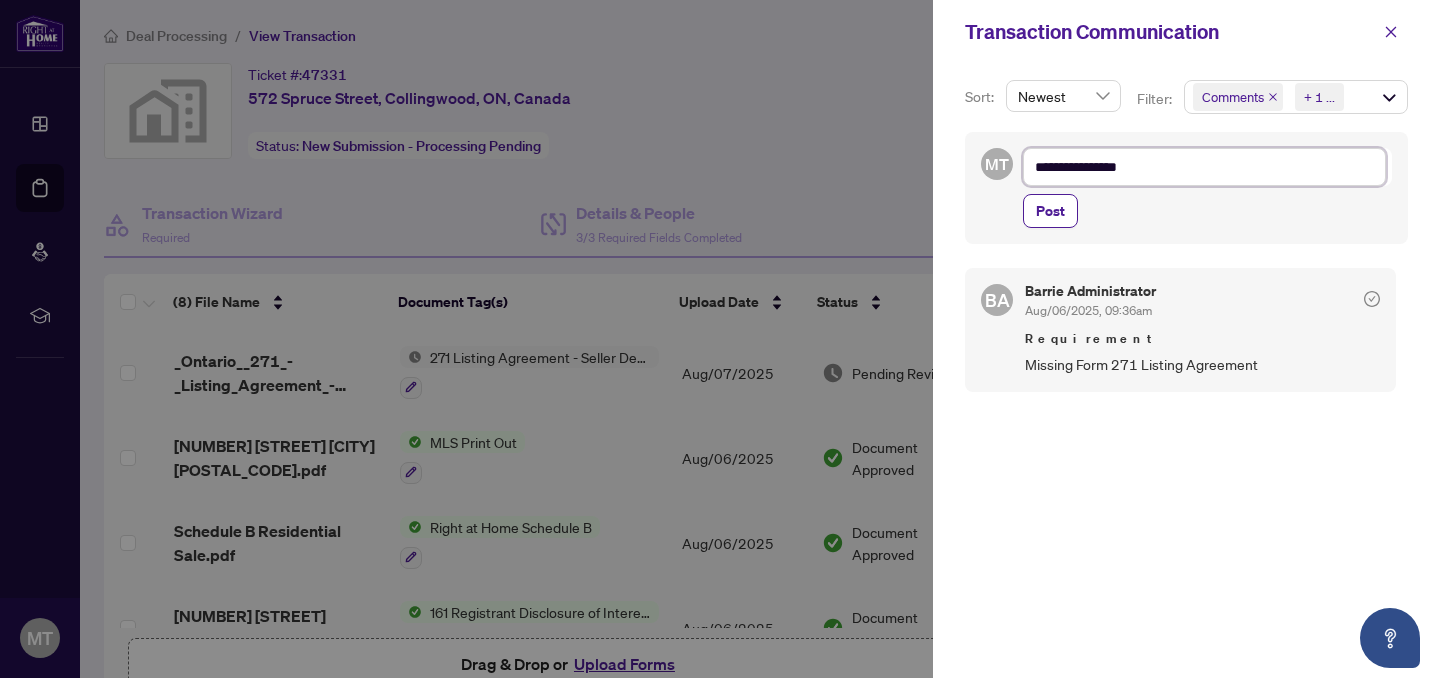 type on "**********" 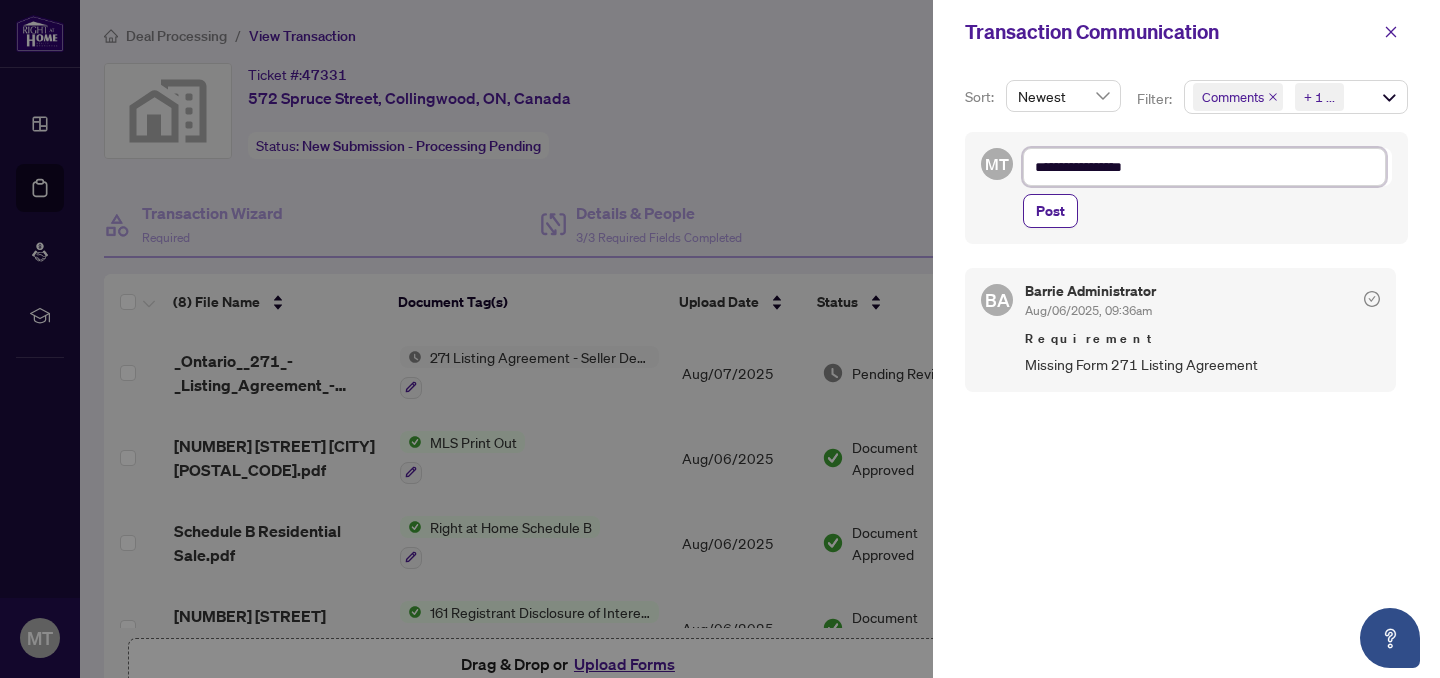 type on "**********" 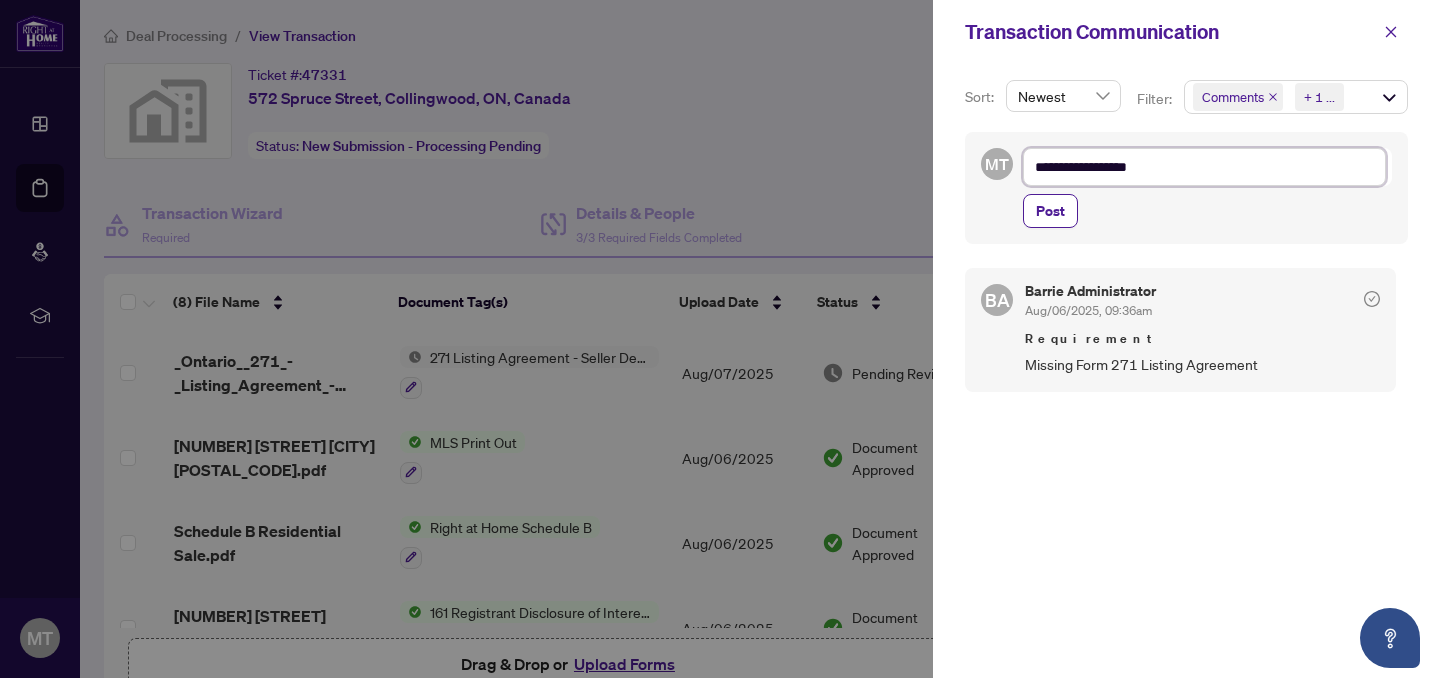 type on "**********" 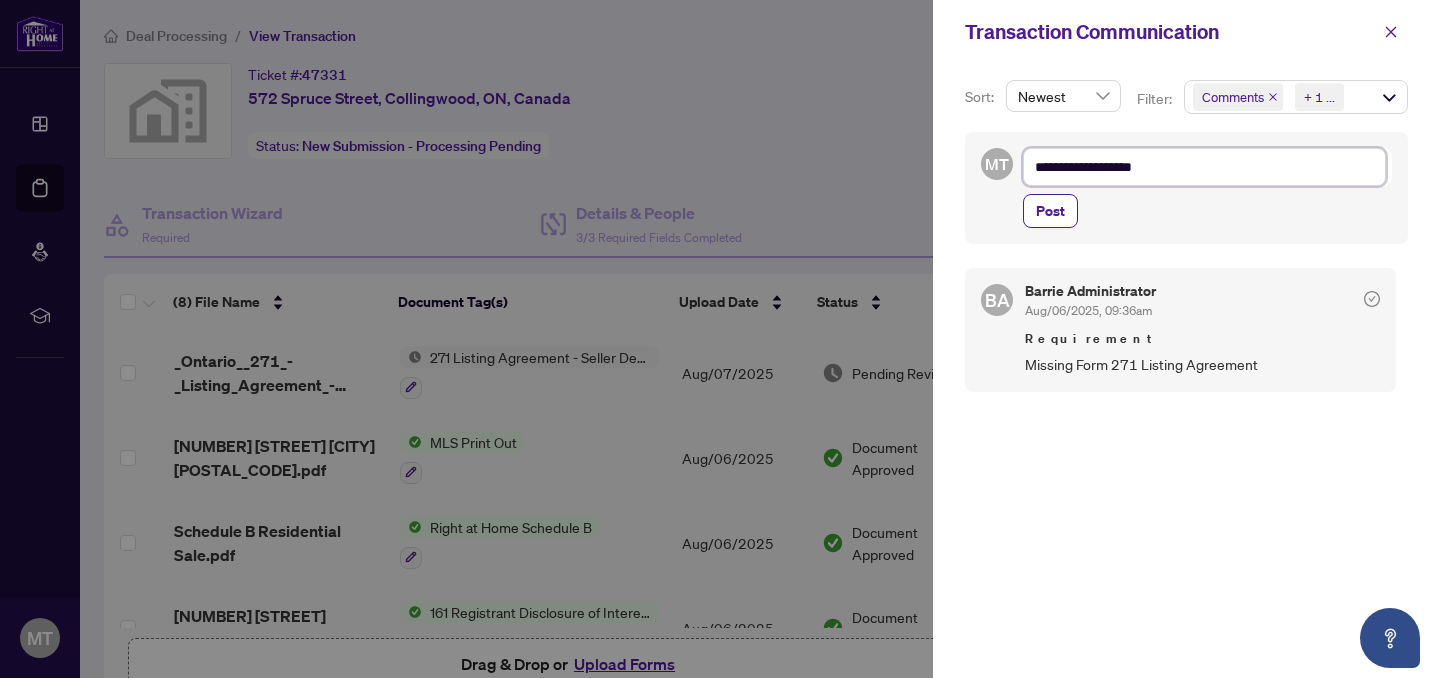 type on "**********" 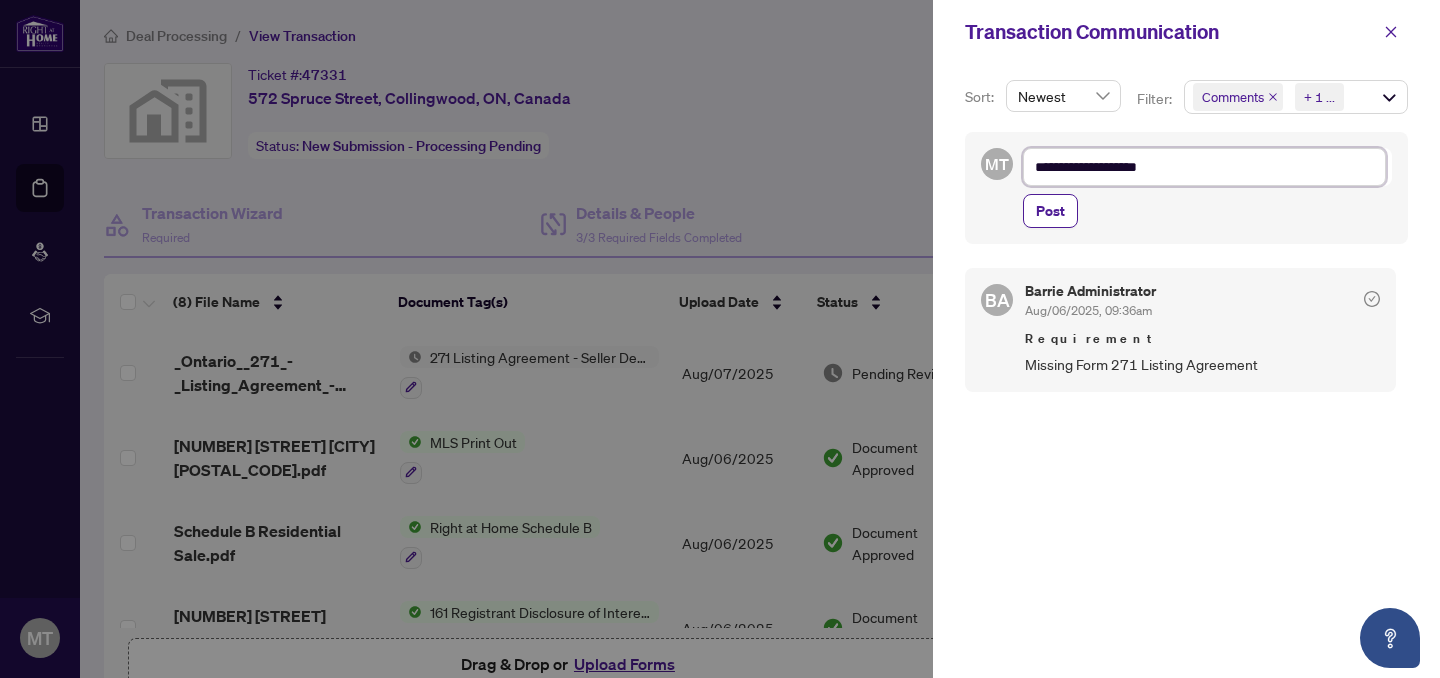 type on "**********" 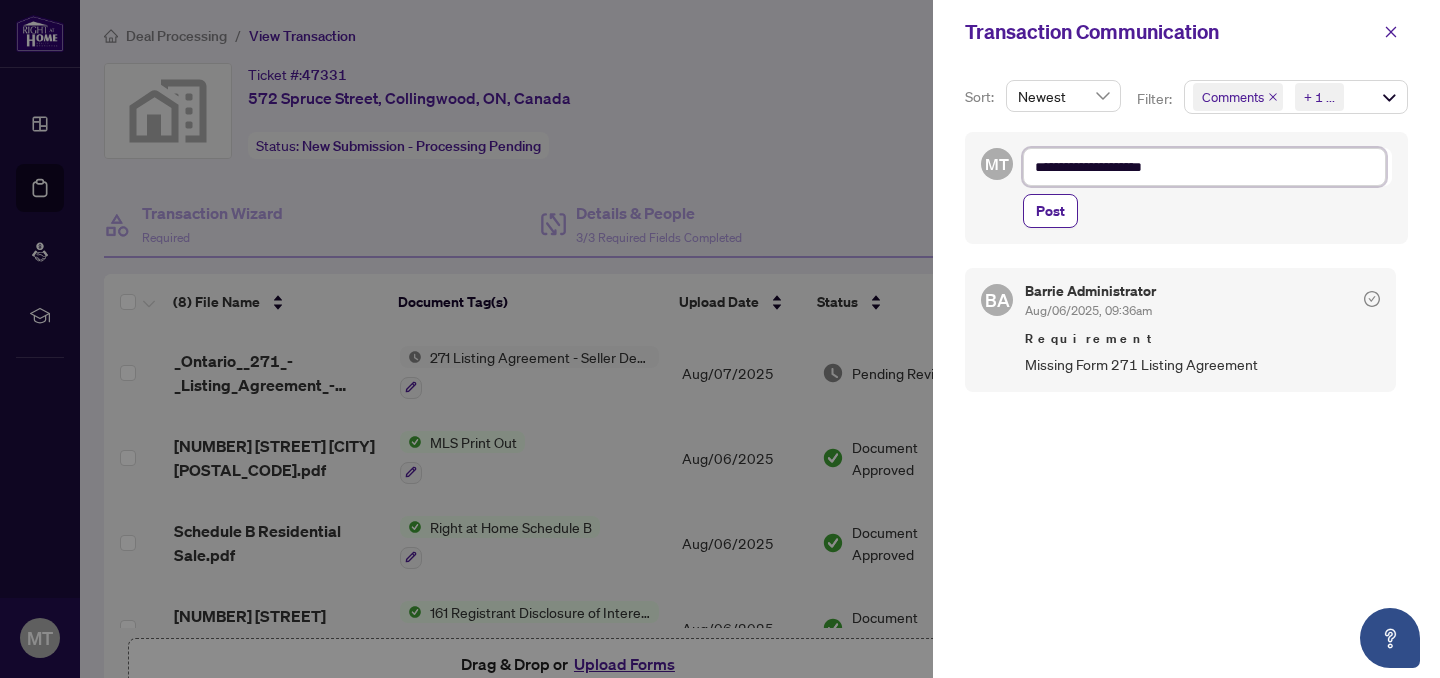 type on "**********" 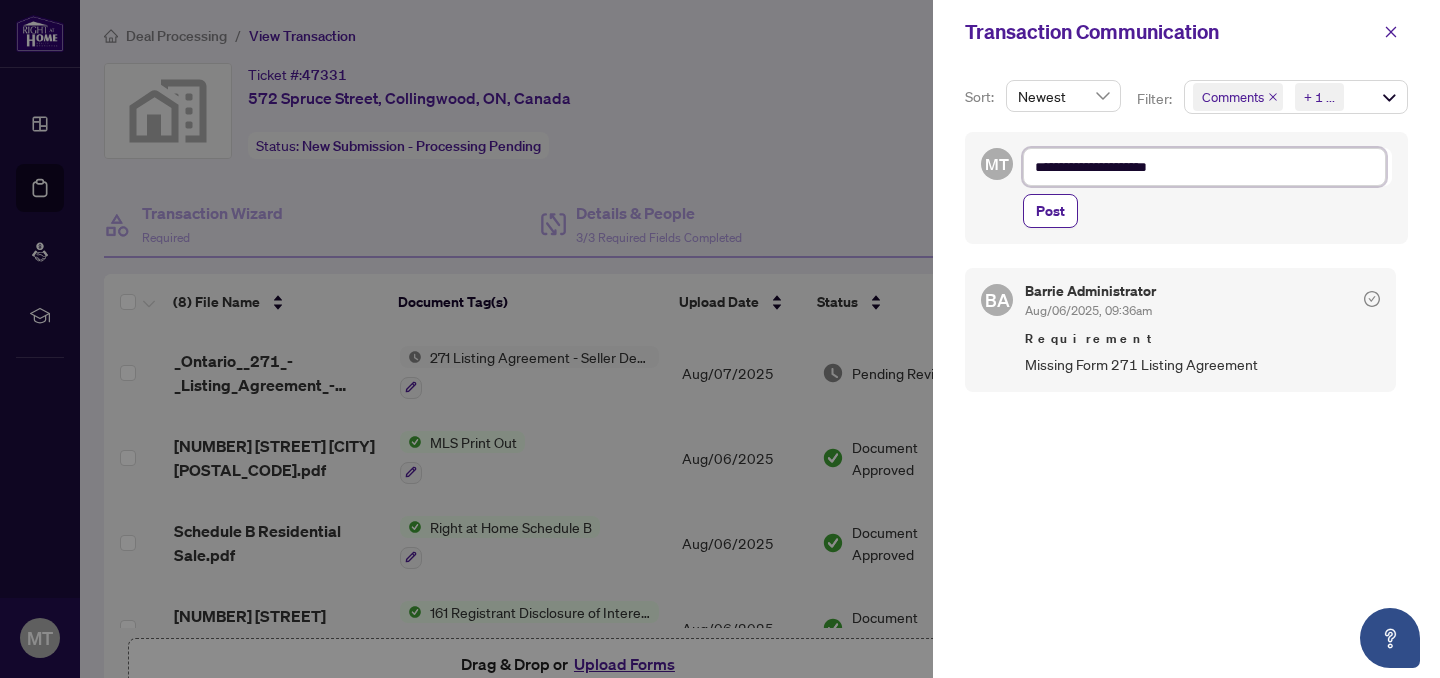 type on "**********" 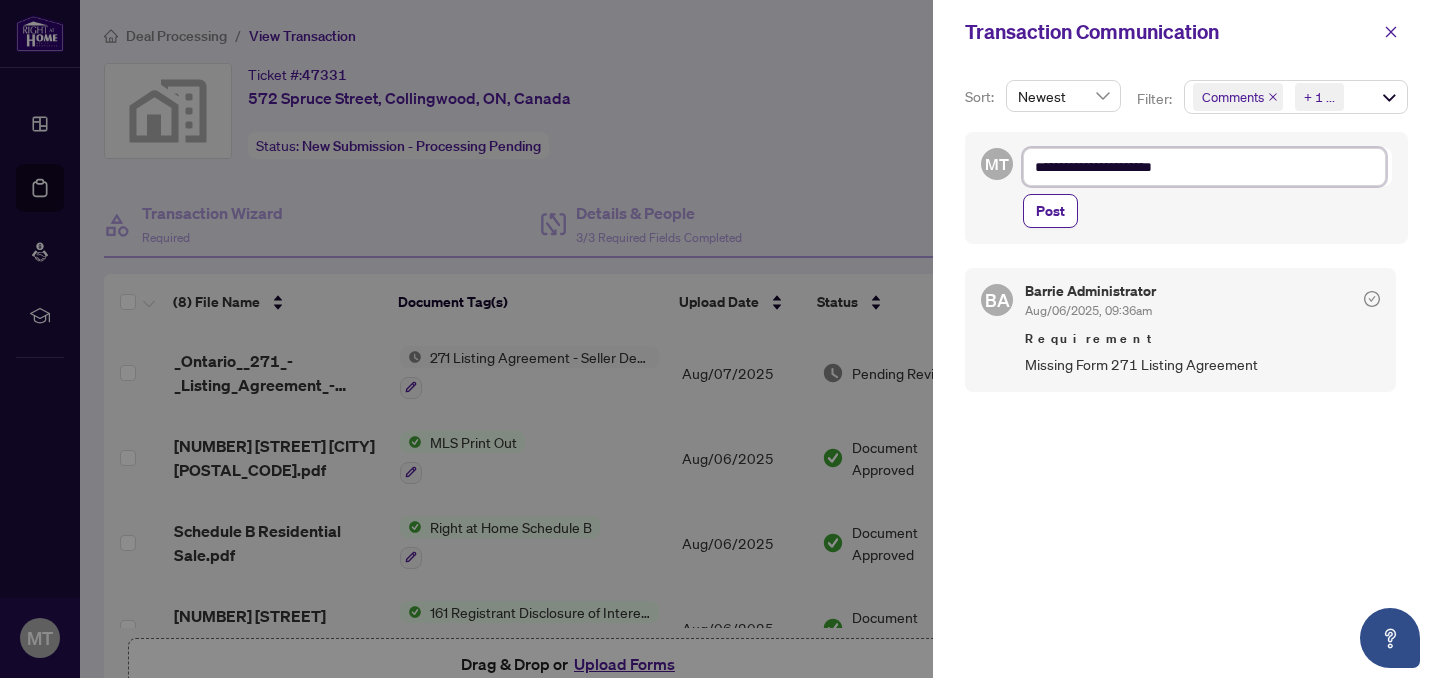 type on "**********" 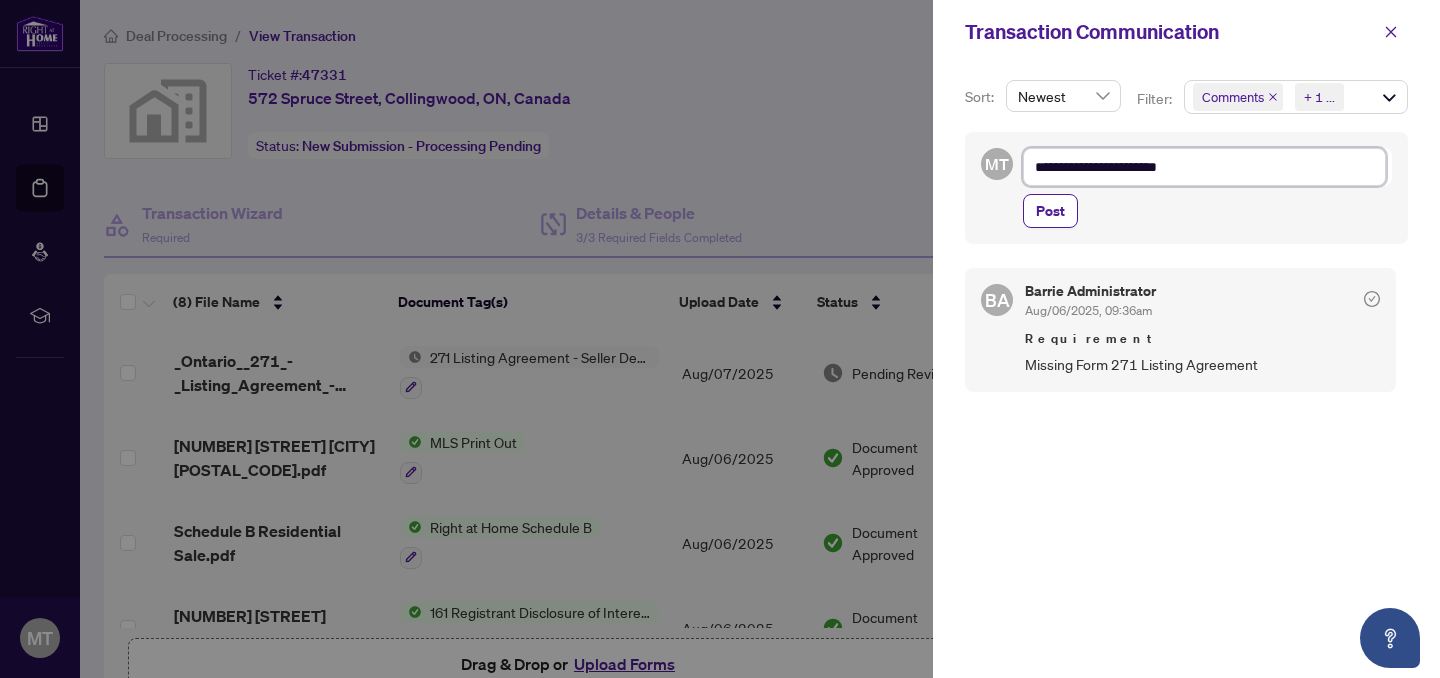 type on "**********" 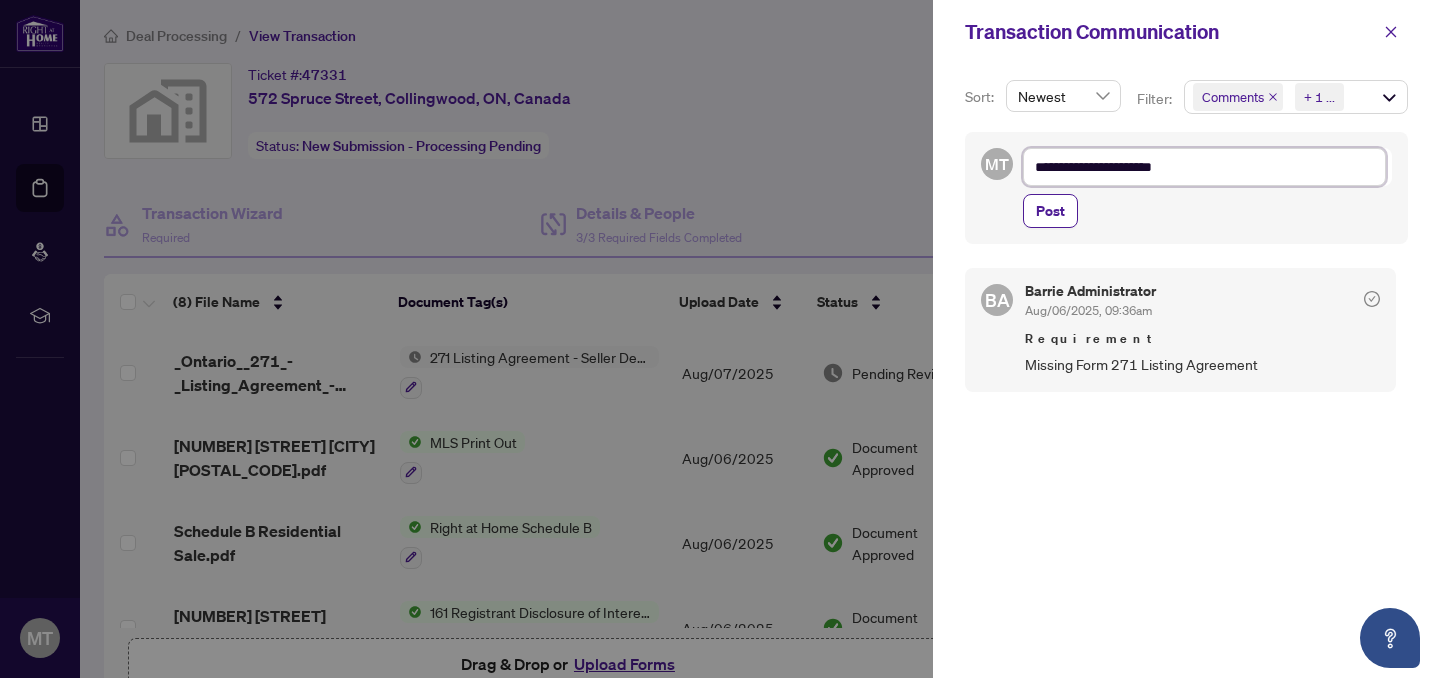 type on "**********" 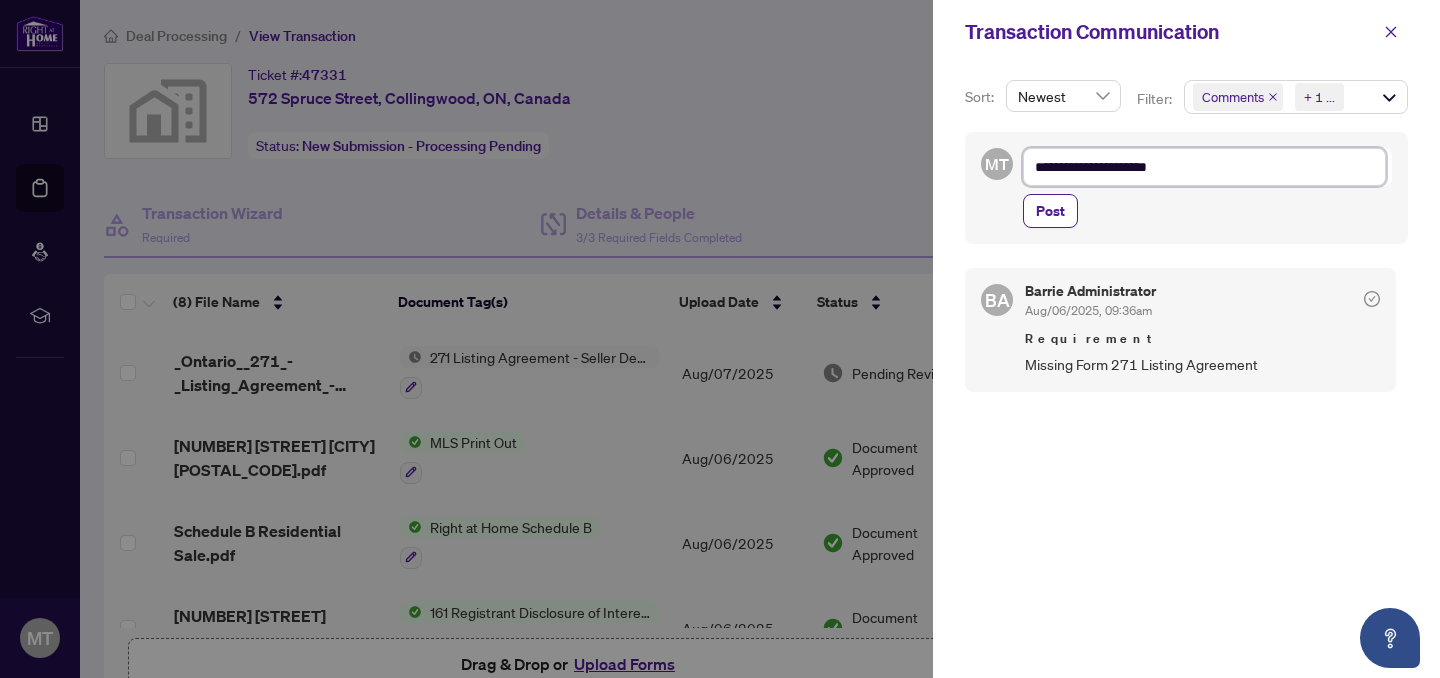 type on "**********" 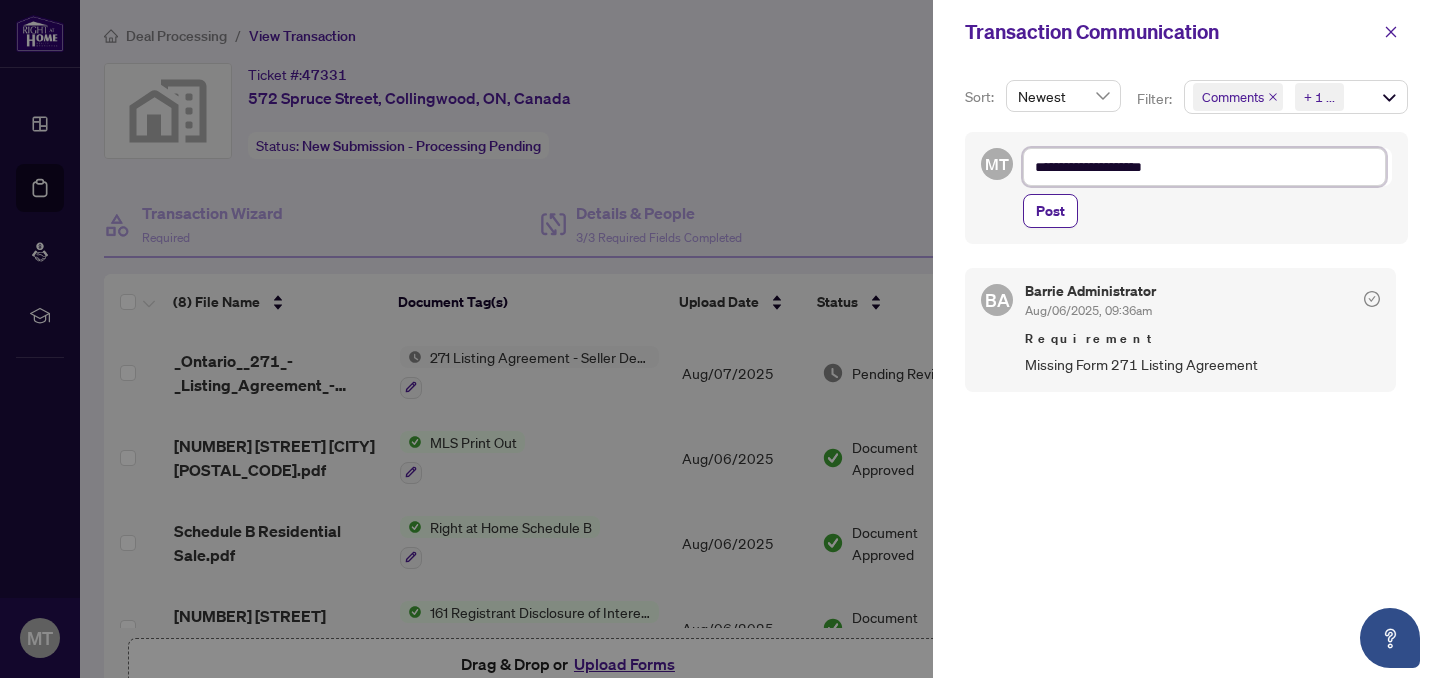 type on "**********" 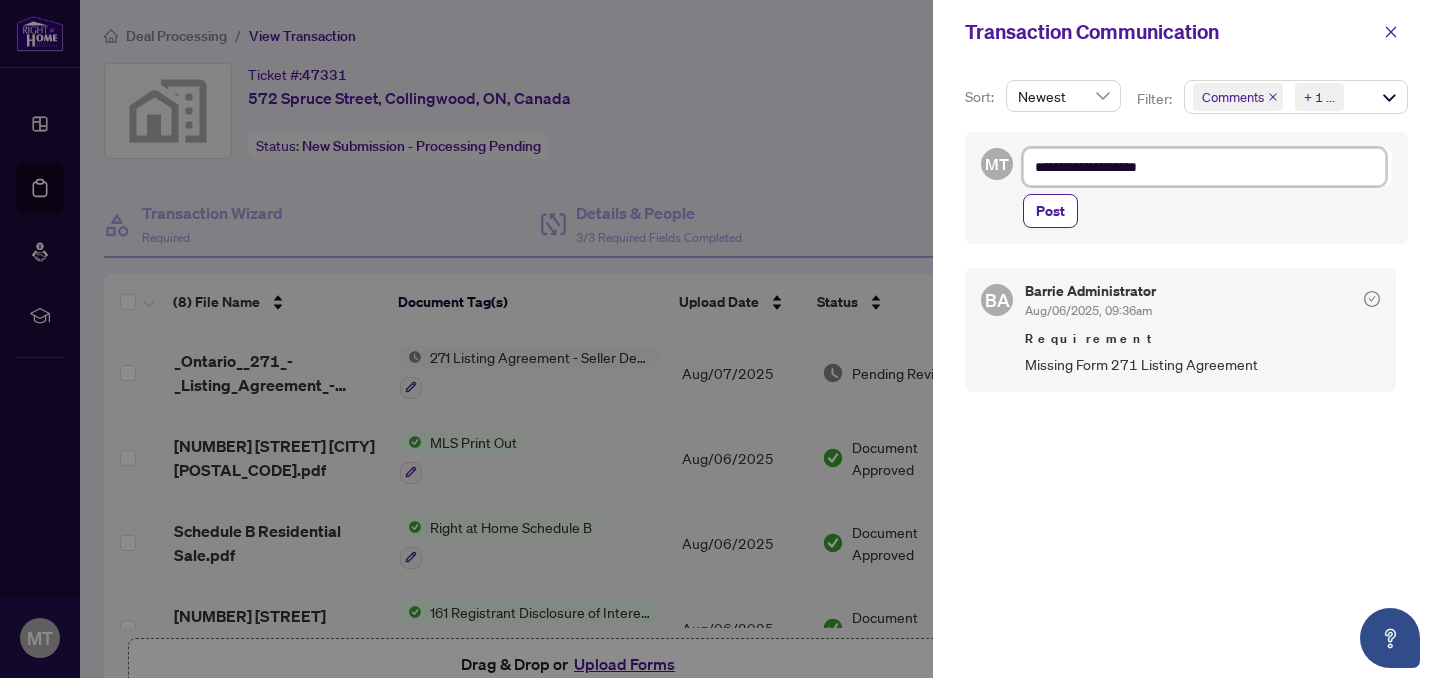 type on "**********" 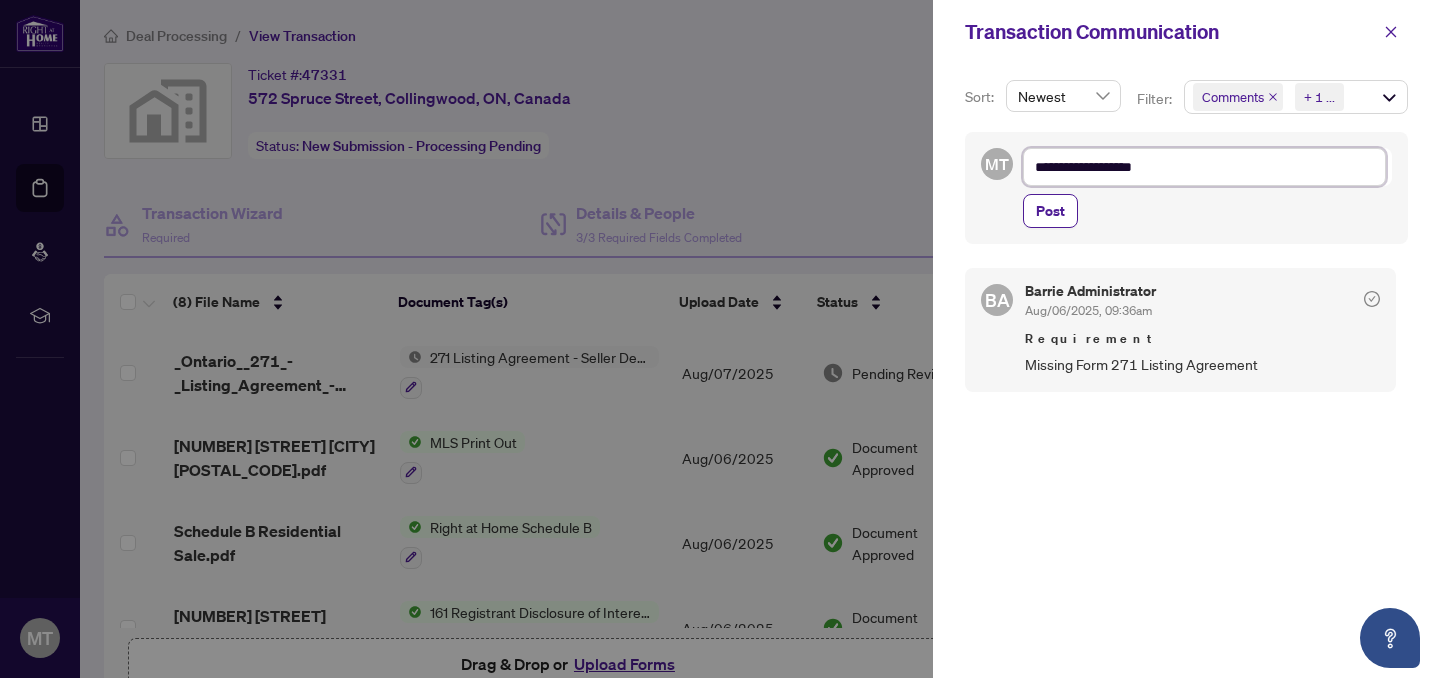 type on "**********" 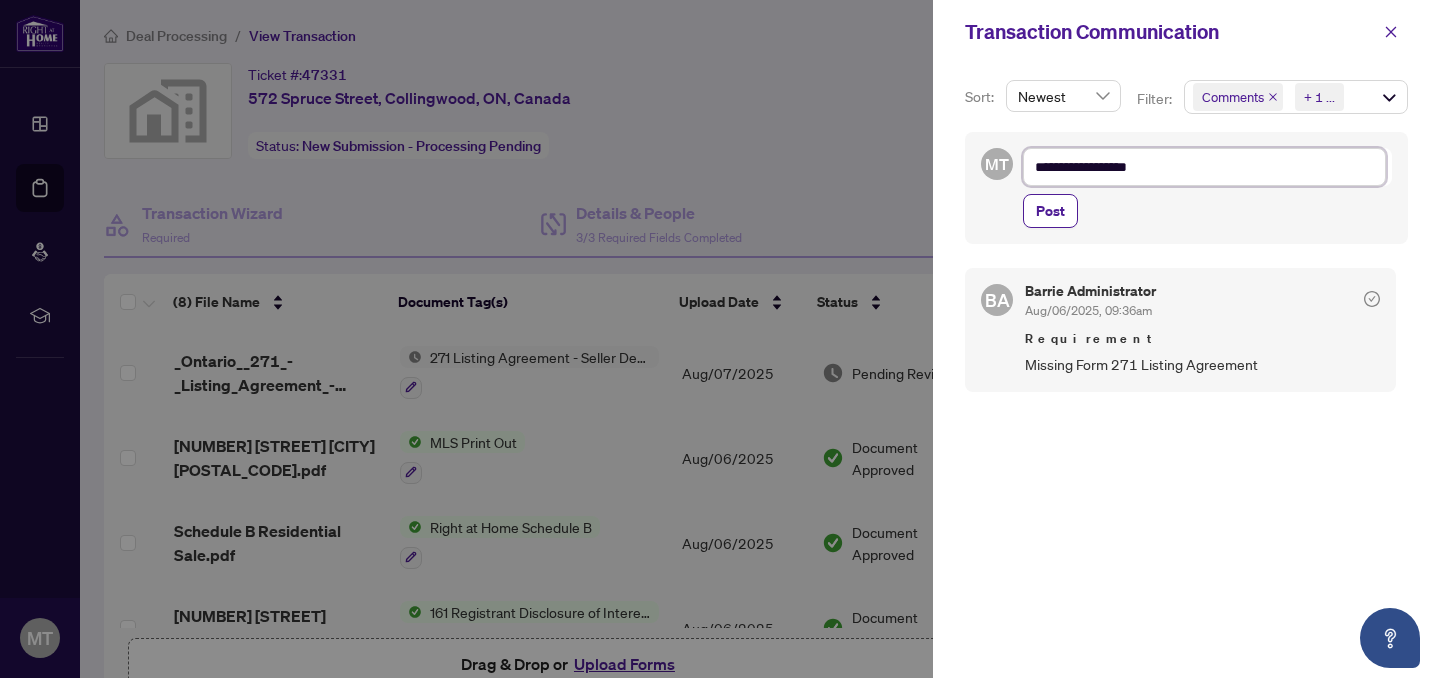 type on "**********" 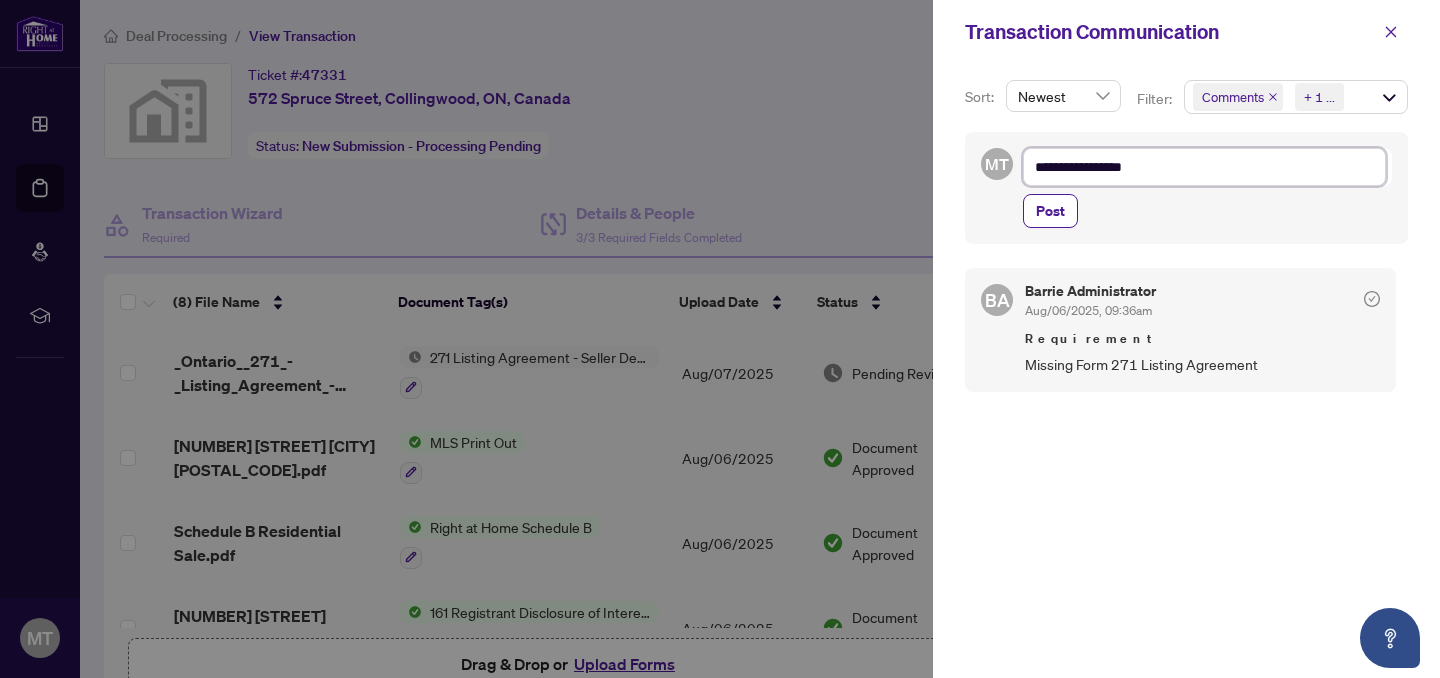 type on "**********" 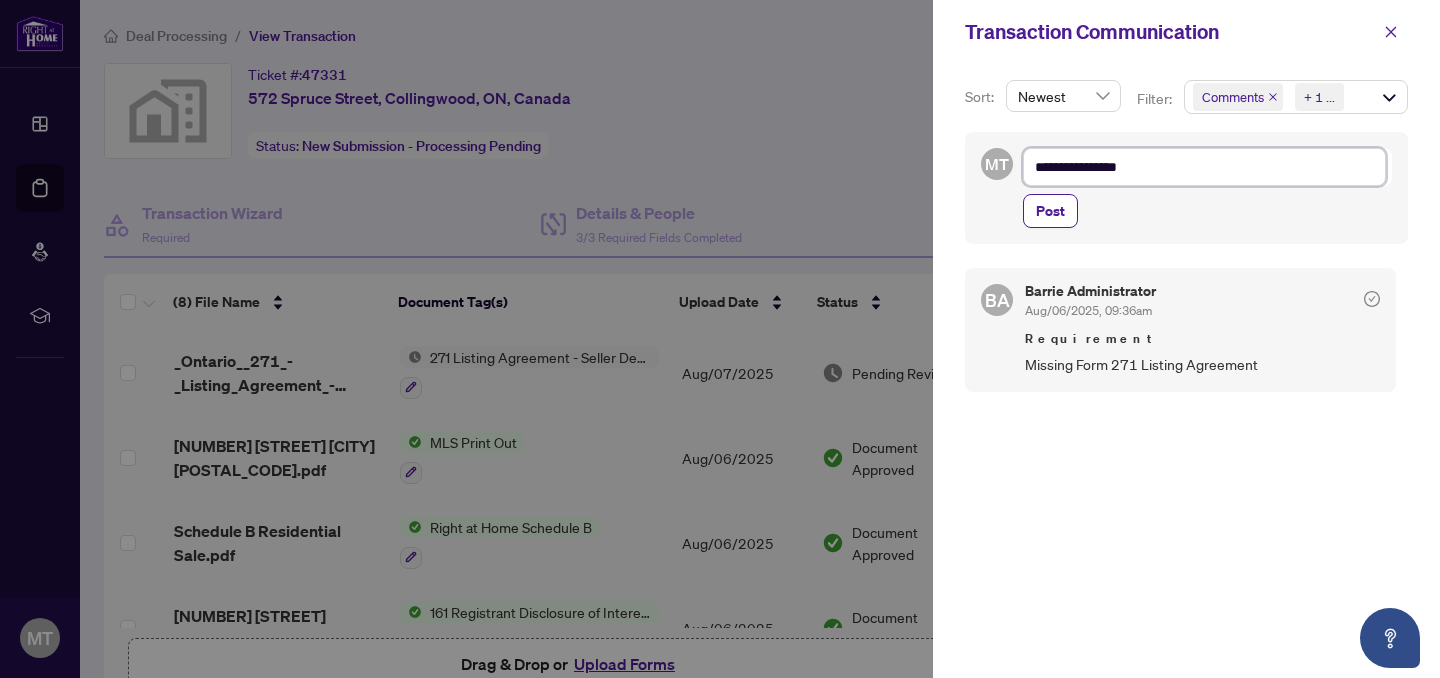 type on "**********" 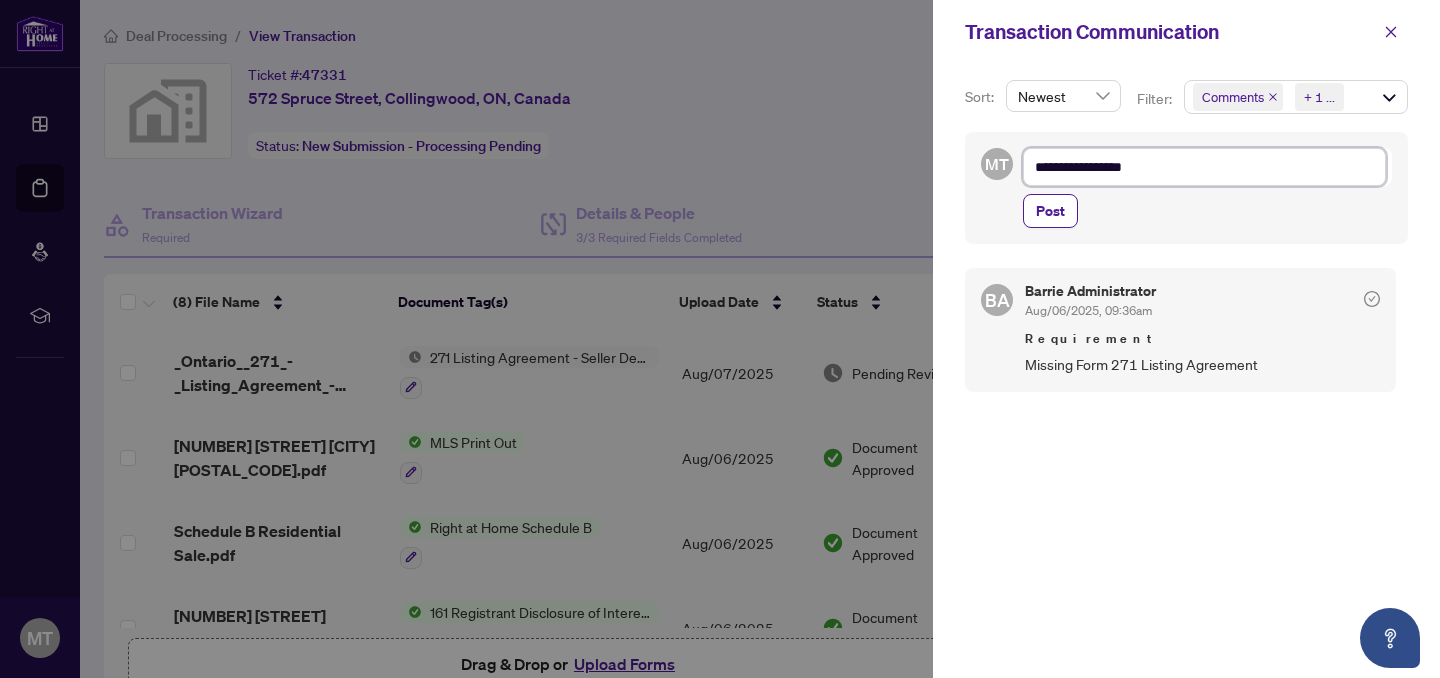 type on "**********" 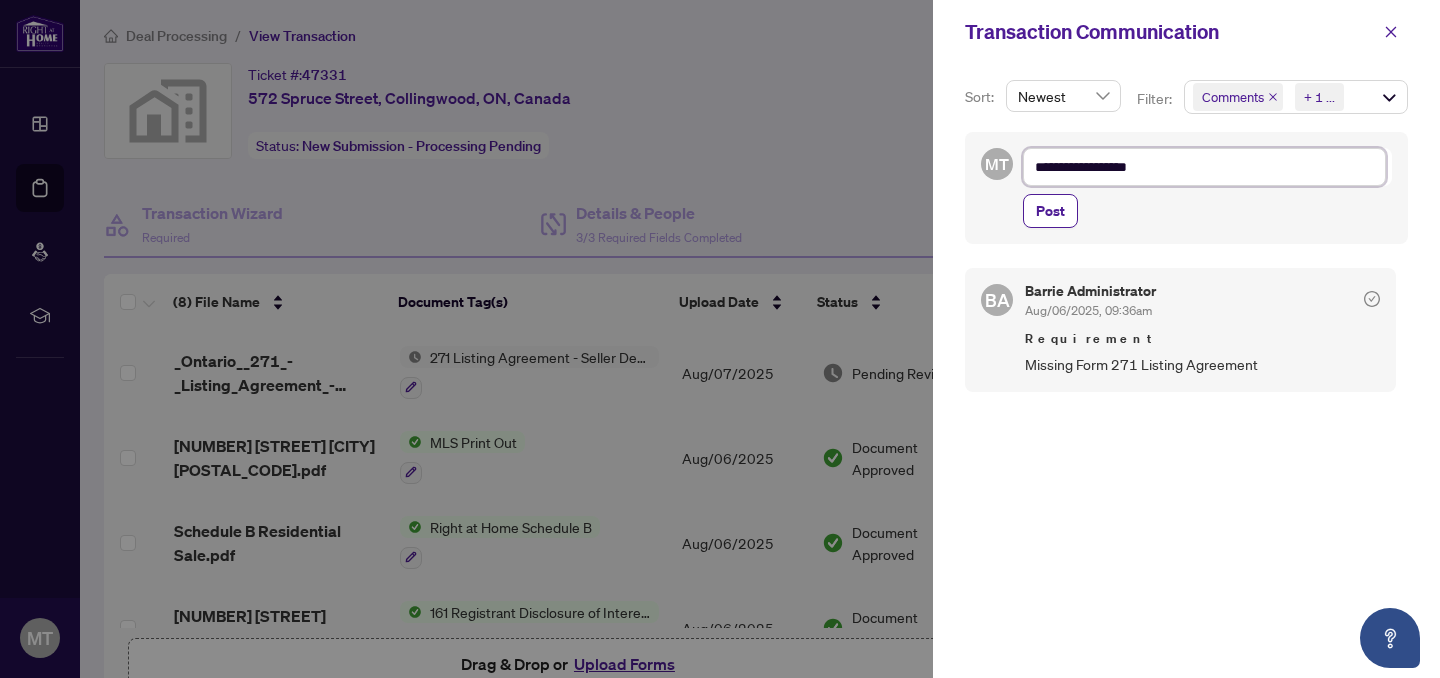 type on "**********" 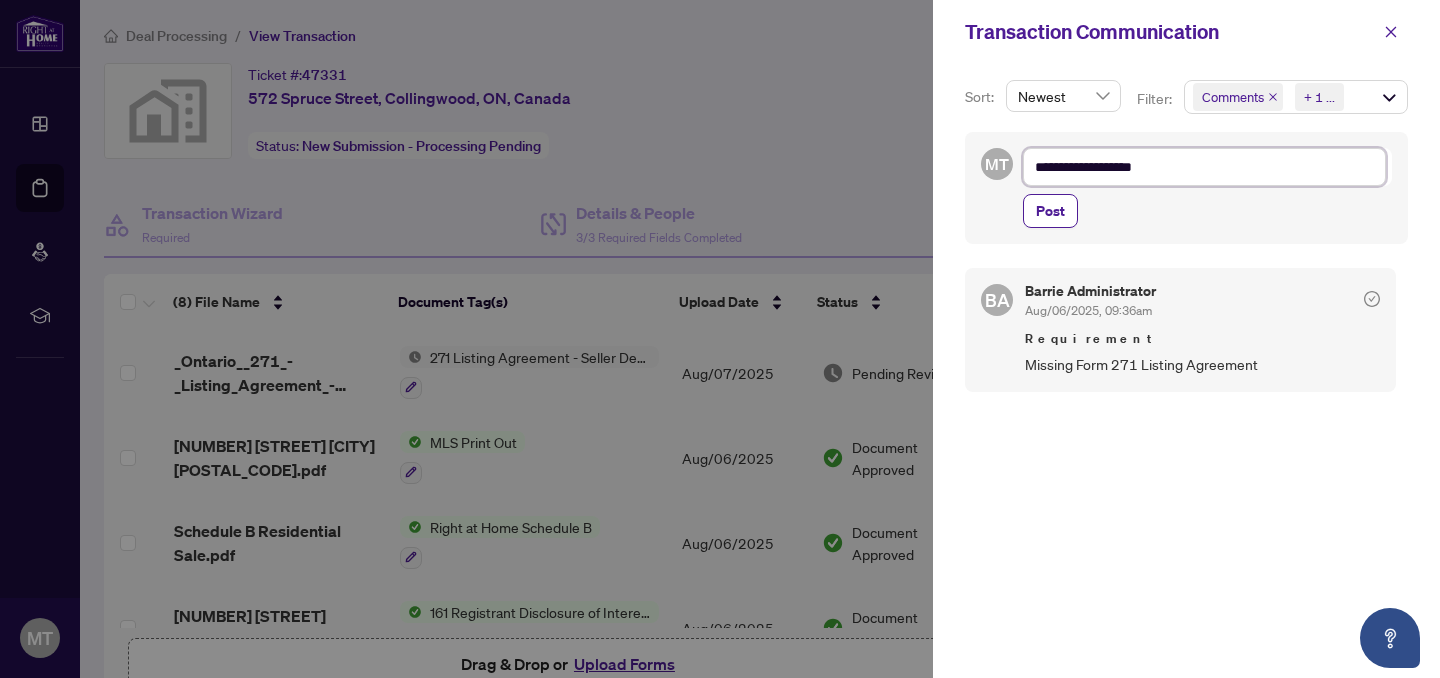 type on "**********" 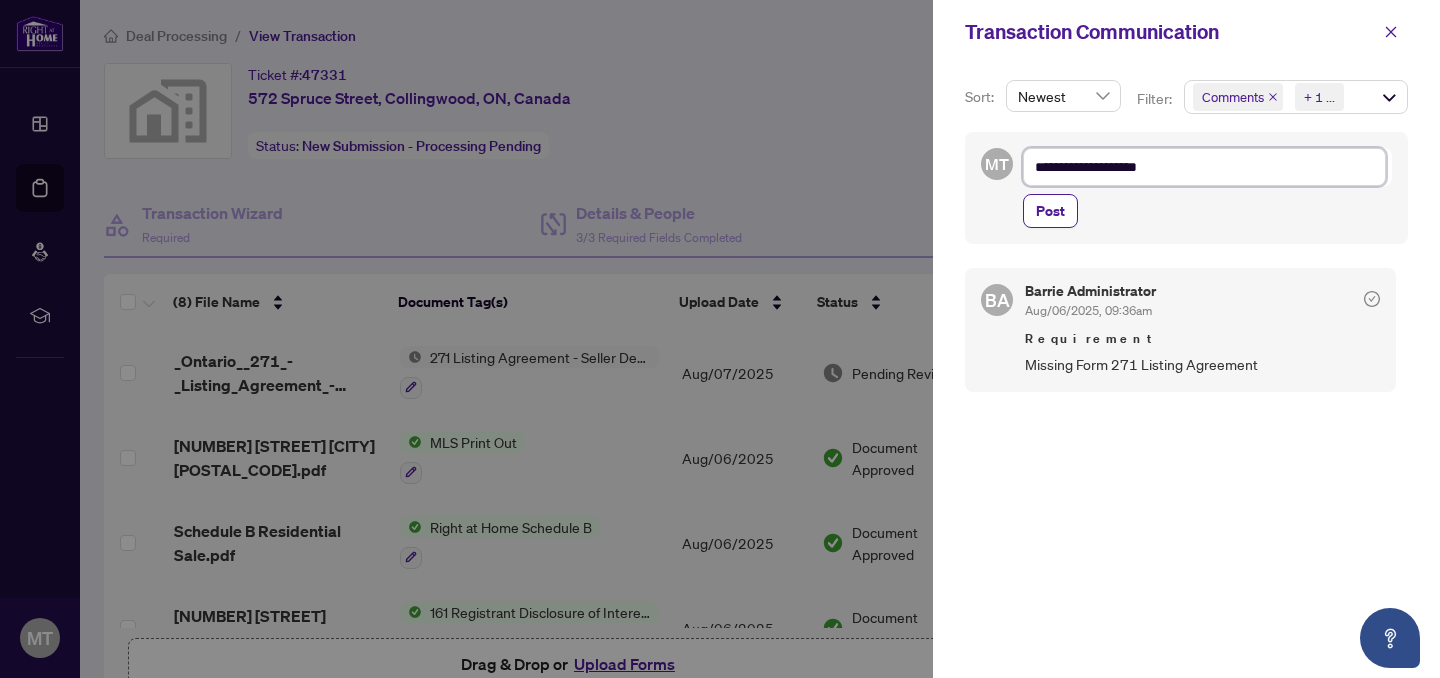 type on "**********" 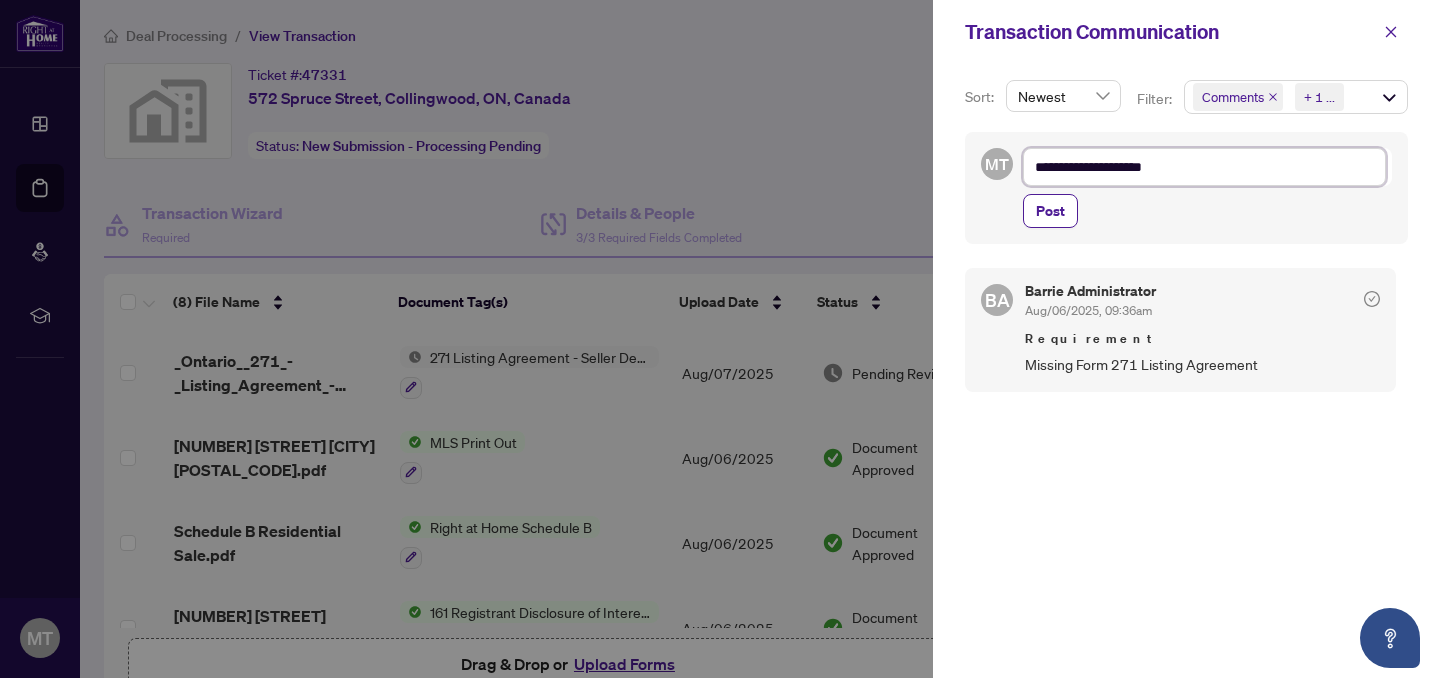 type on "**********" 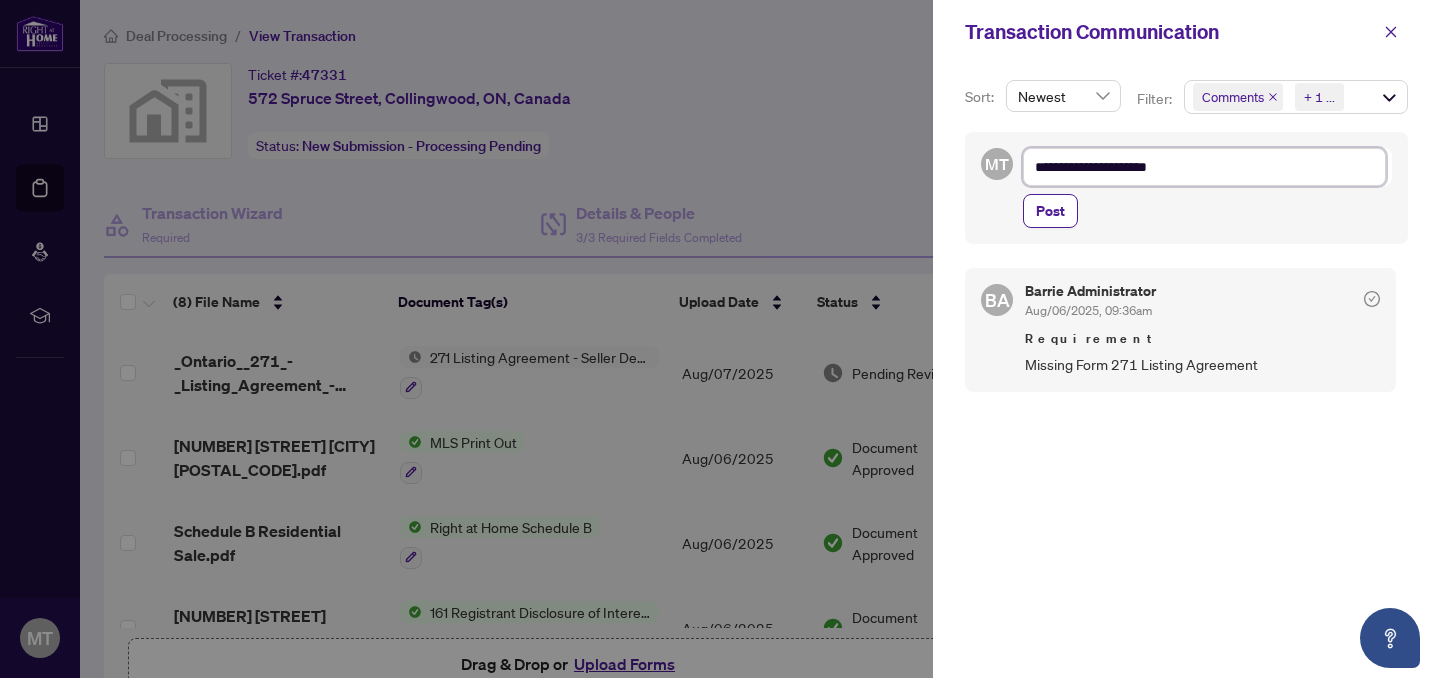 type on "**********" 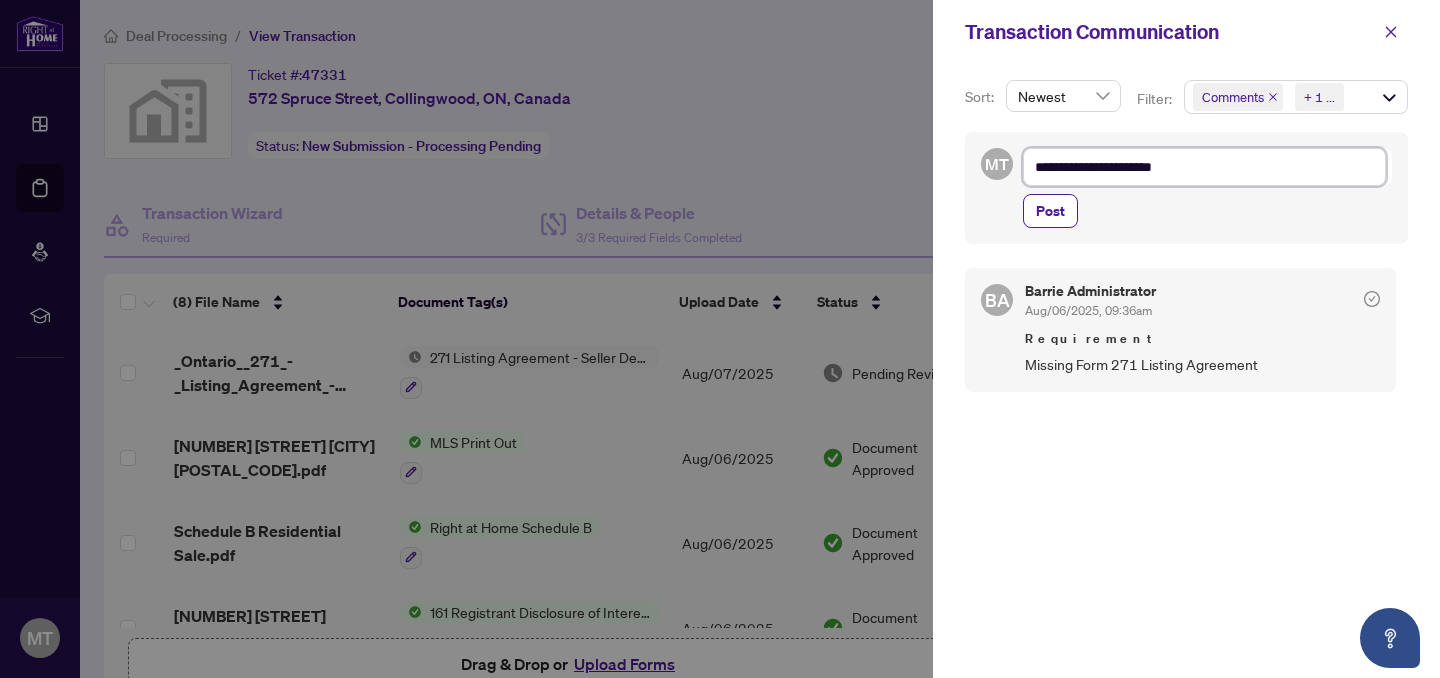 type on "**********" 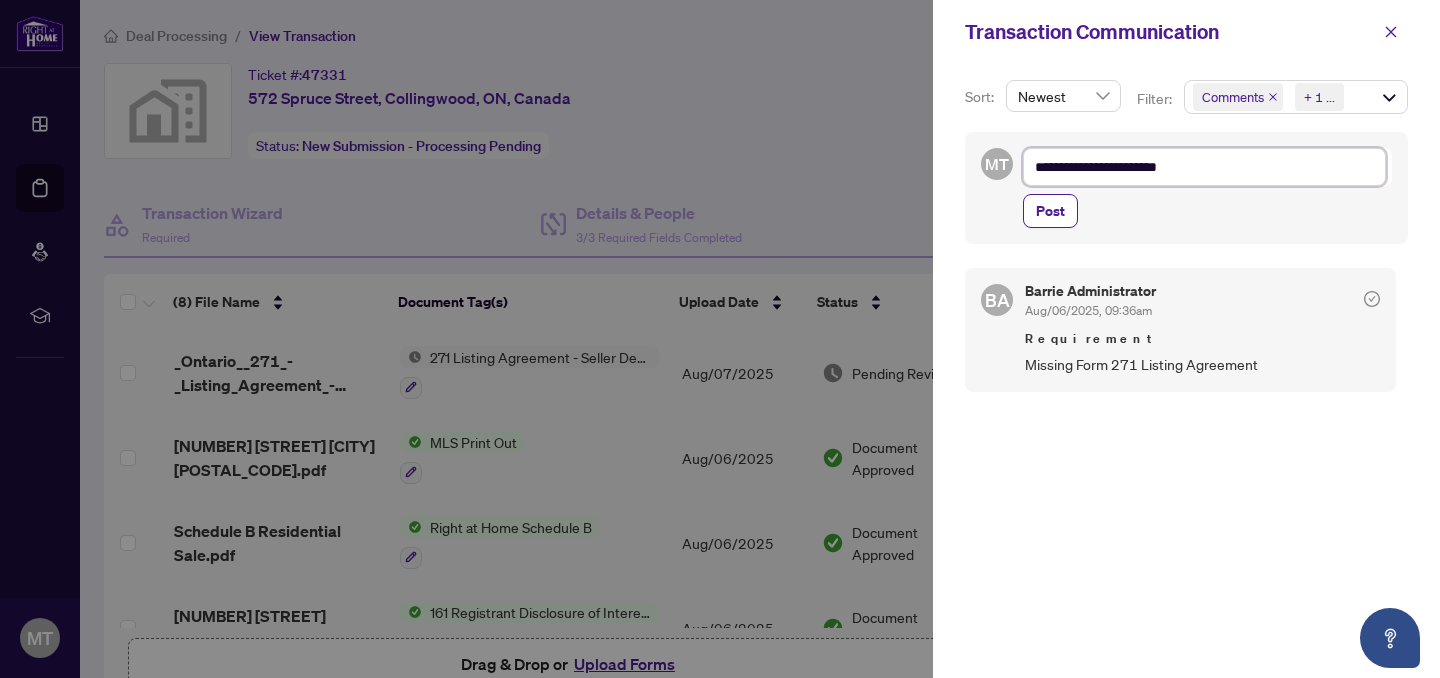 type on "**********" 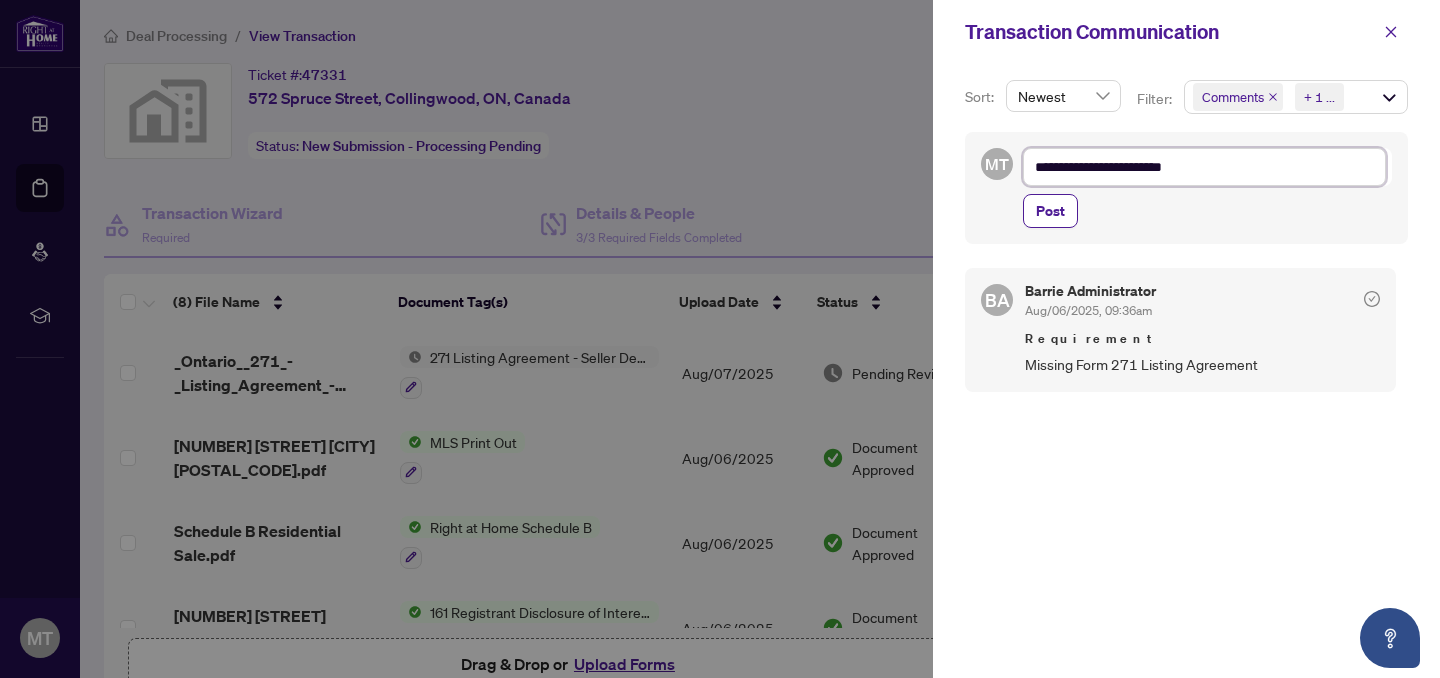 type on "**********" 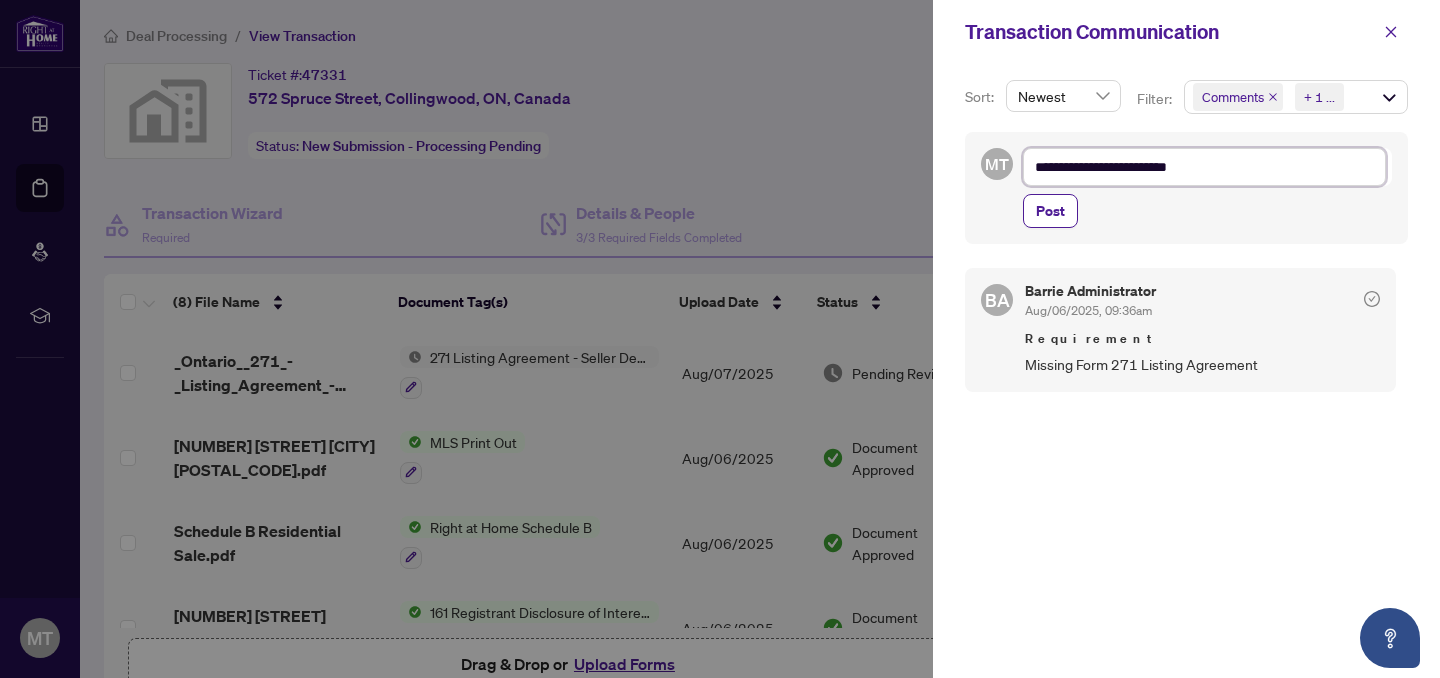 type on "**********" 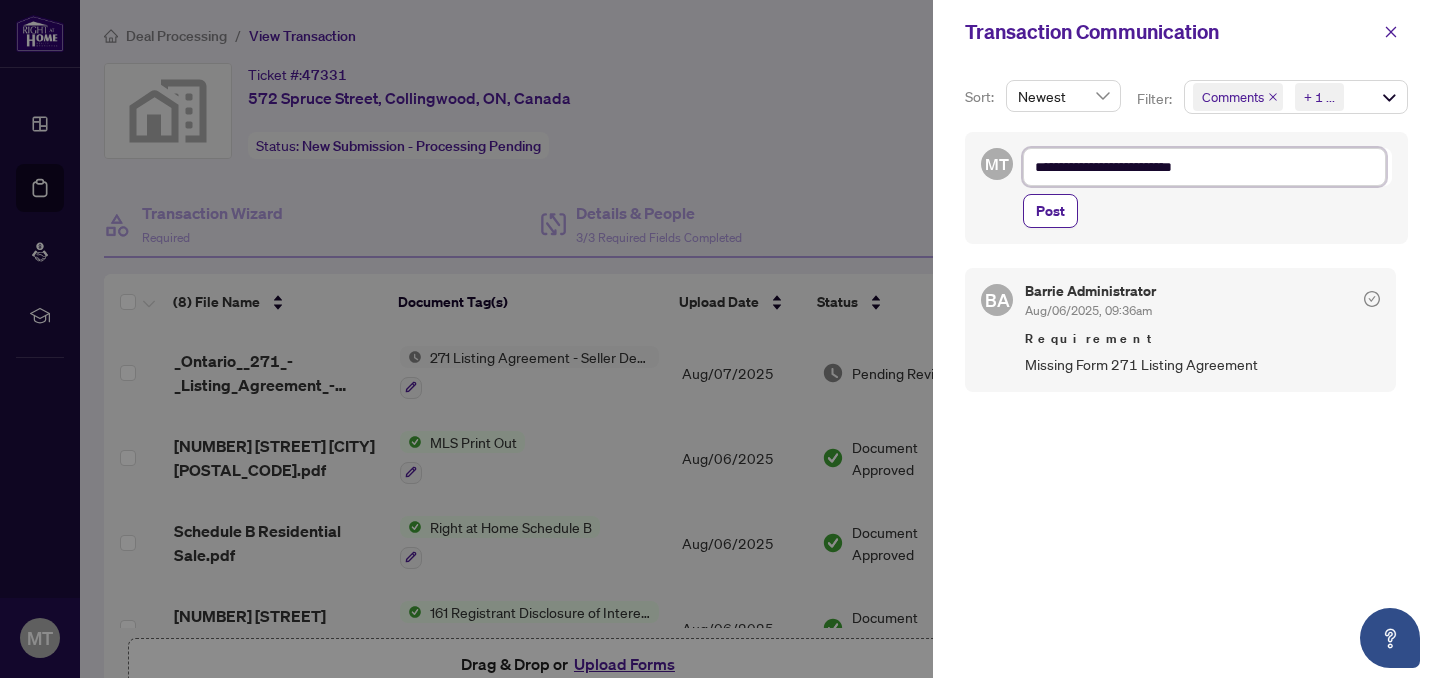 type on "**********" 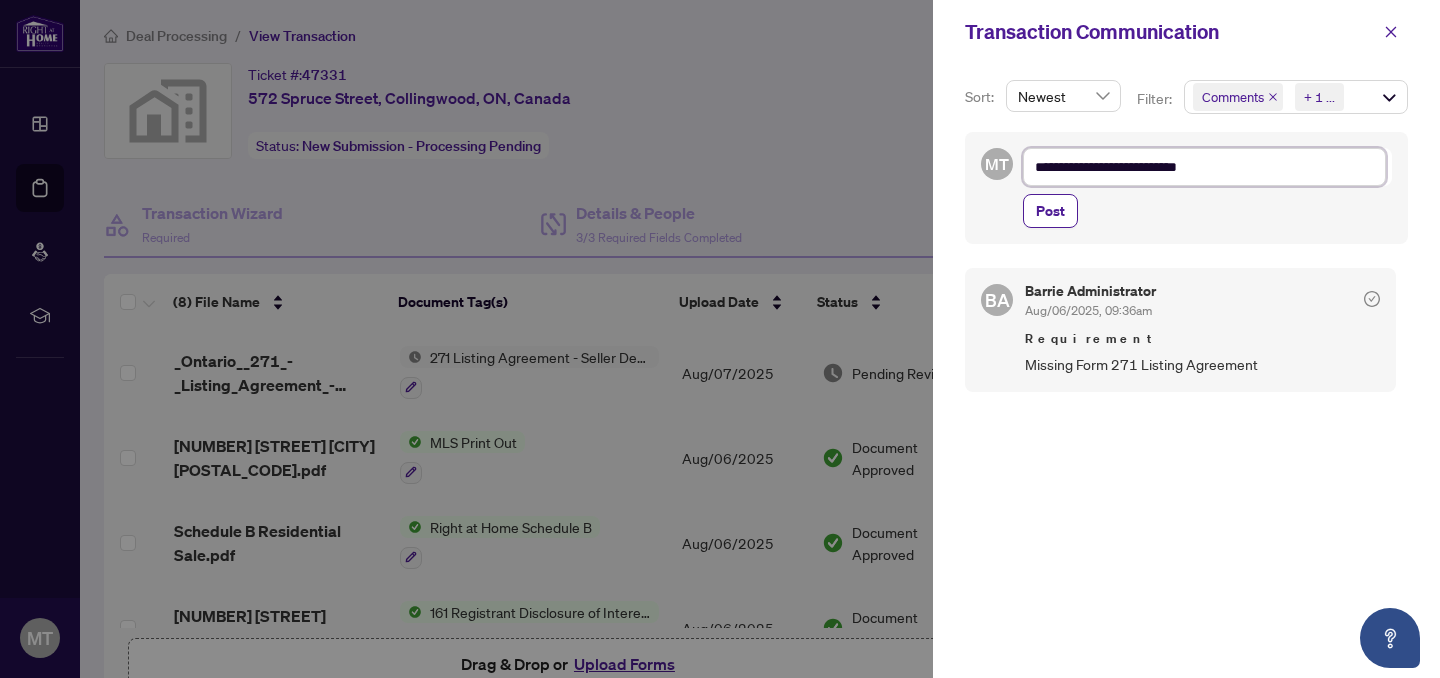 type on "**********" 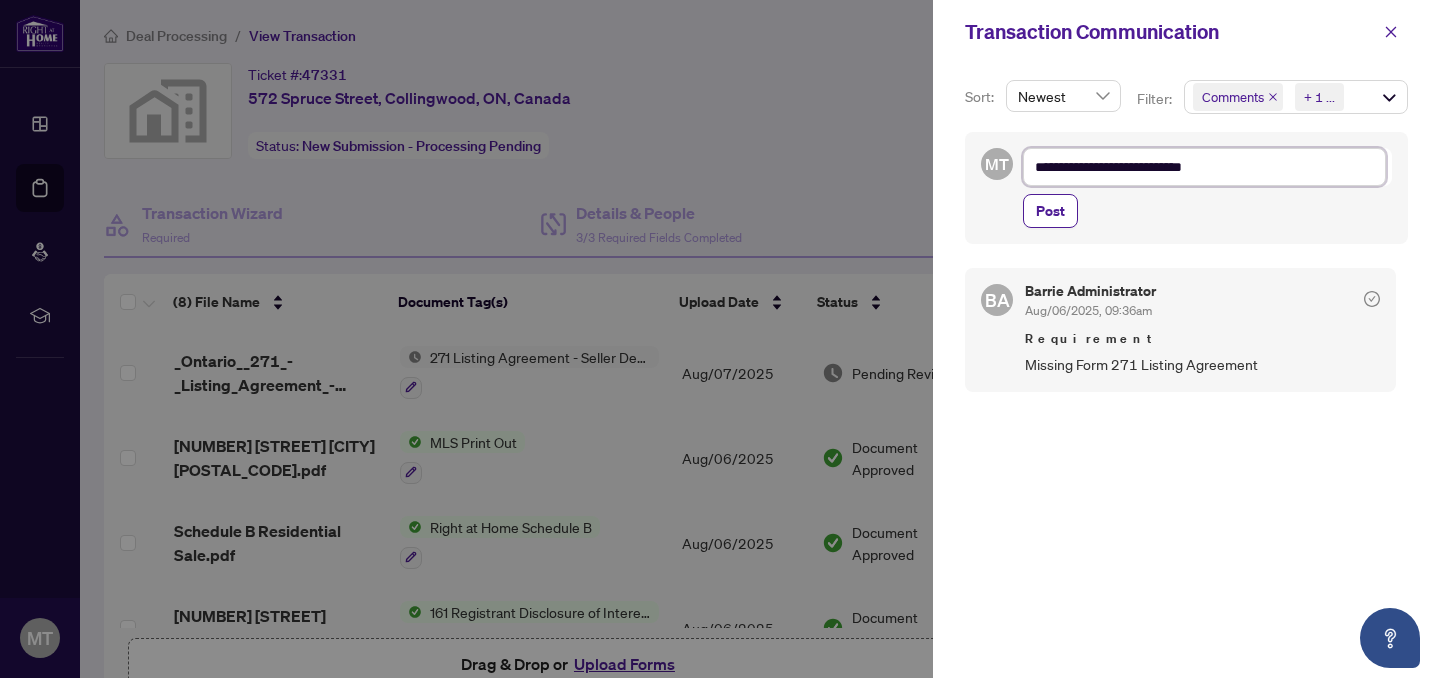 type on "**********" 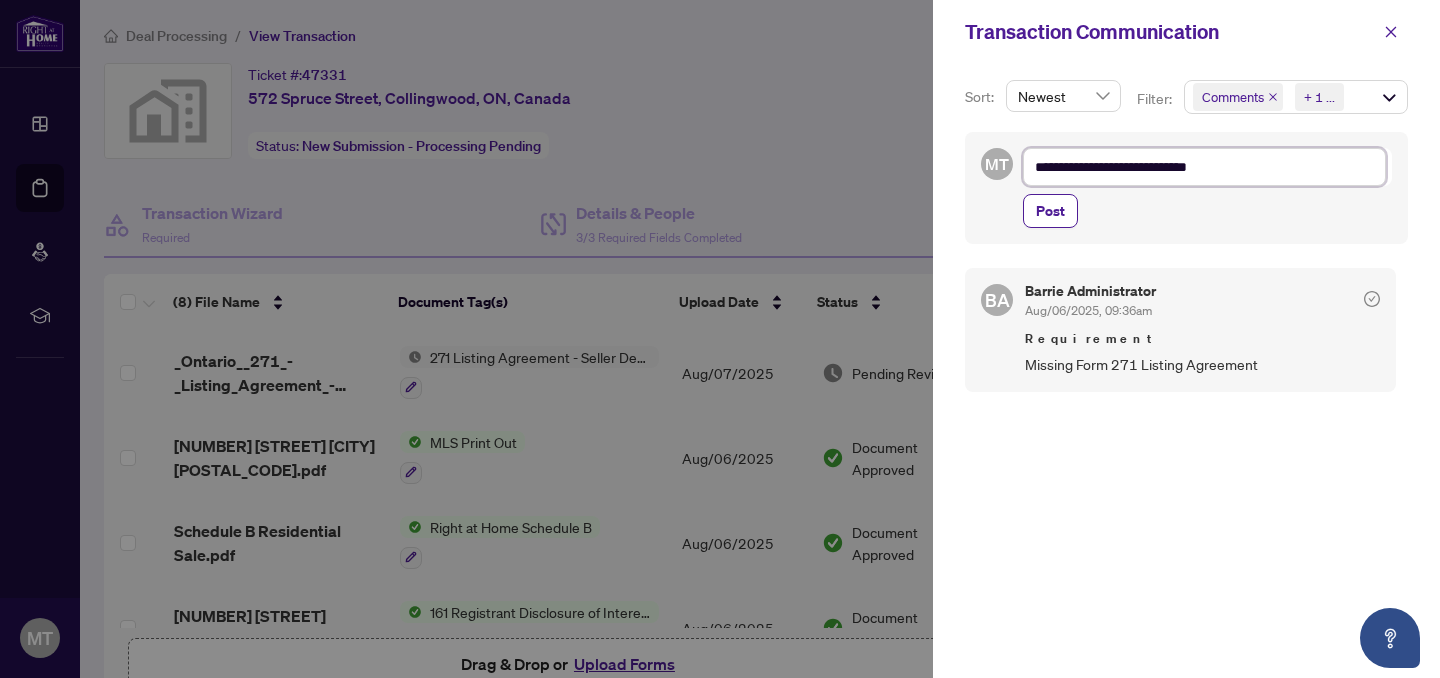 type on "**********" 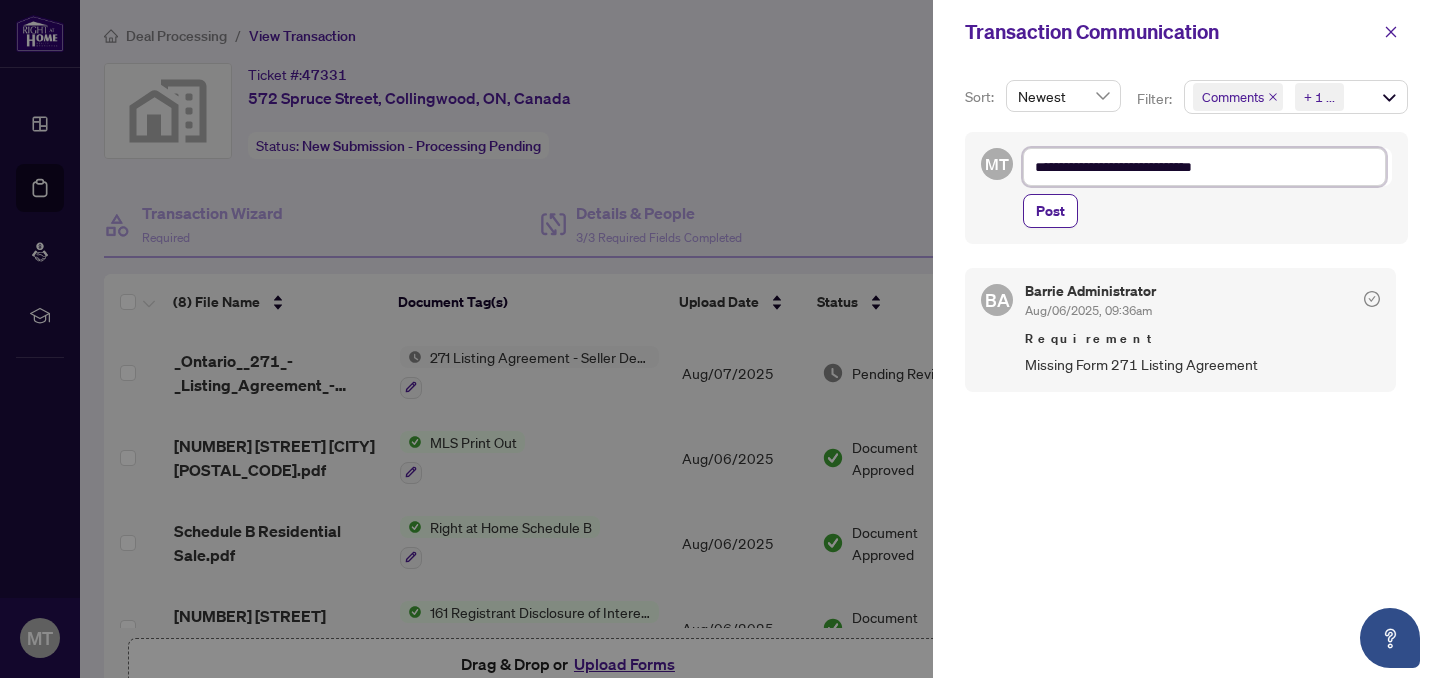 type on "**********" 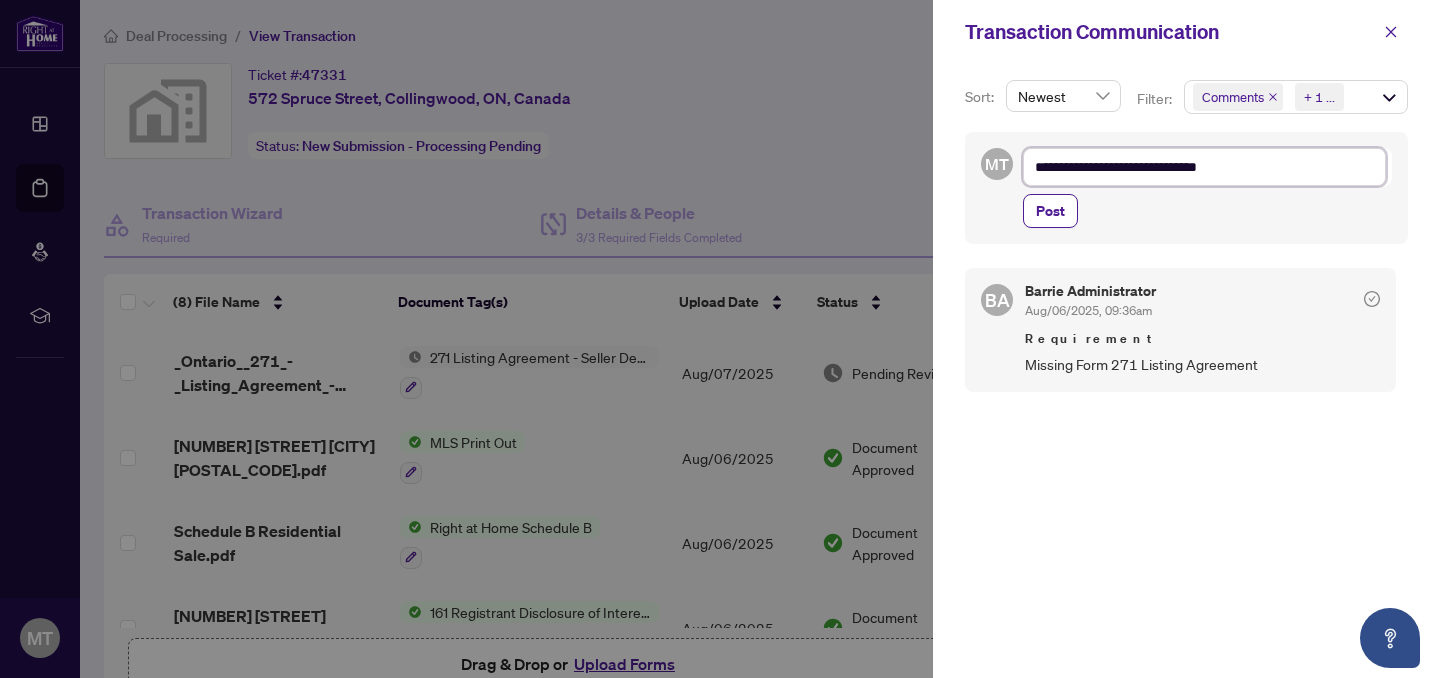 type on "**********" 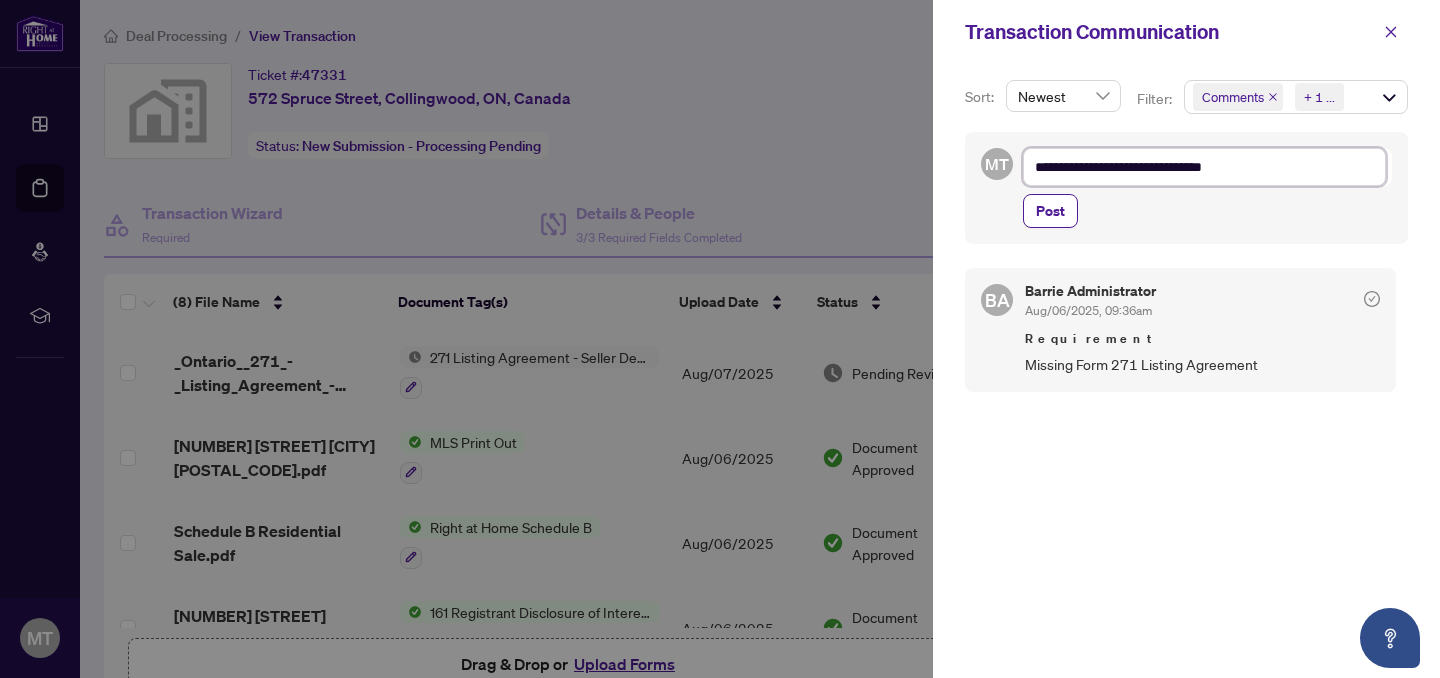 type on "**********" 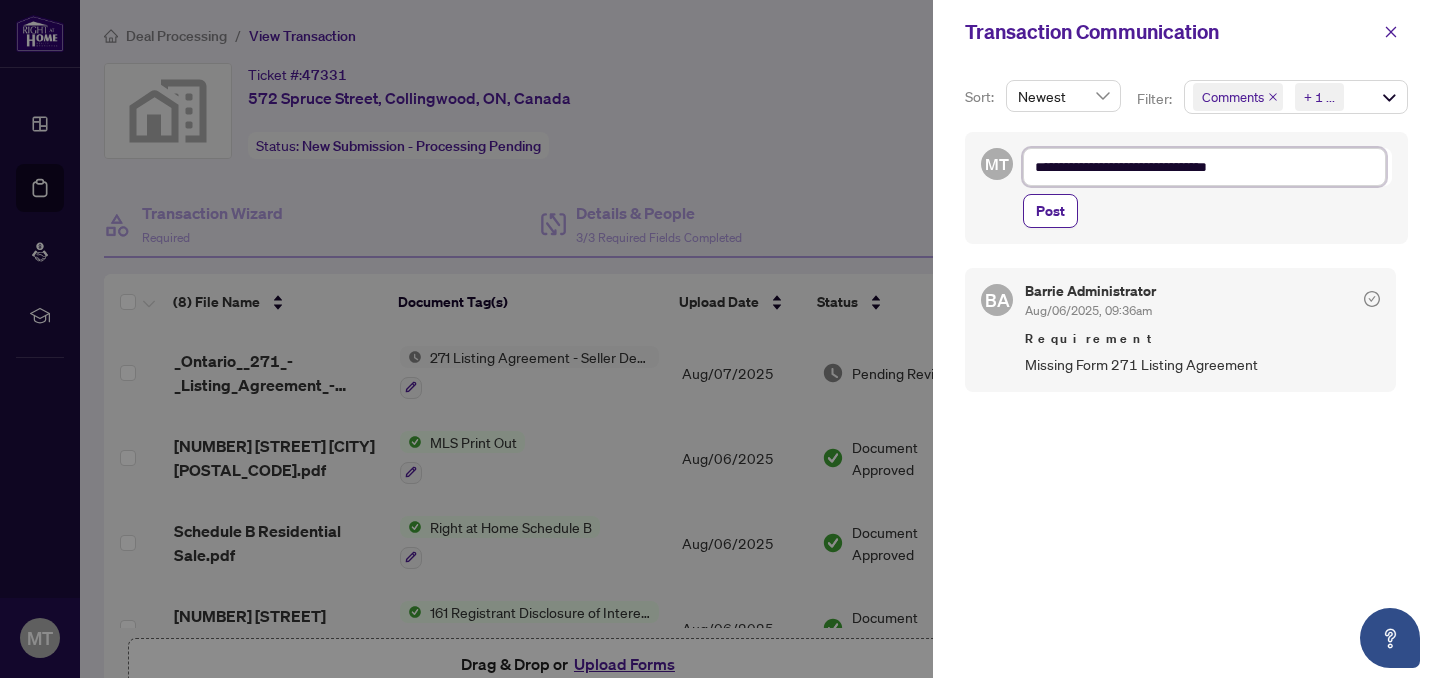 type on "**********" 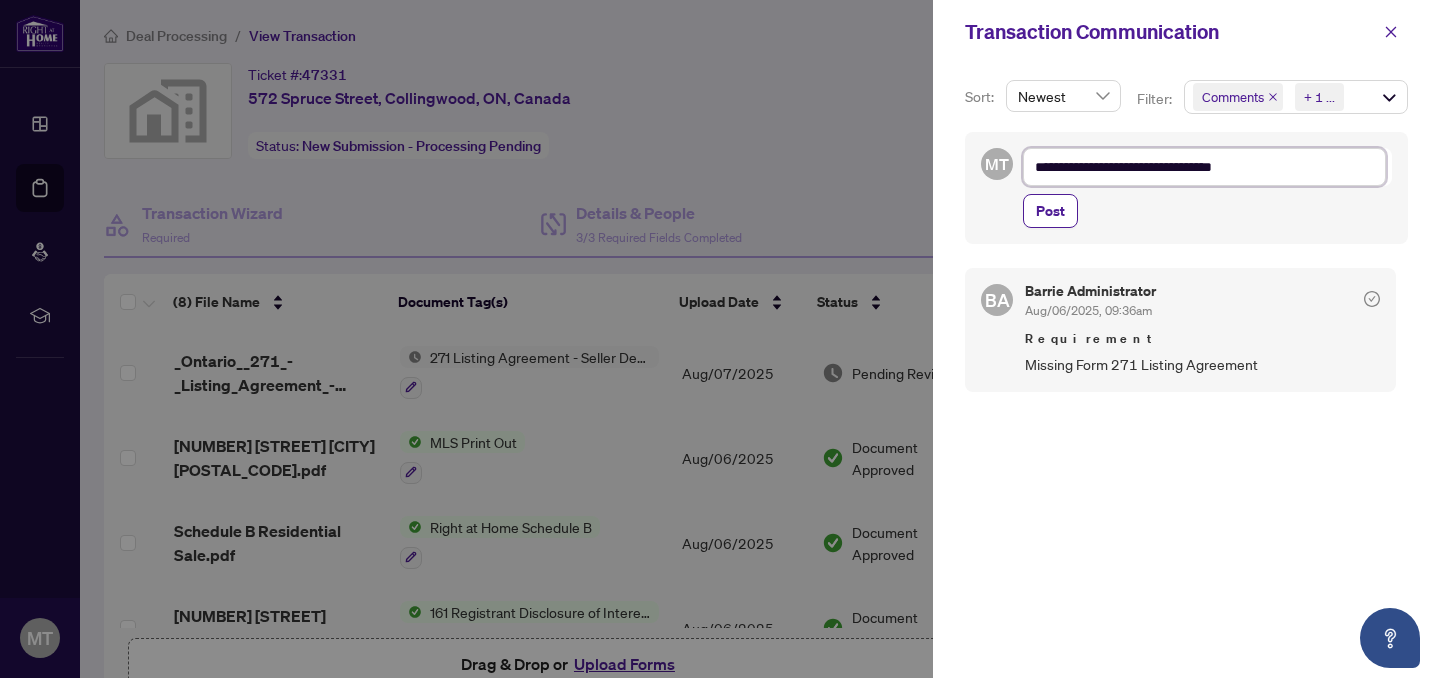 type on "**********" 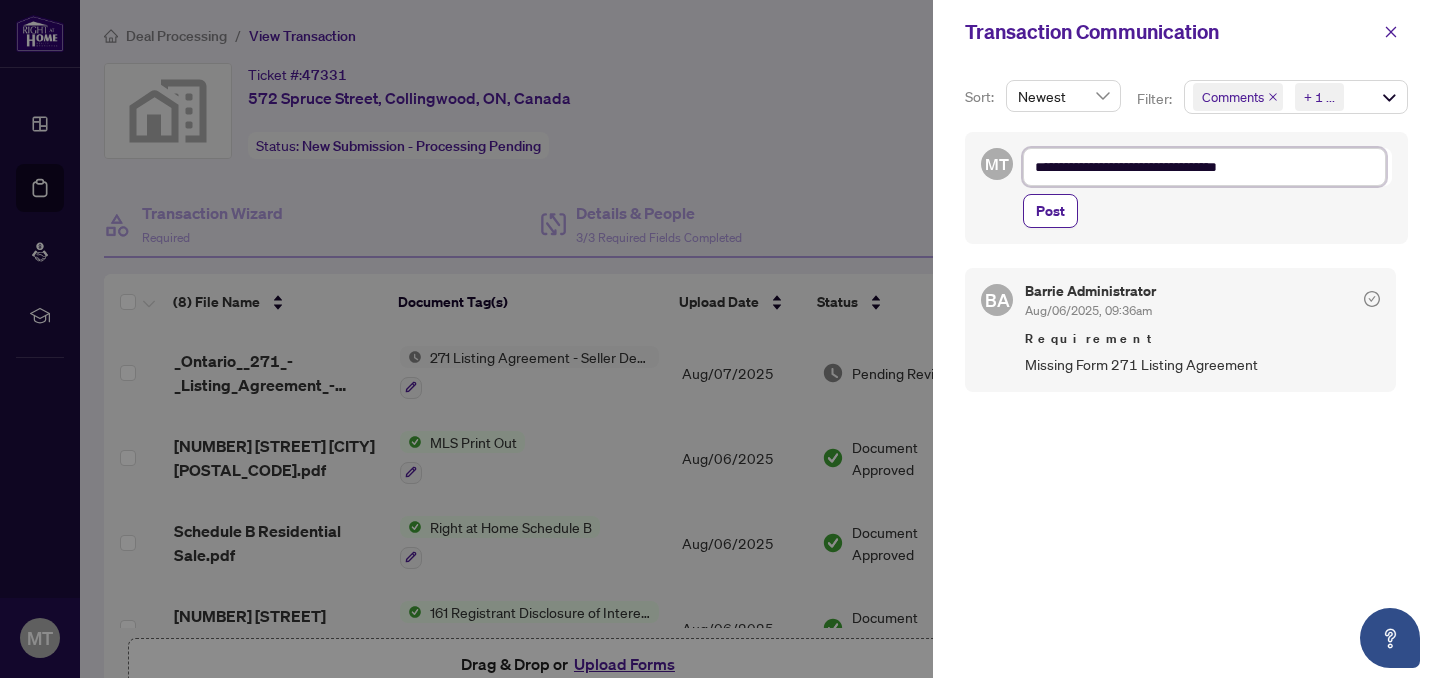 type on "**********" 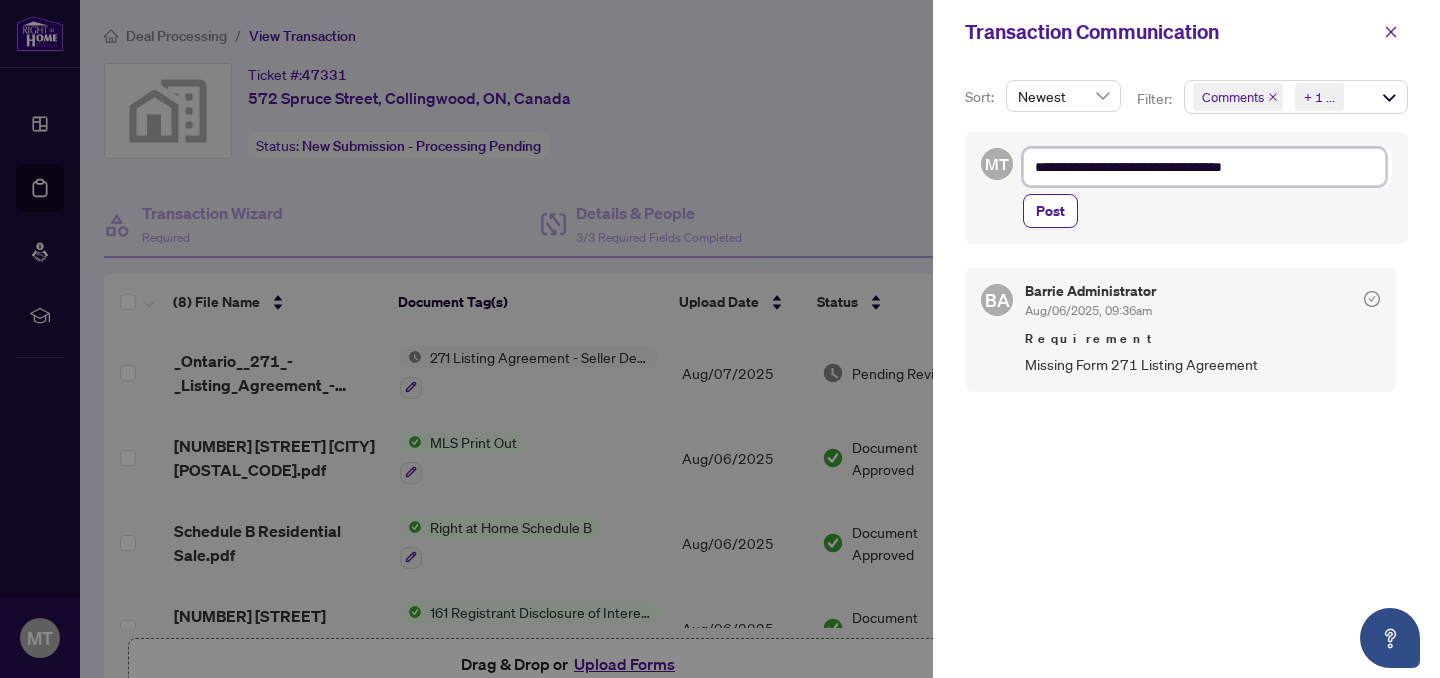 type on "**********" 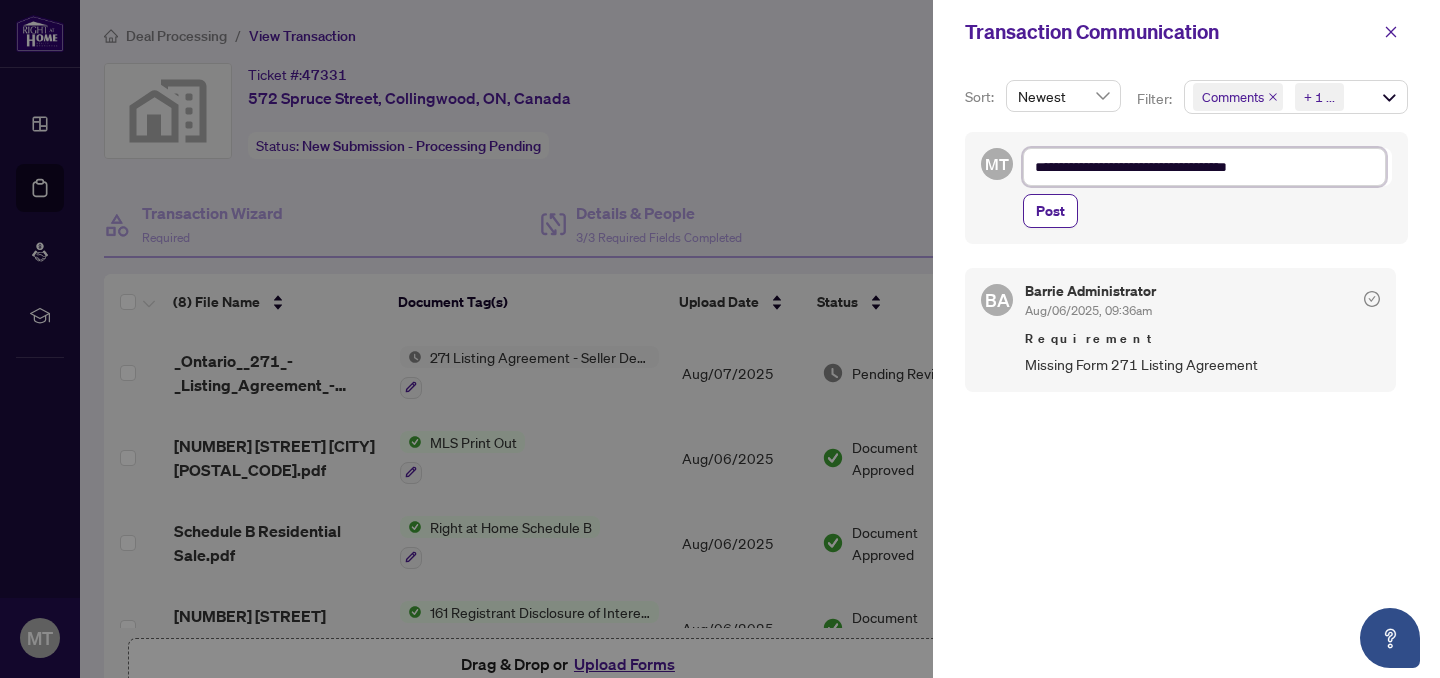 type on "**********" 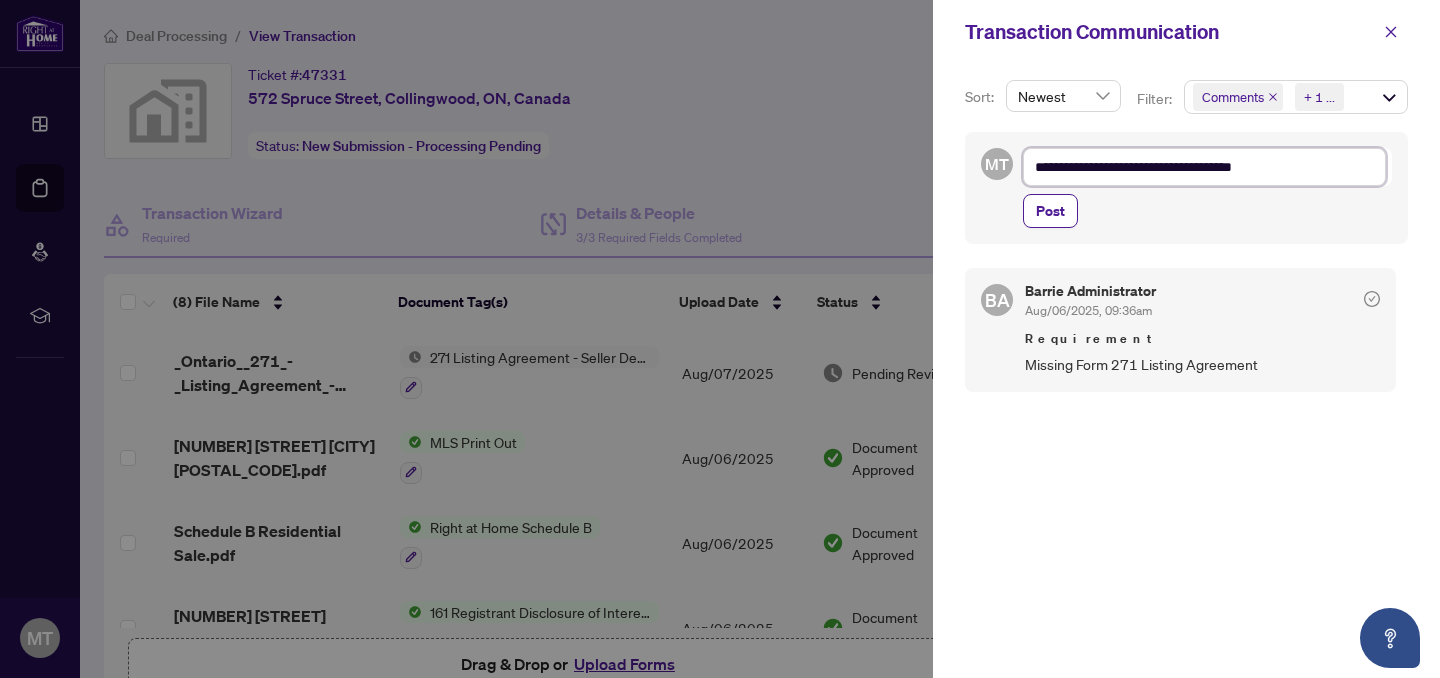 type on "**********" 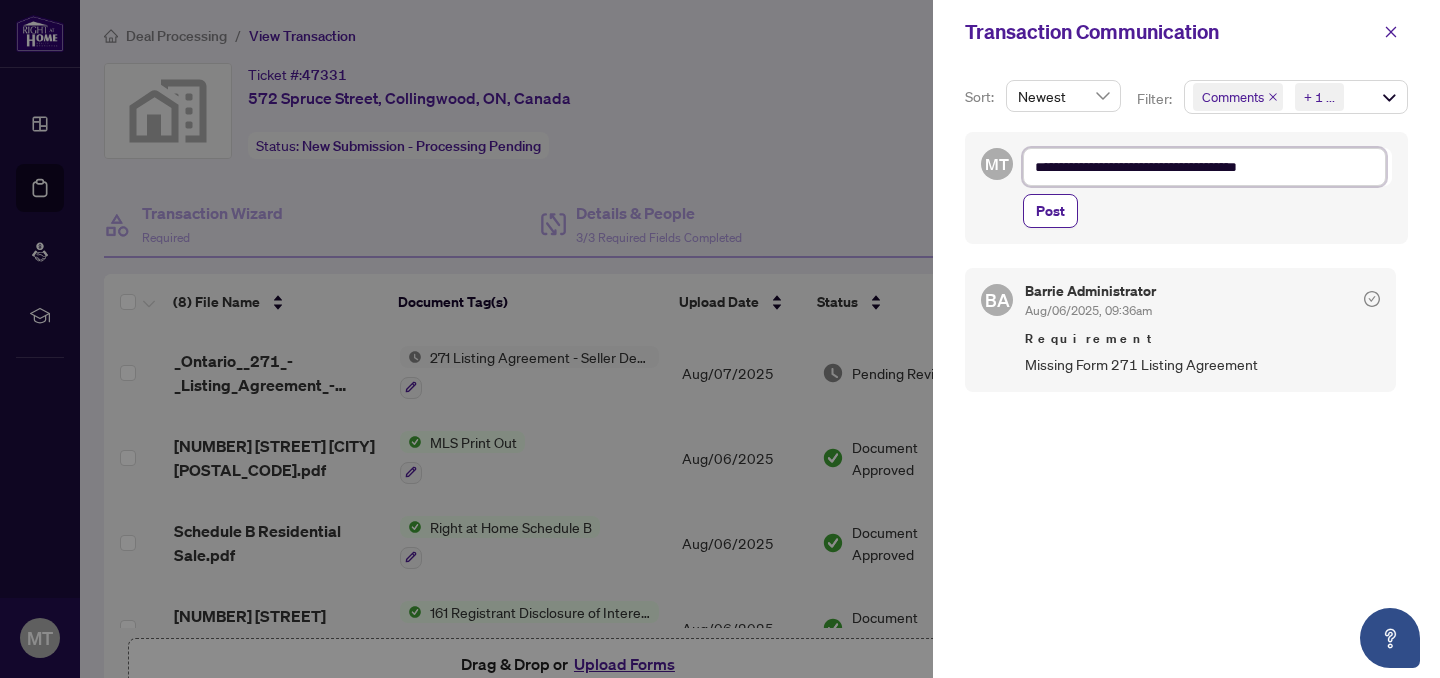 type on "**********" 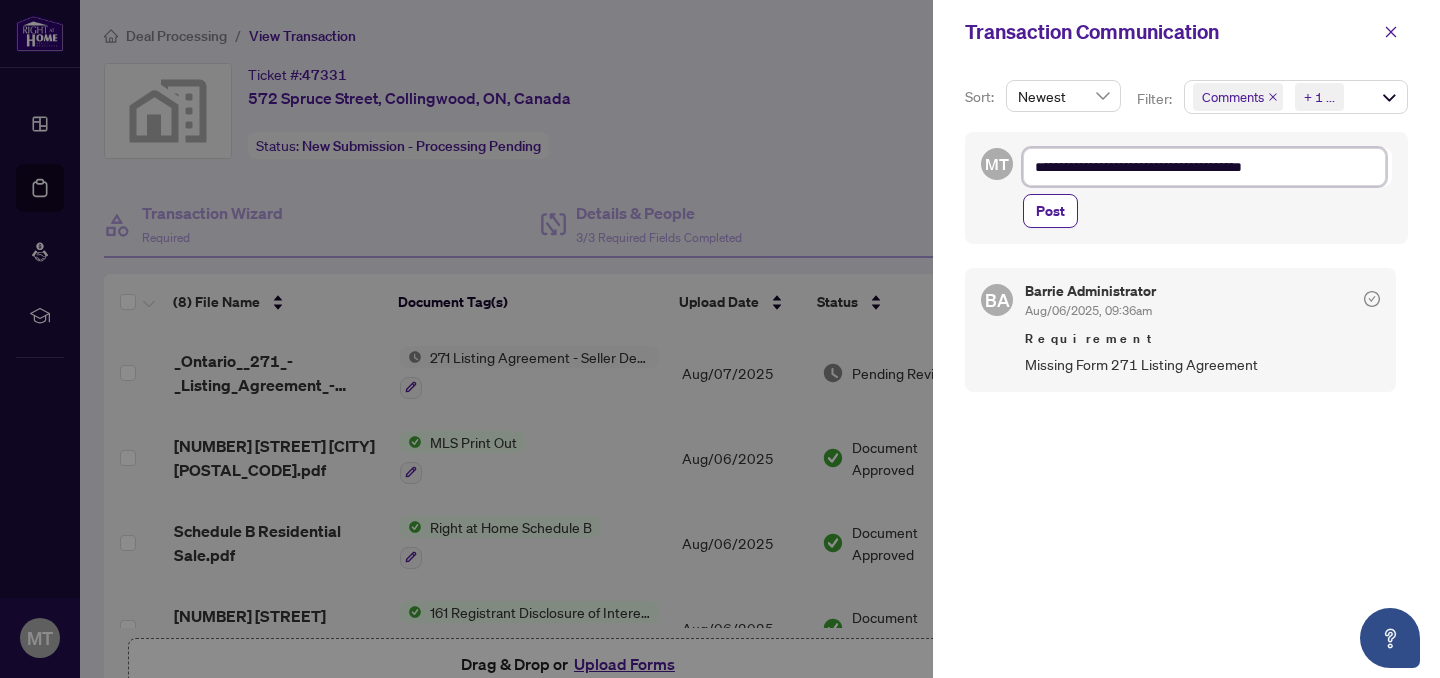 type on "**********" 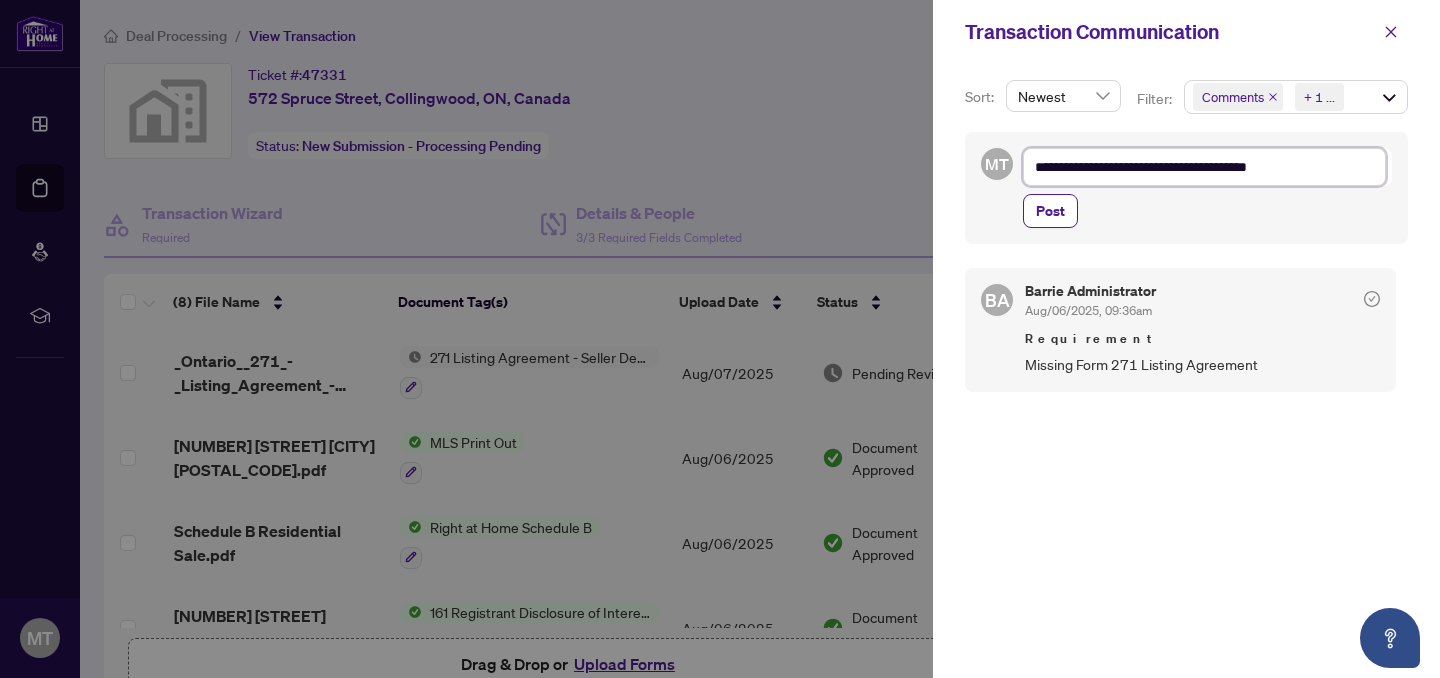 type on "**********" 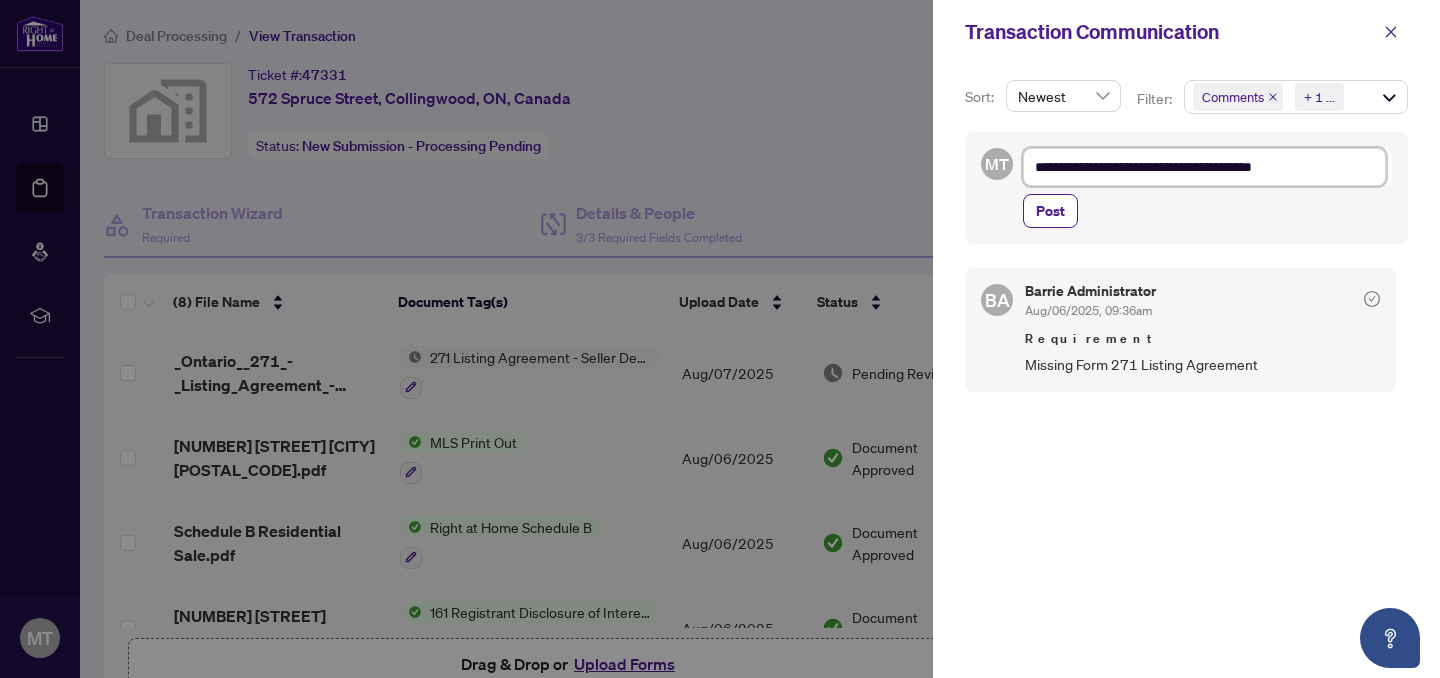 type on "**********" 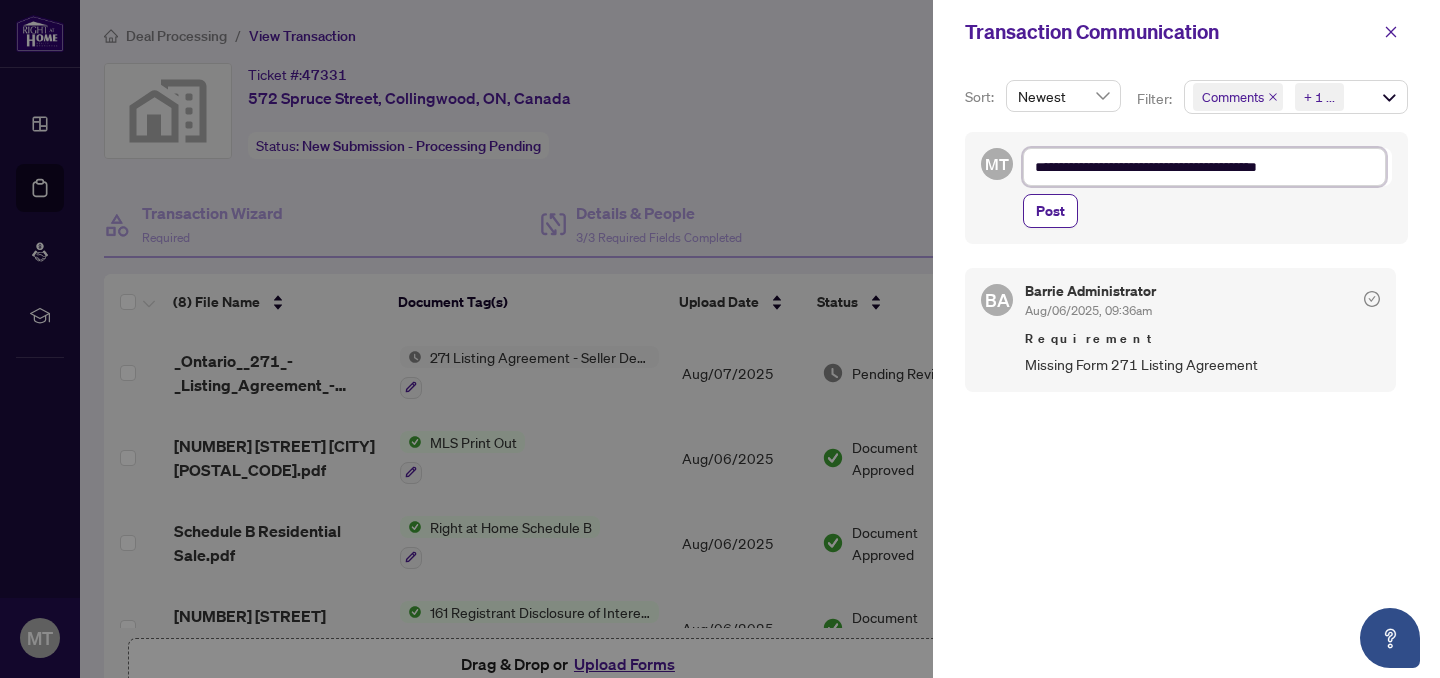 type on "**********" 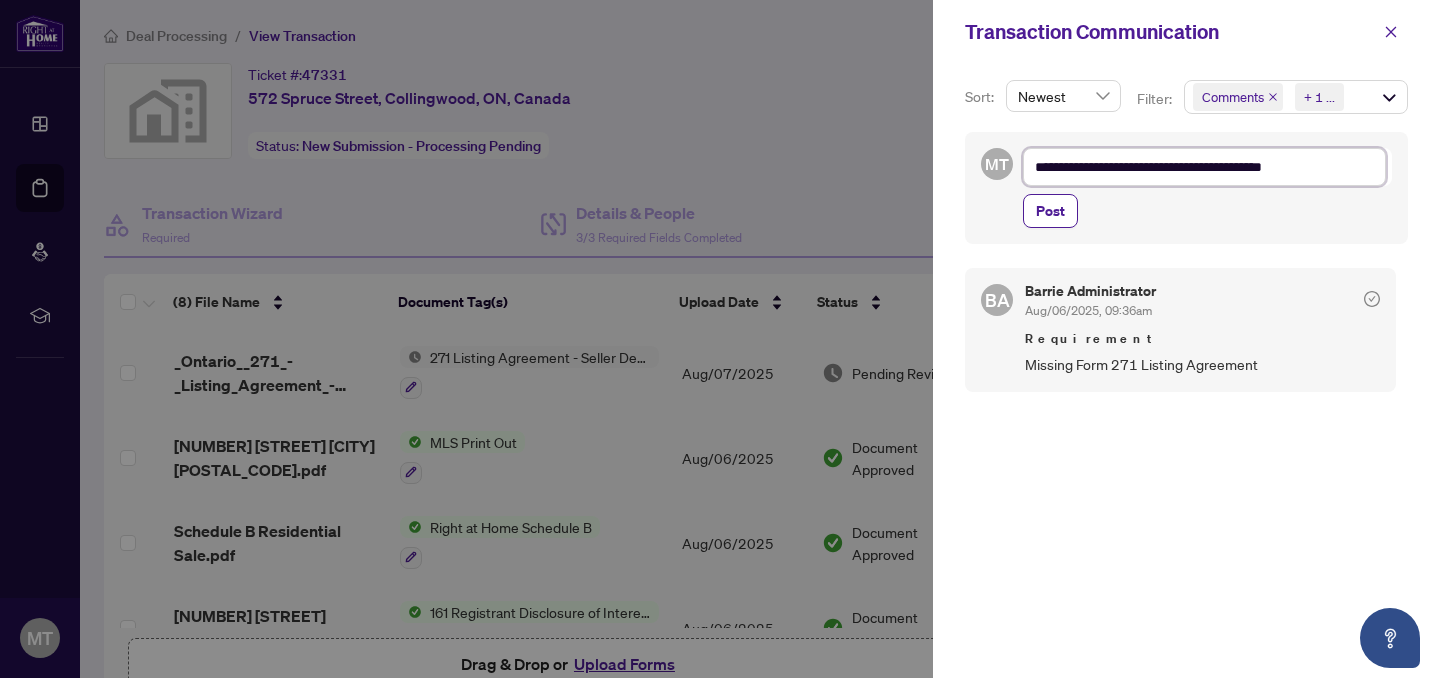 type on "**********" 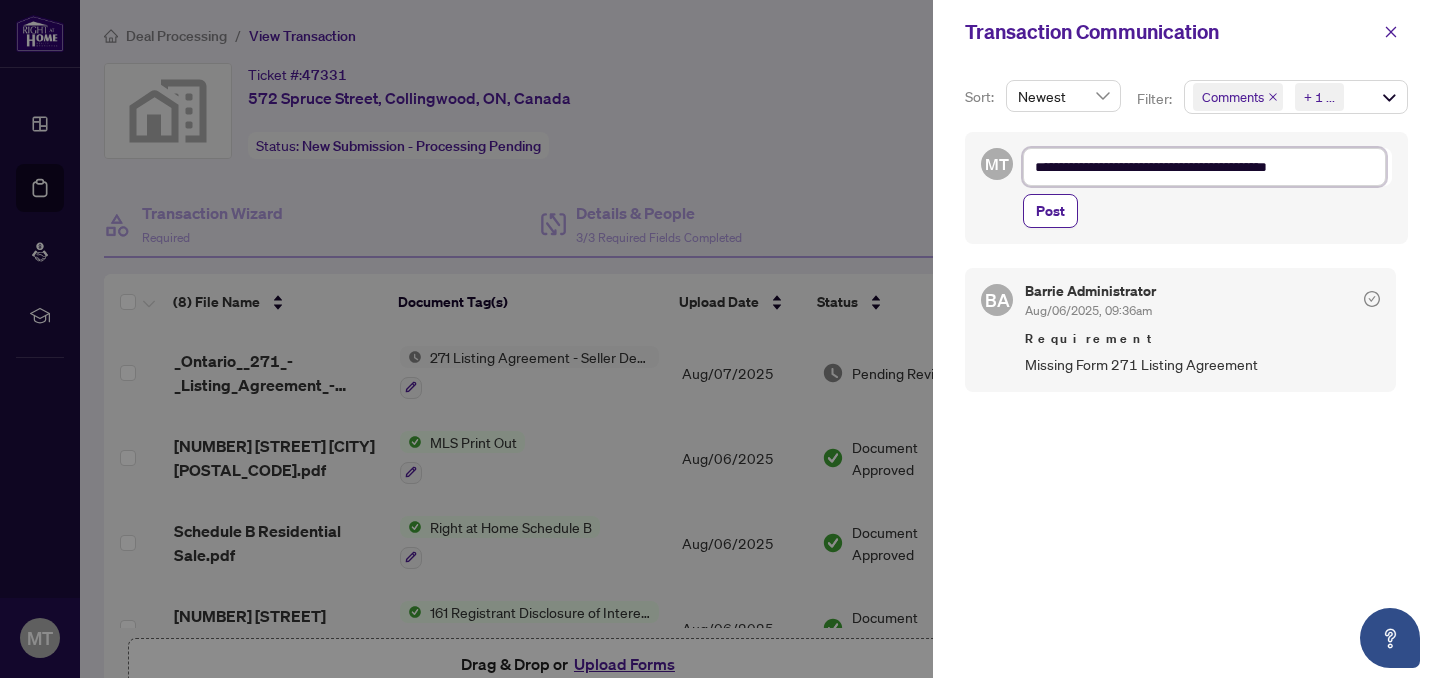 type on "**********" 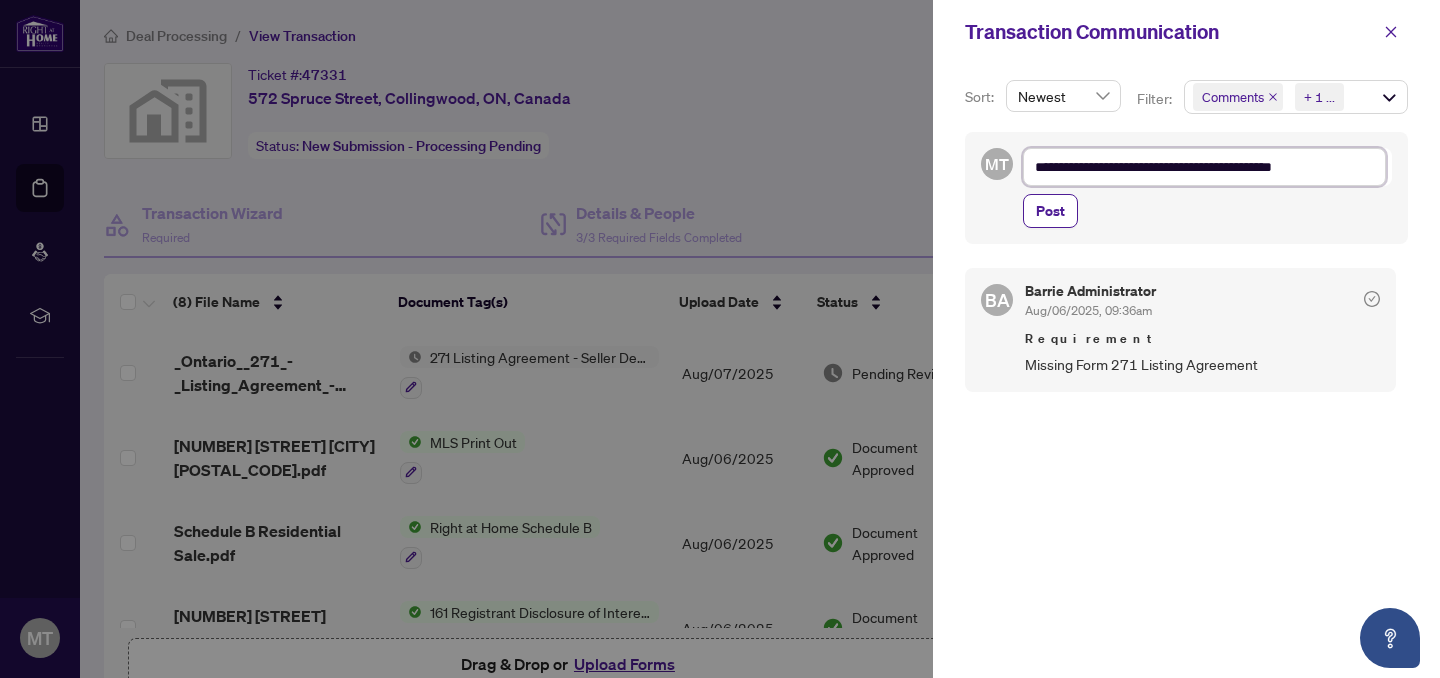 type on "**********" 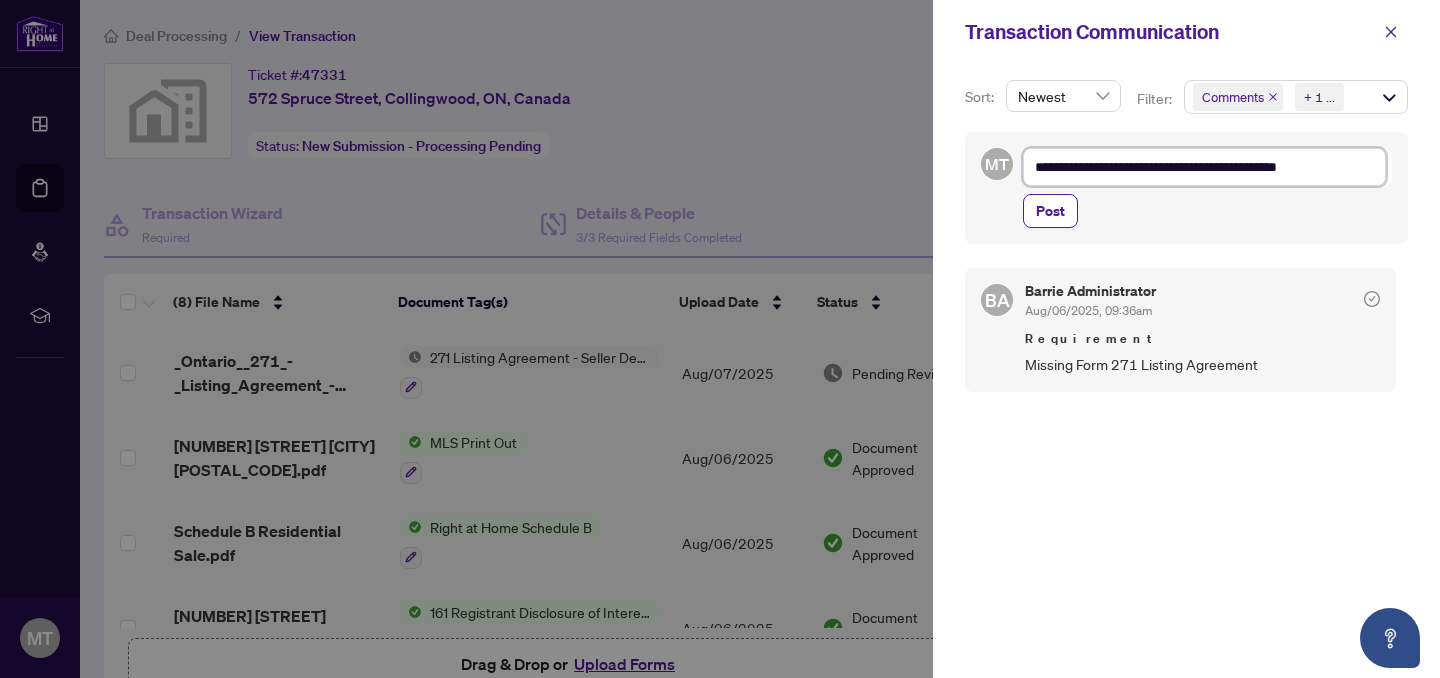 type on "**********" 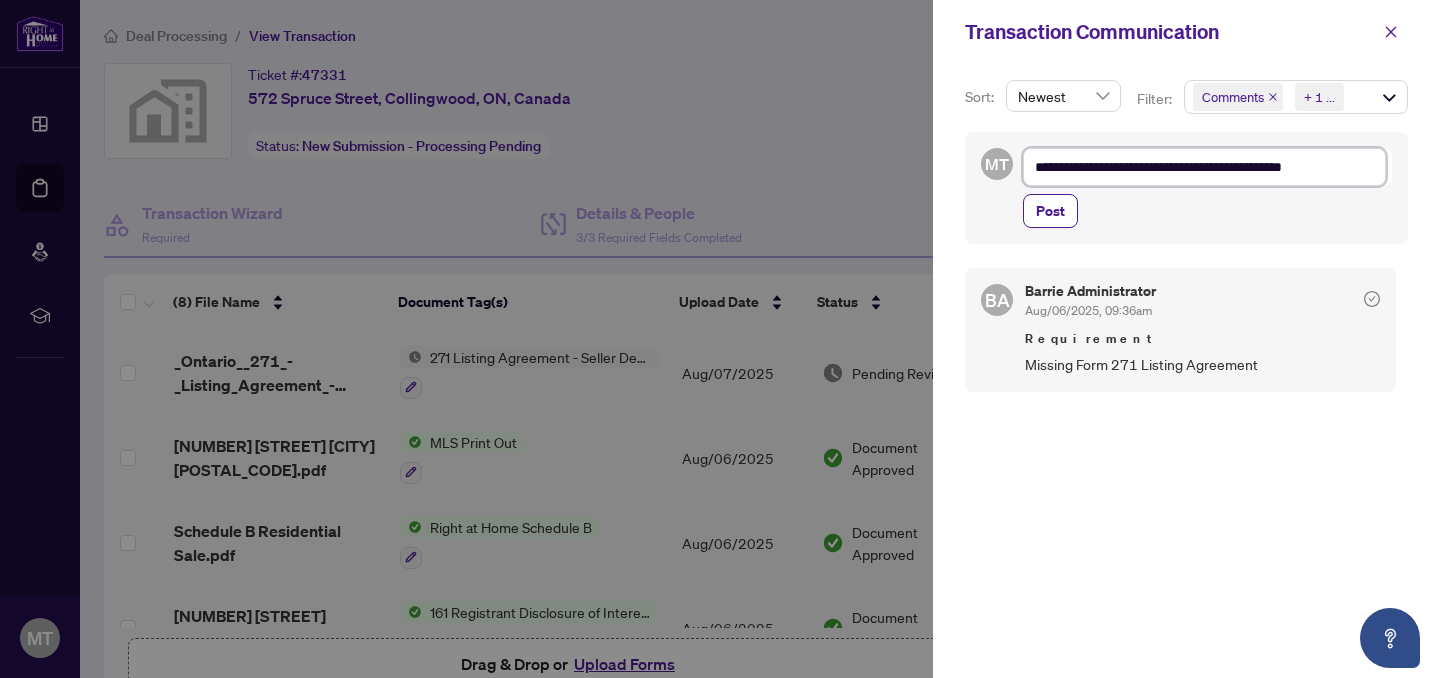 type on "**********" 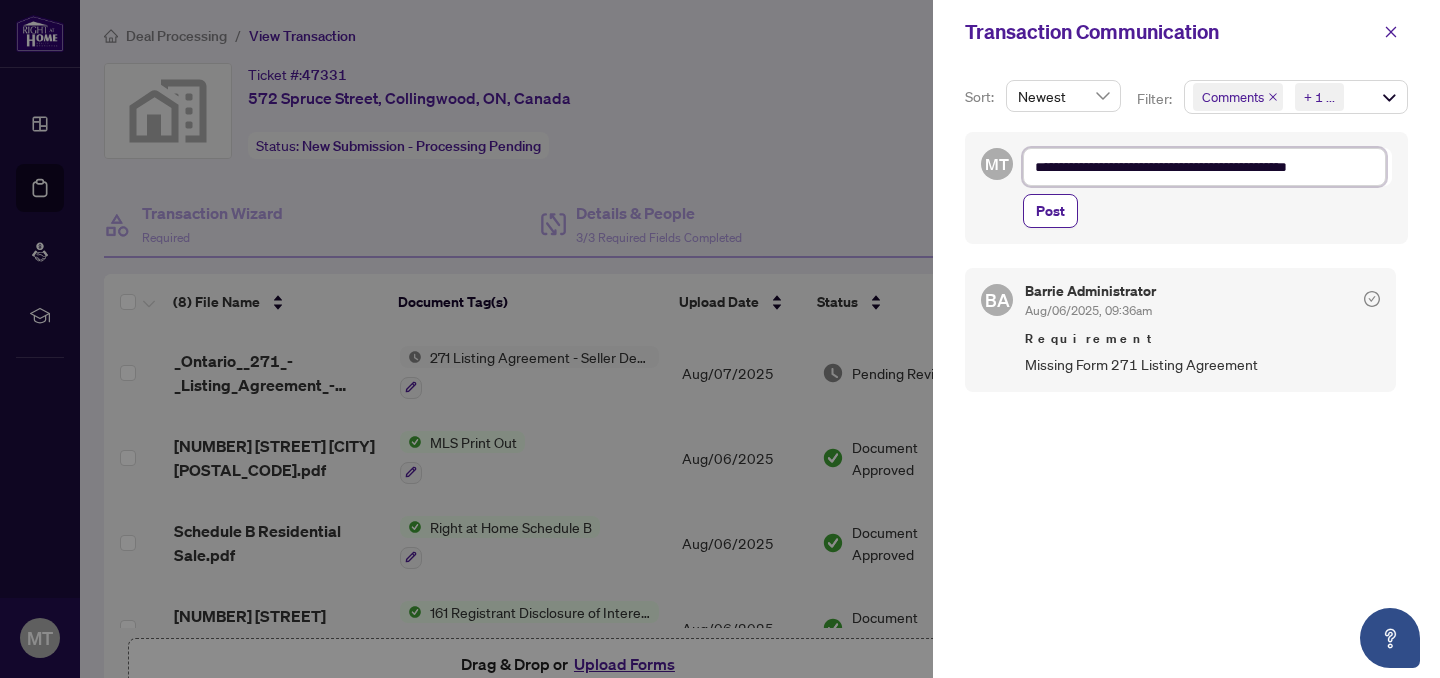 type on "**********" 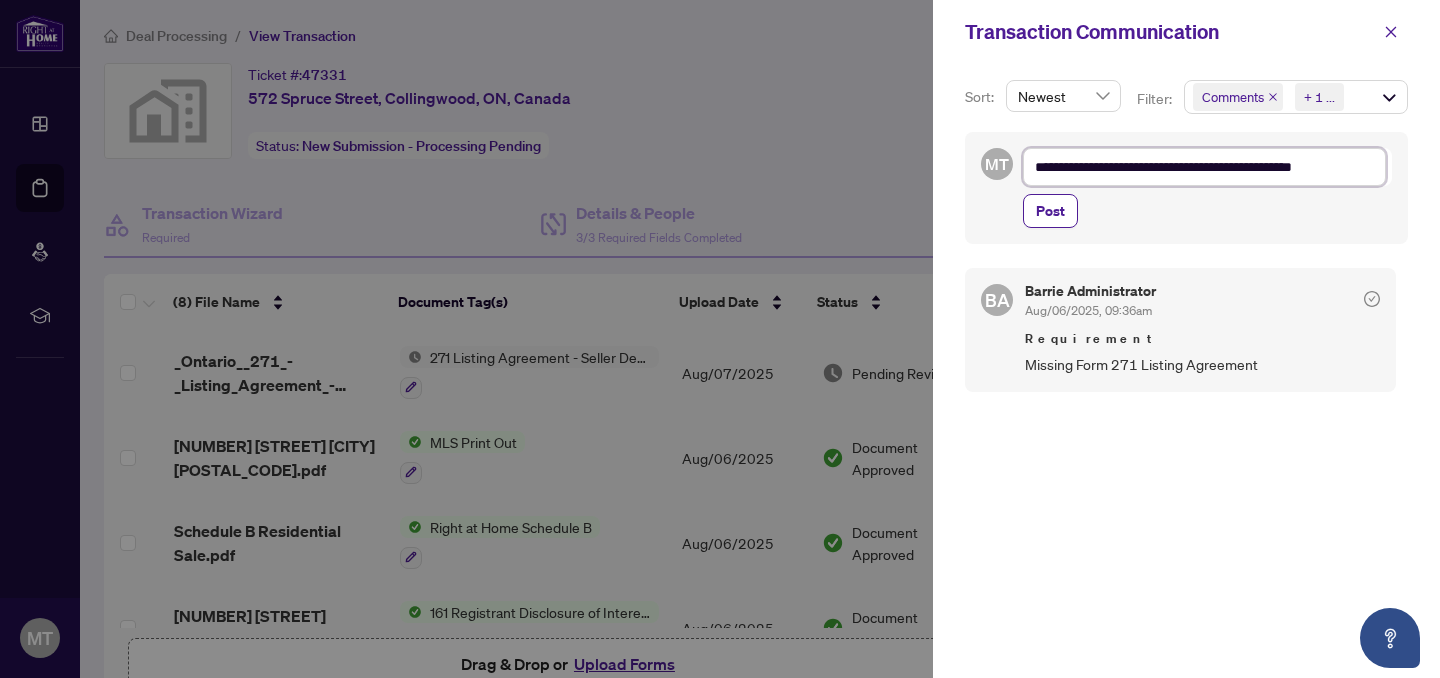 type on "**********" 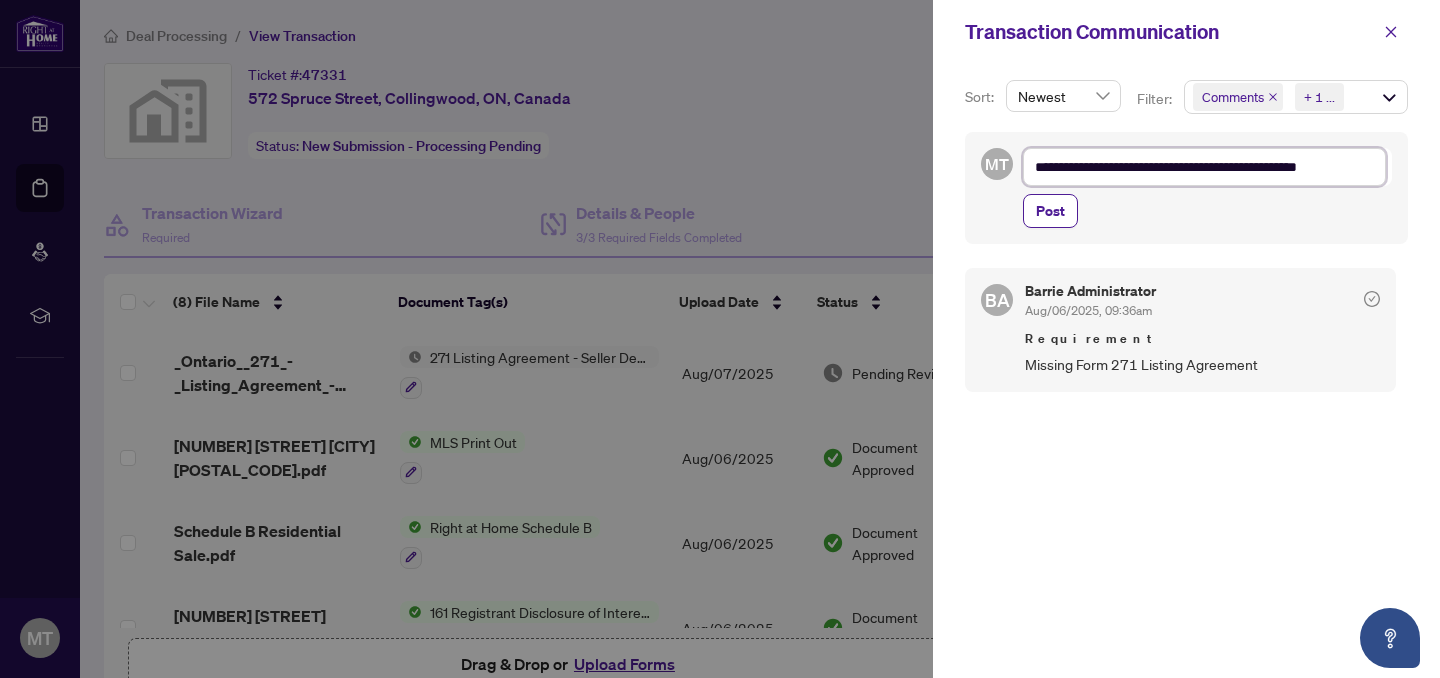type on "**********" 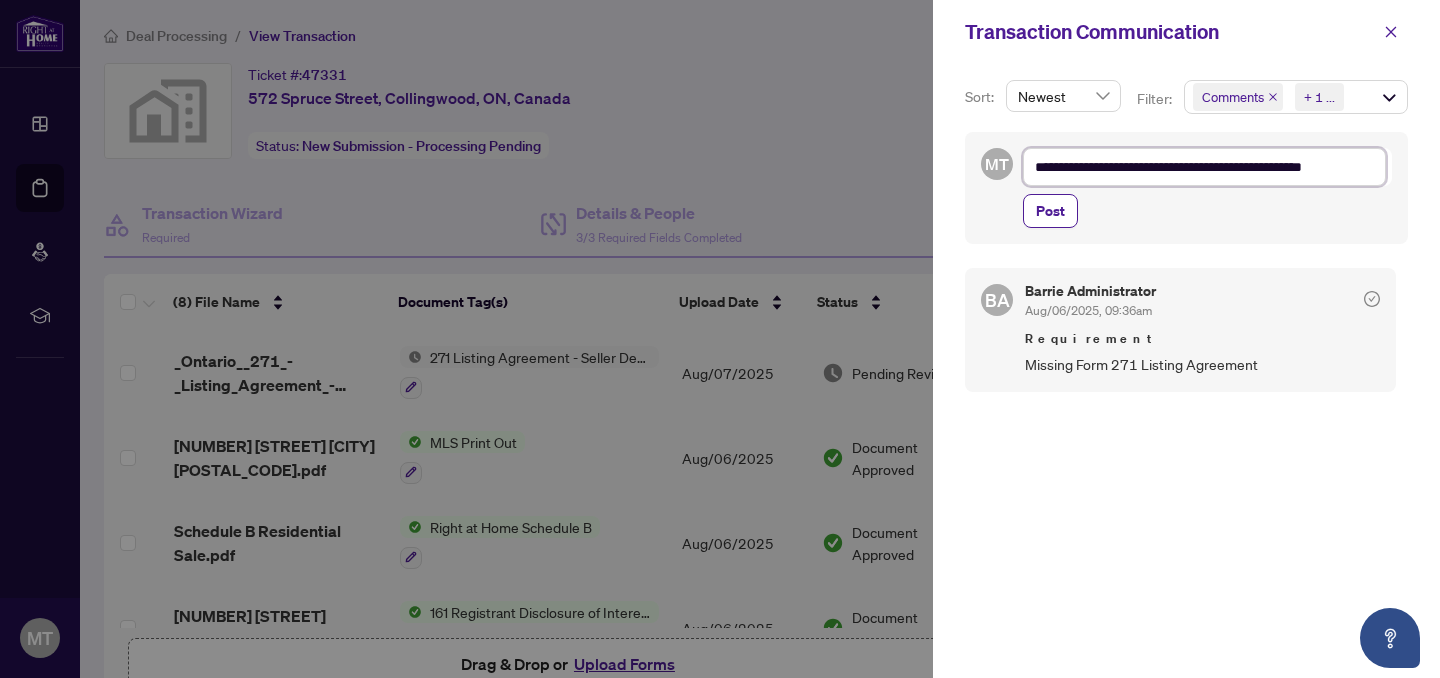 type on "**********" 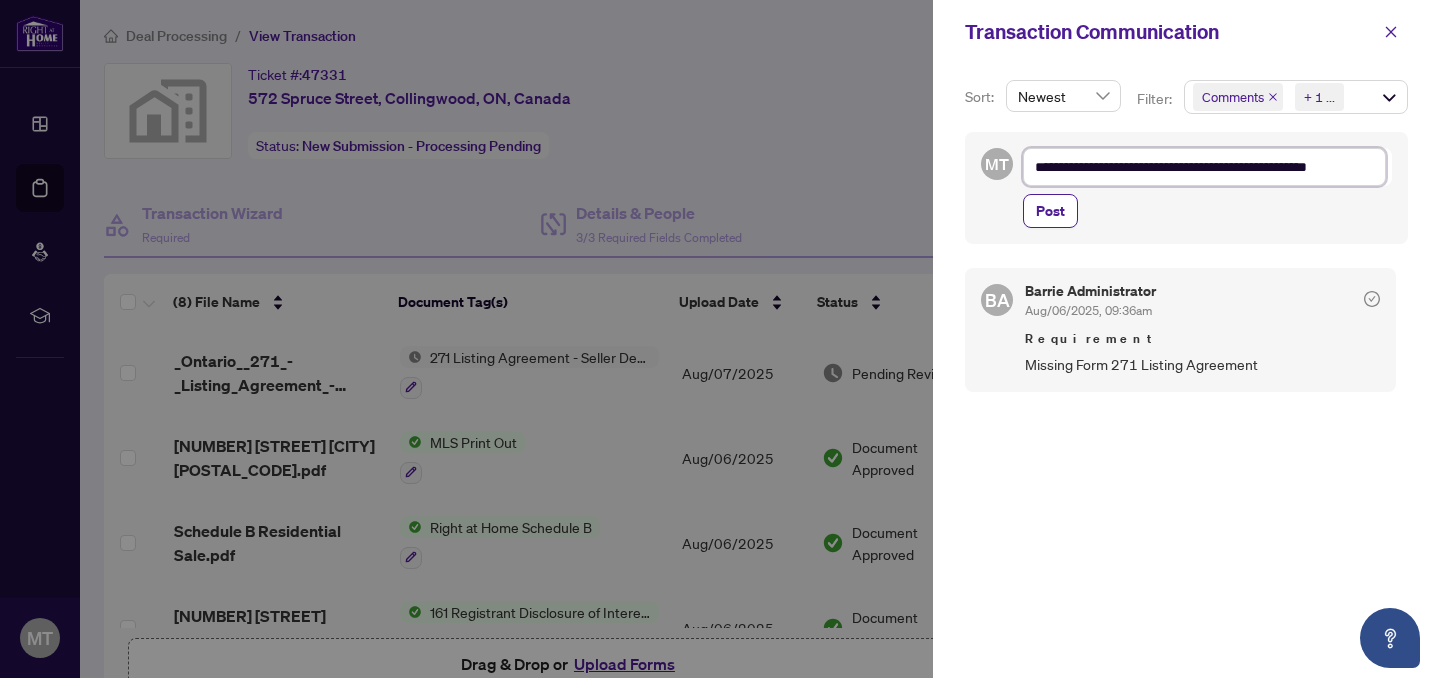 type on "**********" 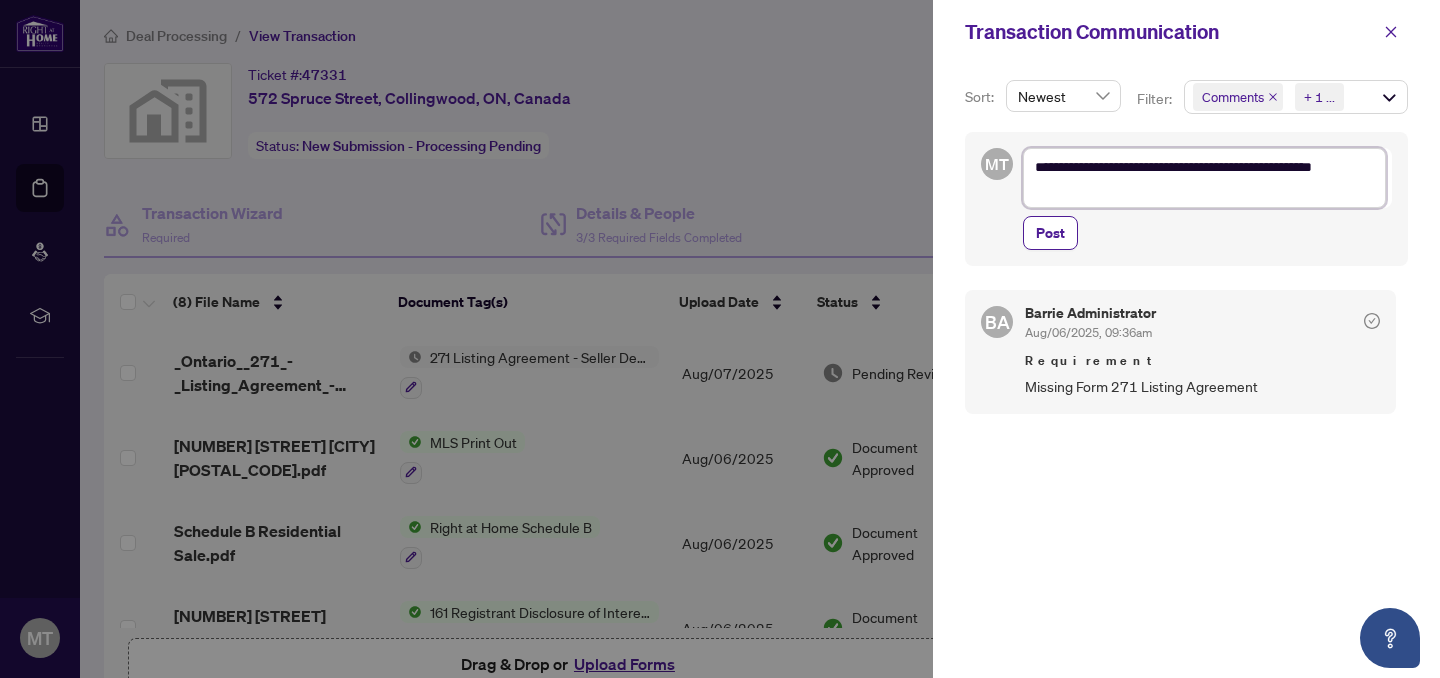 type on "**********" 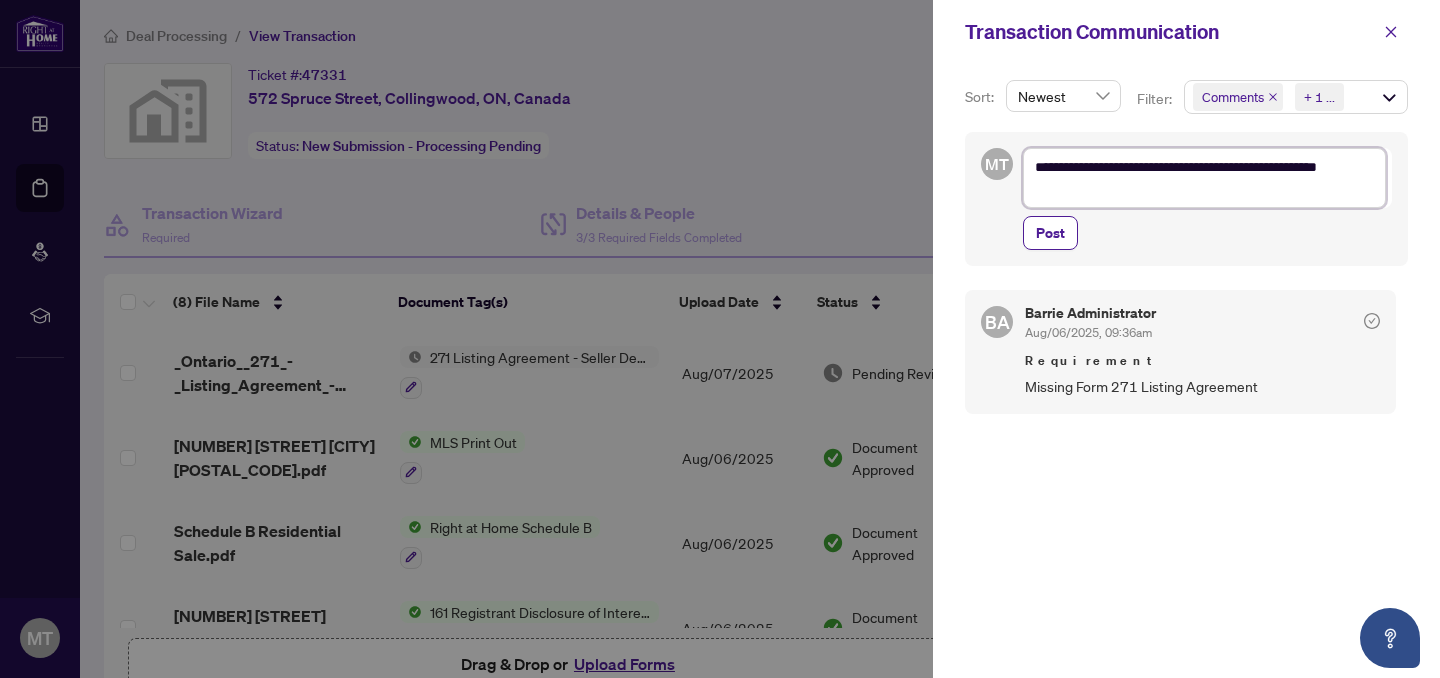type on "**********" 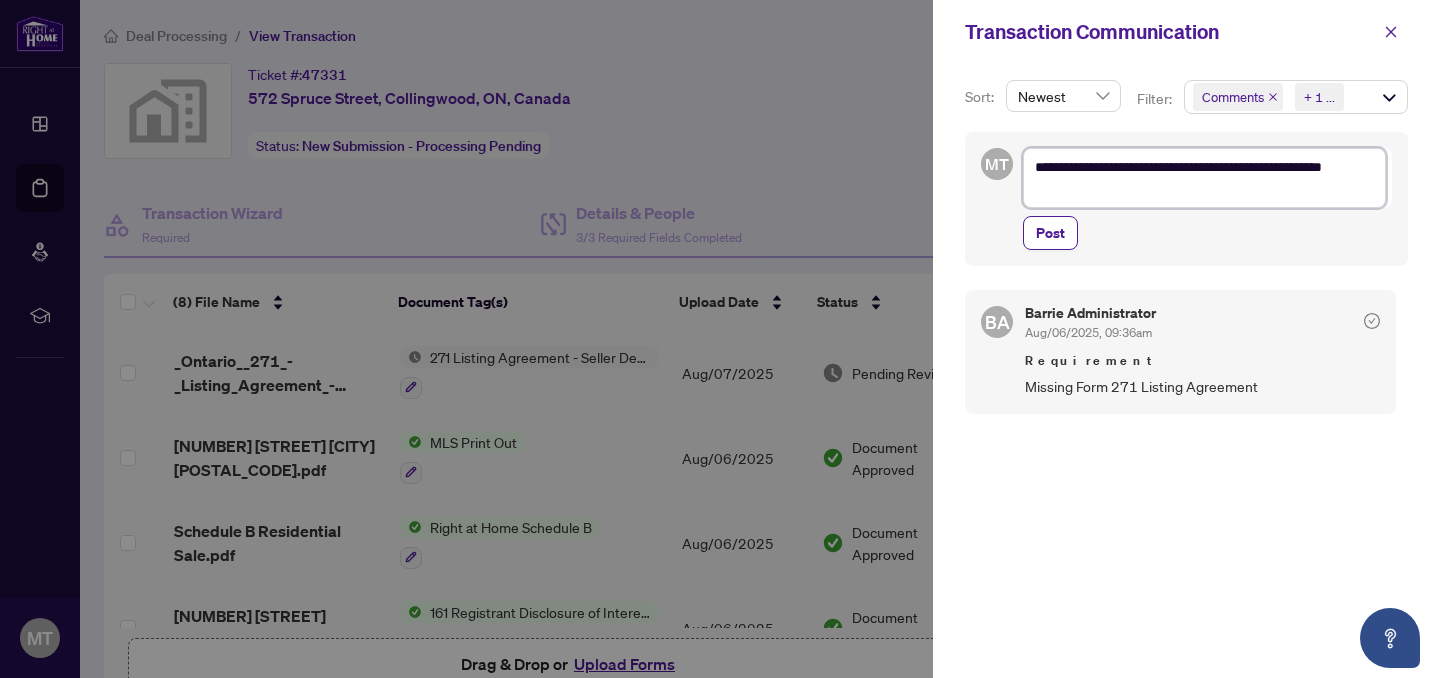 type on "**********" 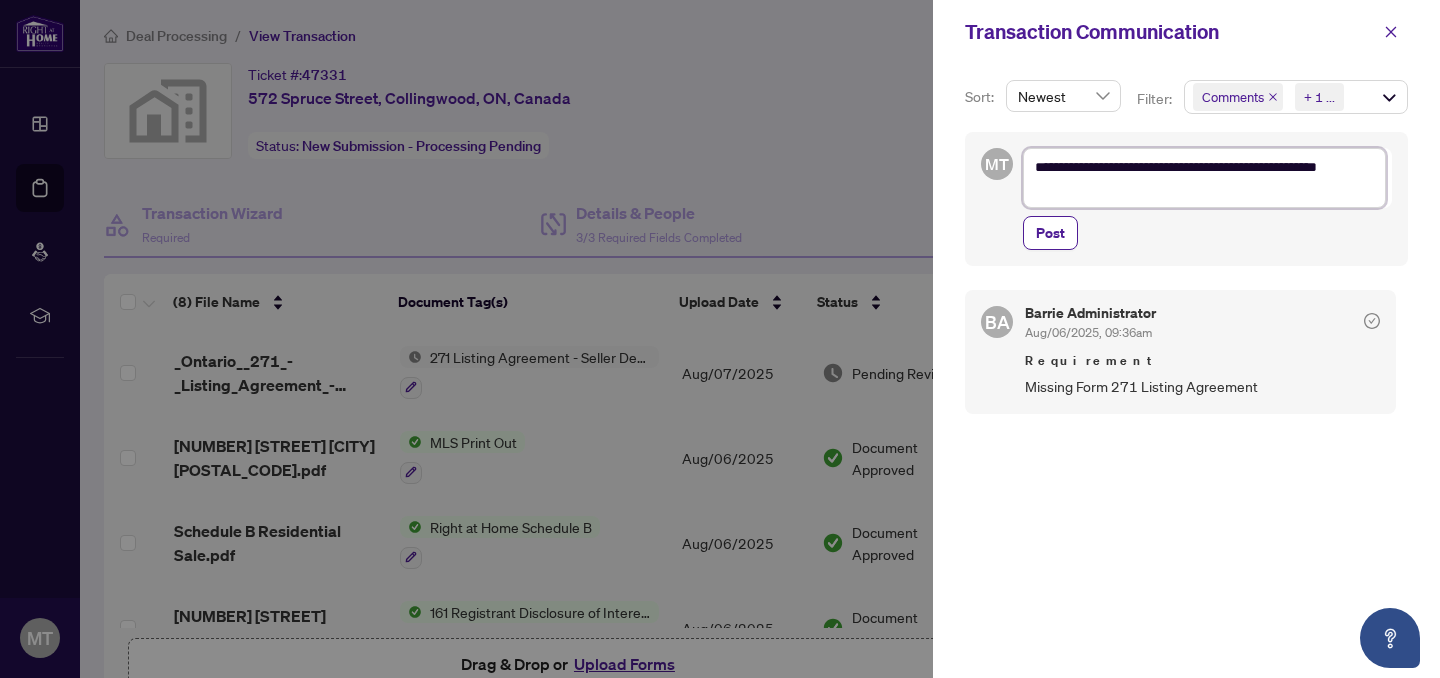 type on "**********" 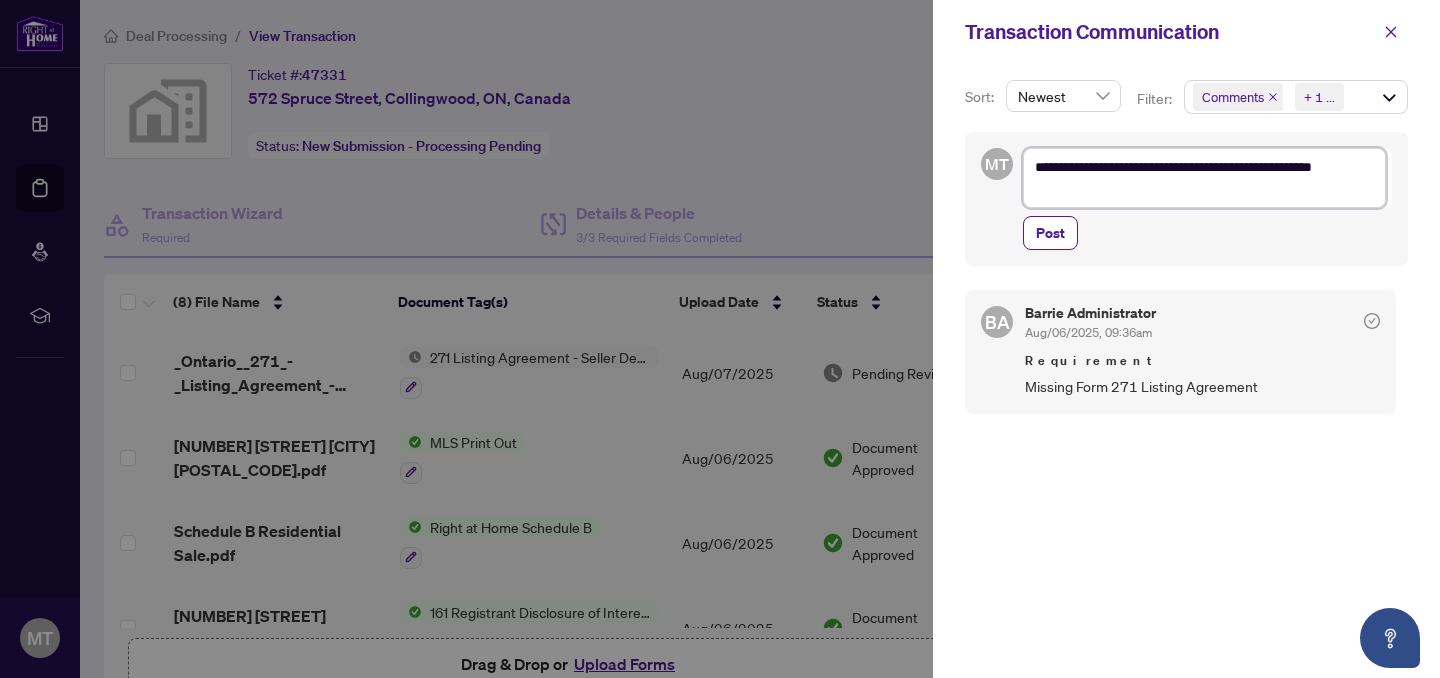type on "**********" 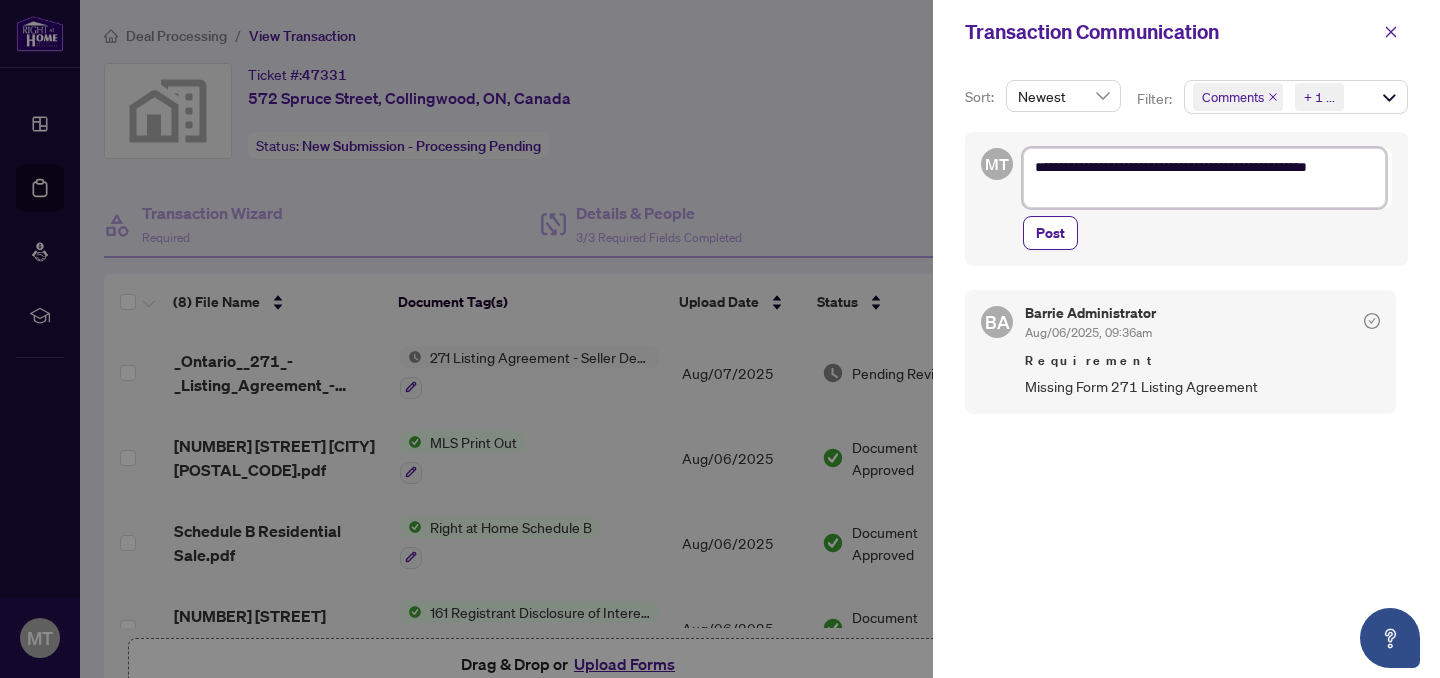 type on "**********" 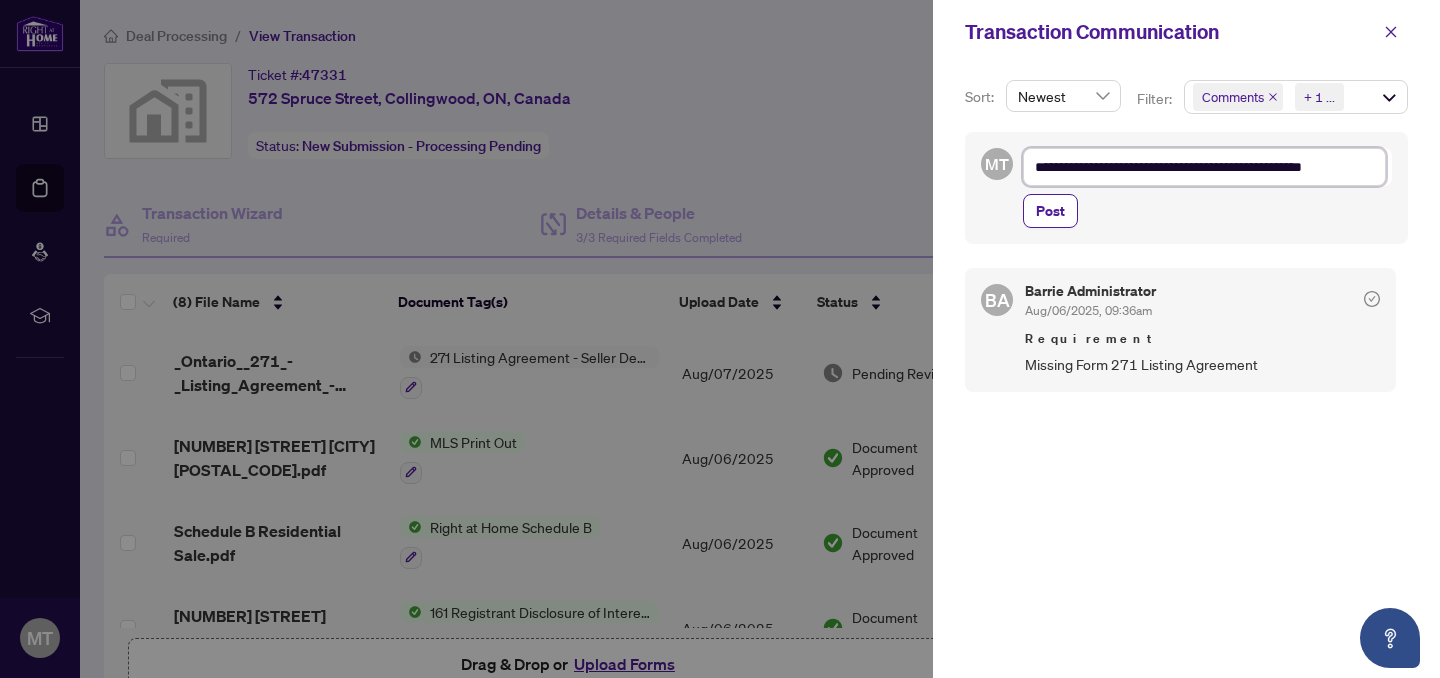 type on "**********" 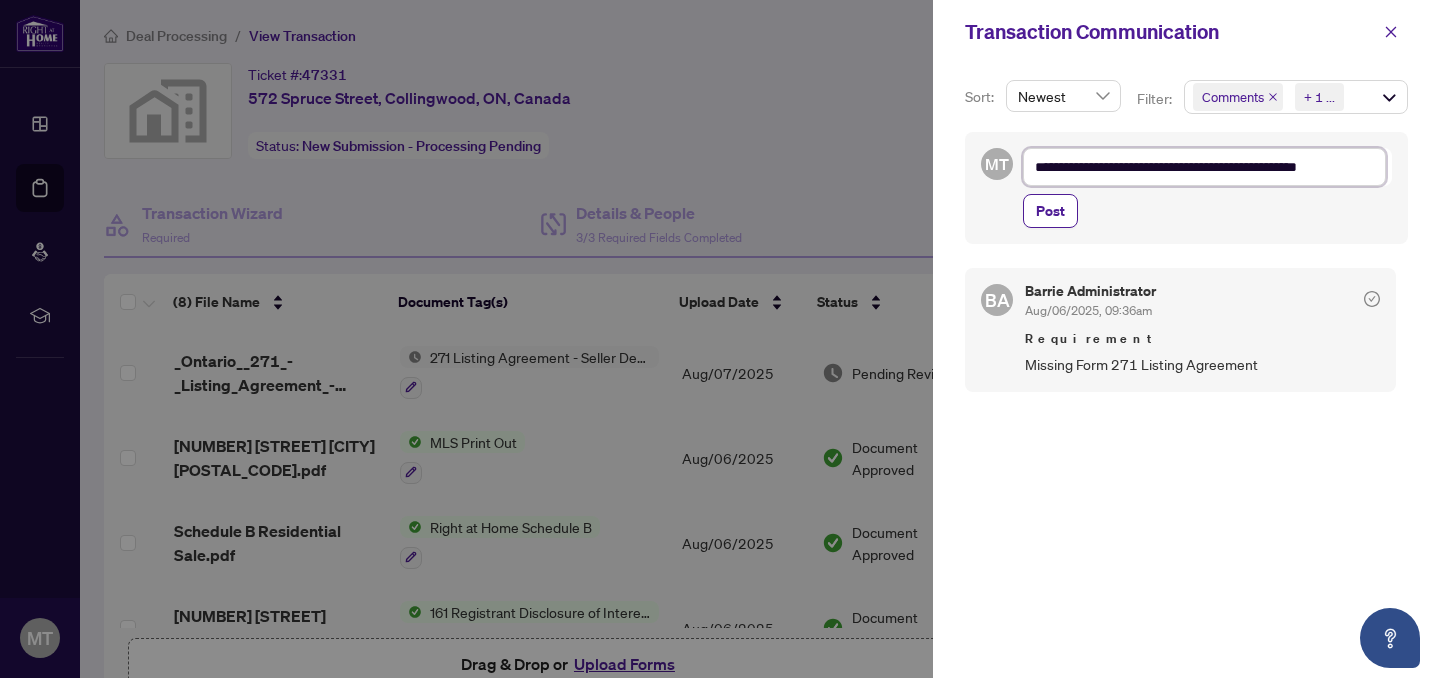 type on "**********" 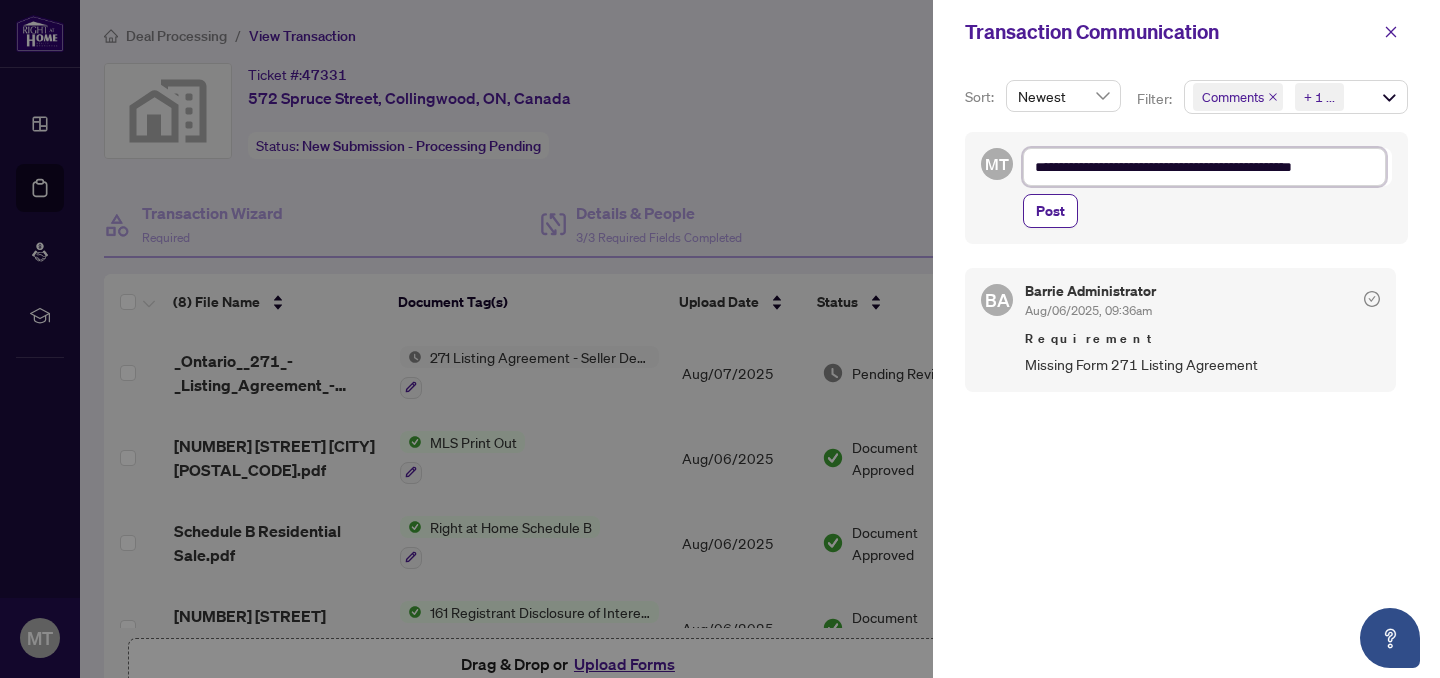type on "**********" 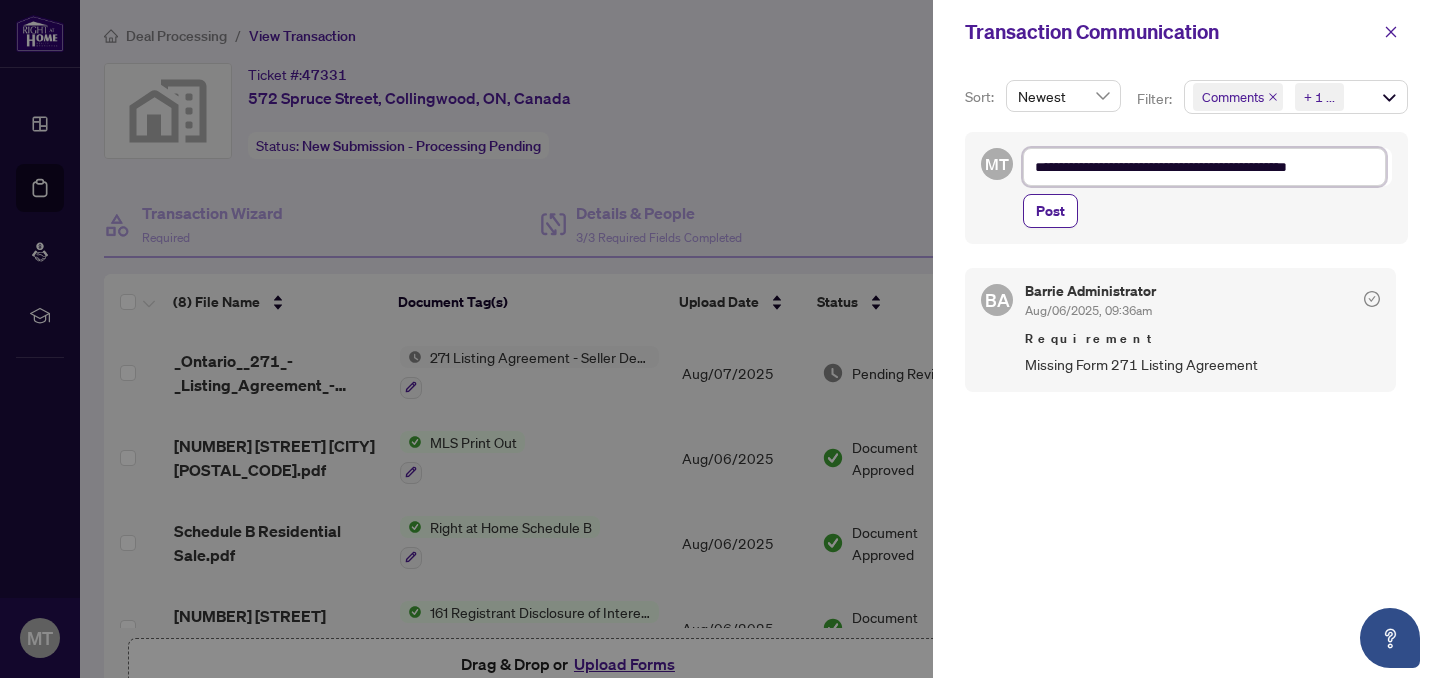 type on "**********" 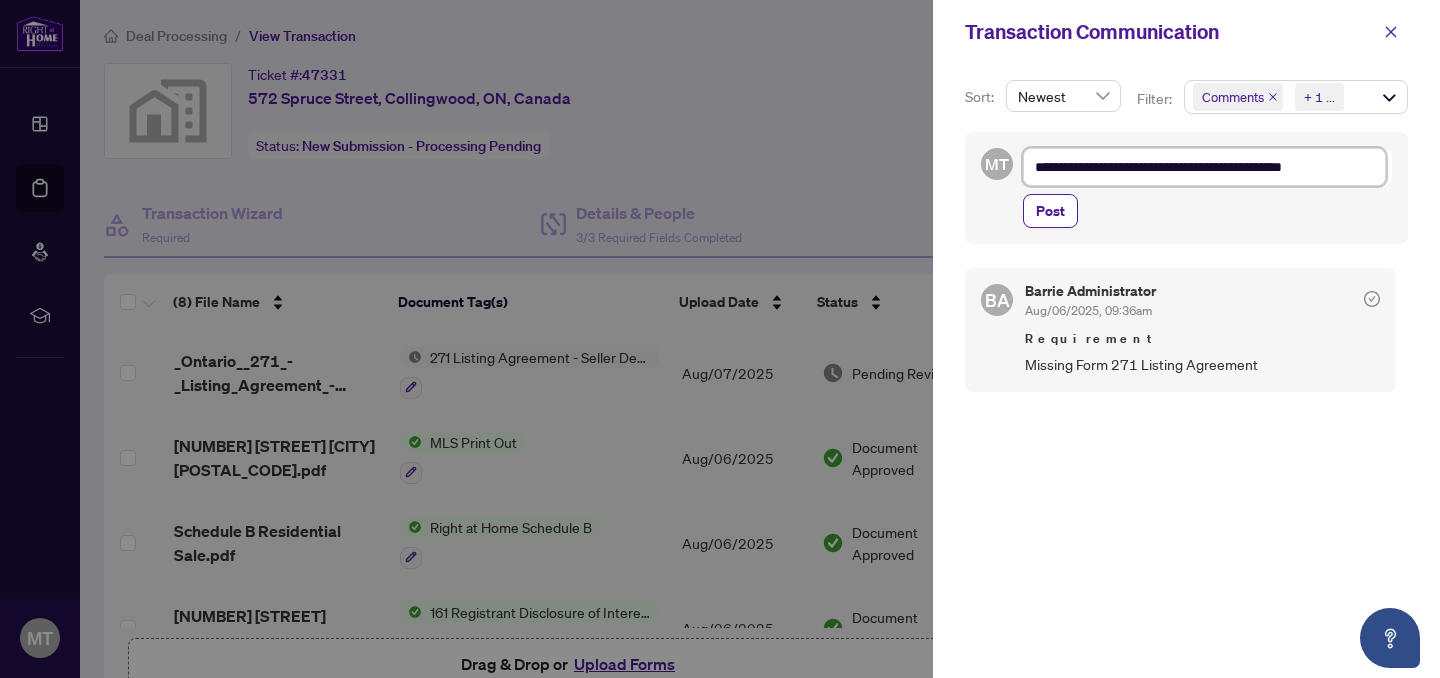 type on "**********" 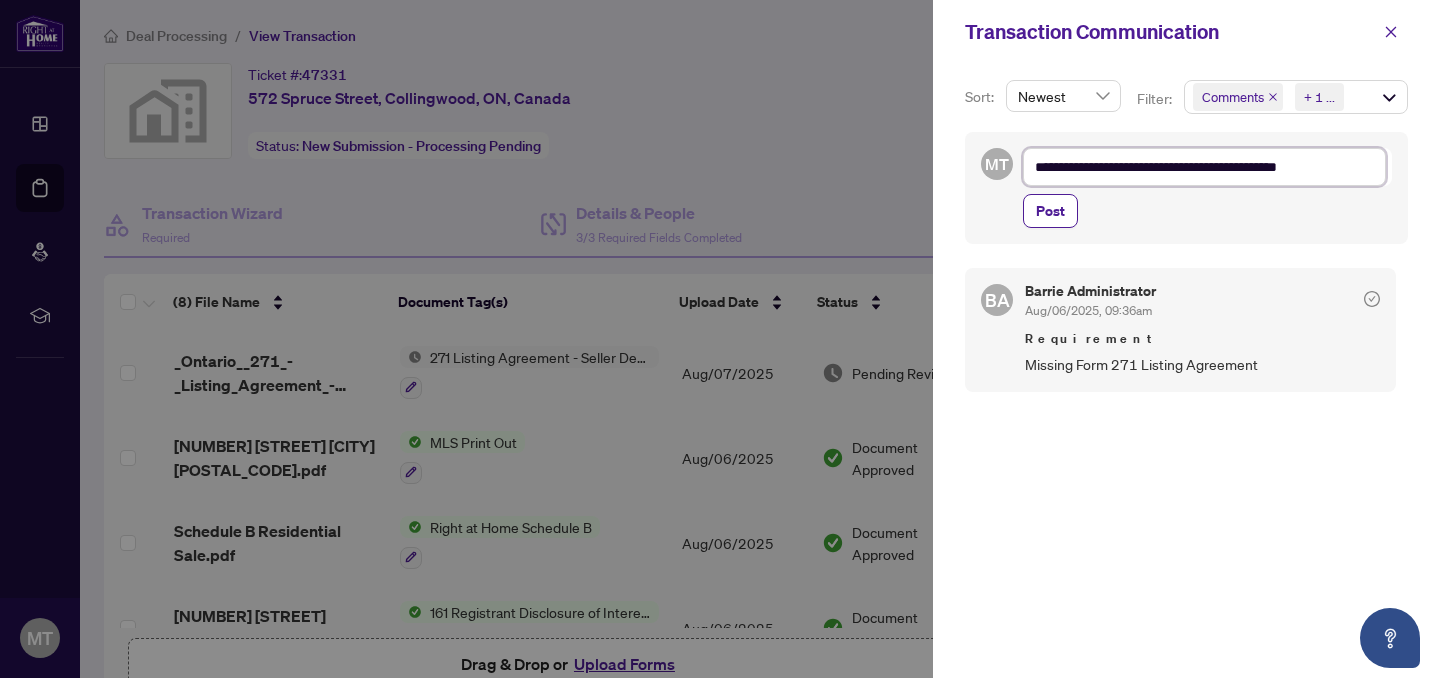 type on "**********" 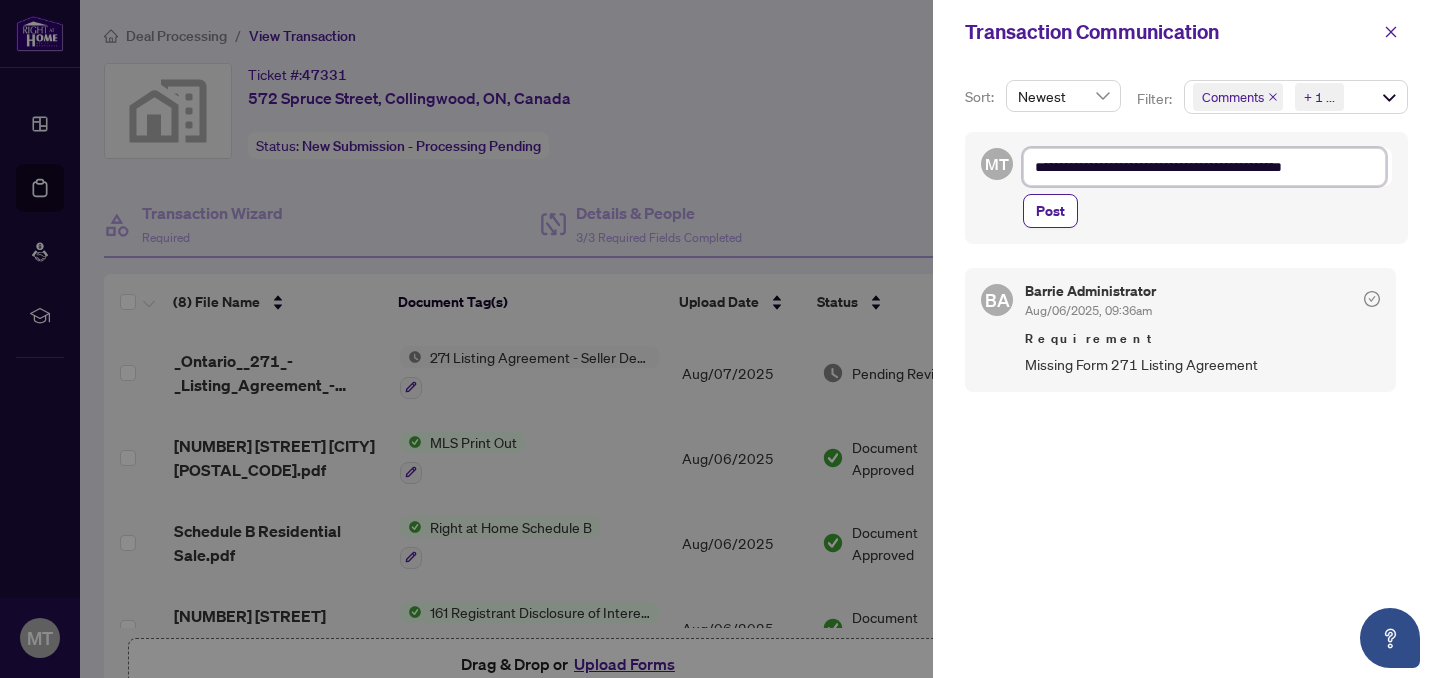 type on "**********" 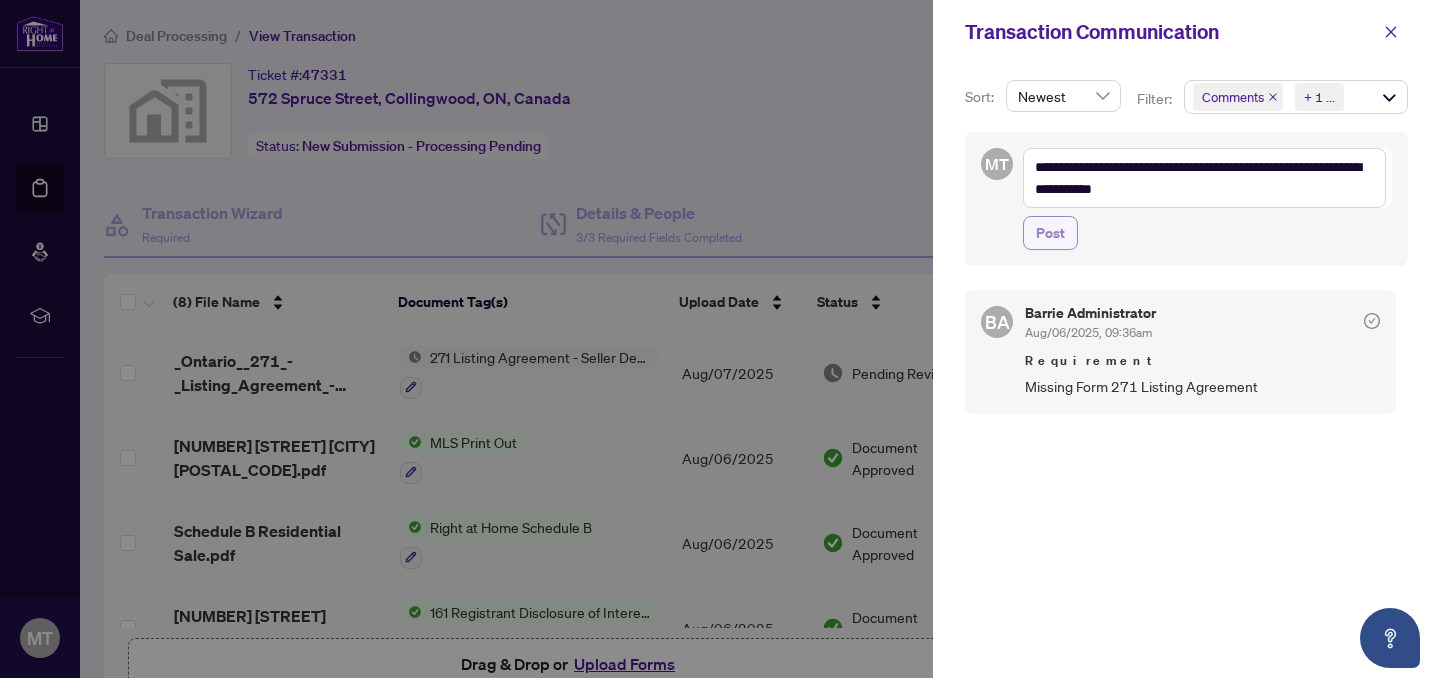 click on "Post" at bounding box center (1050, 233) 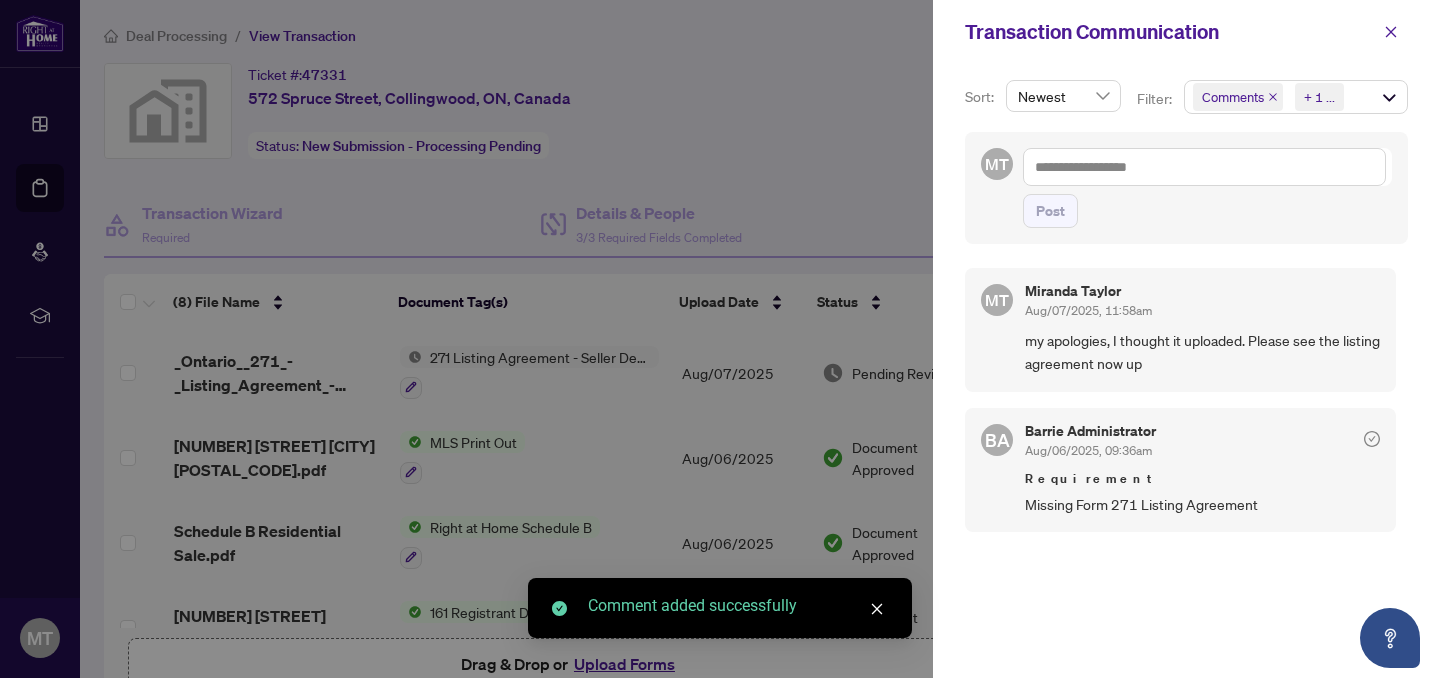 click 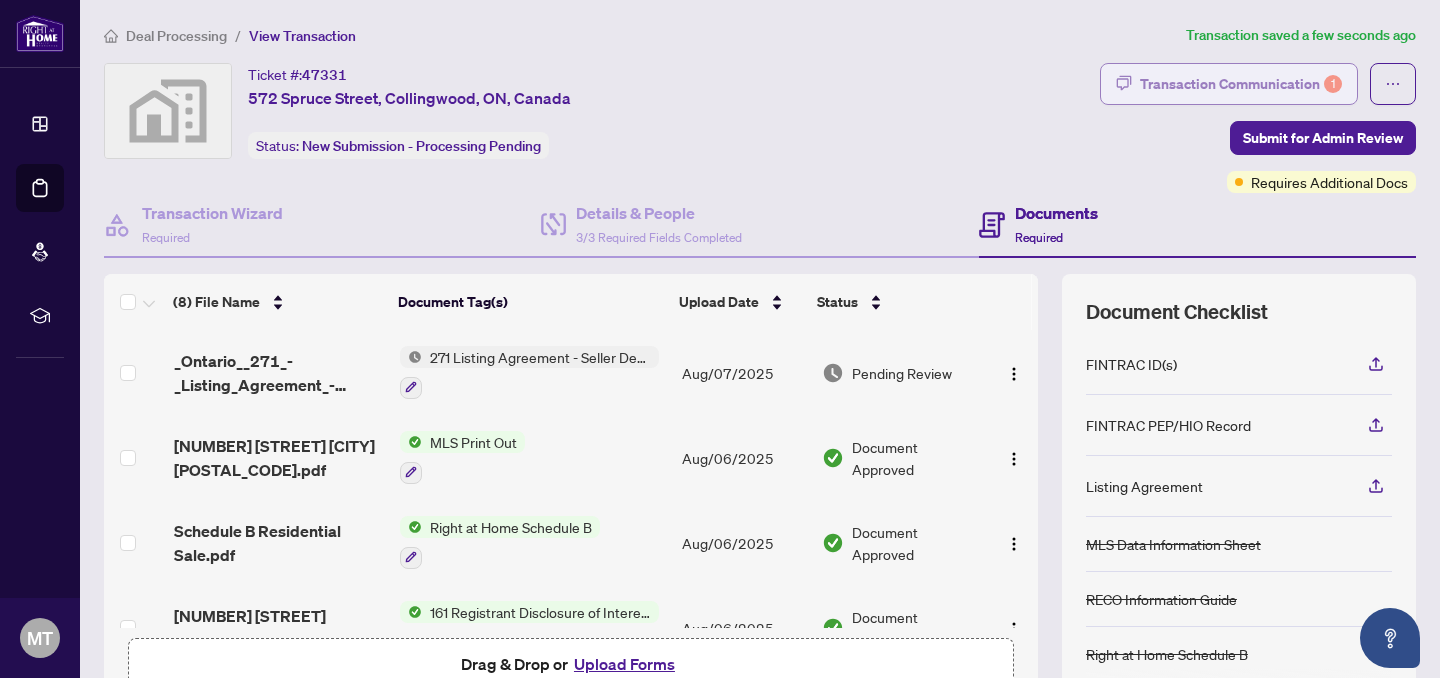 click on "Transaction Communication 1" at bounding box center [1241, 84] 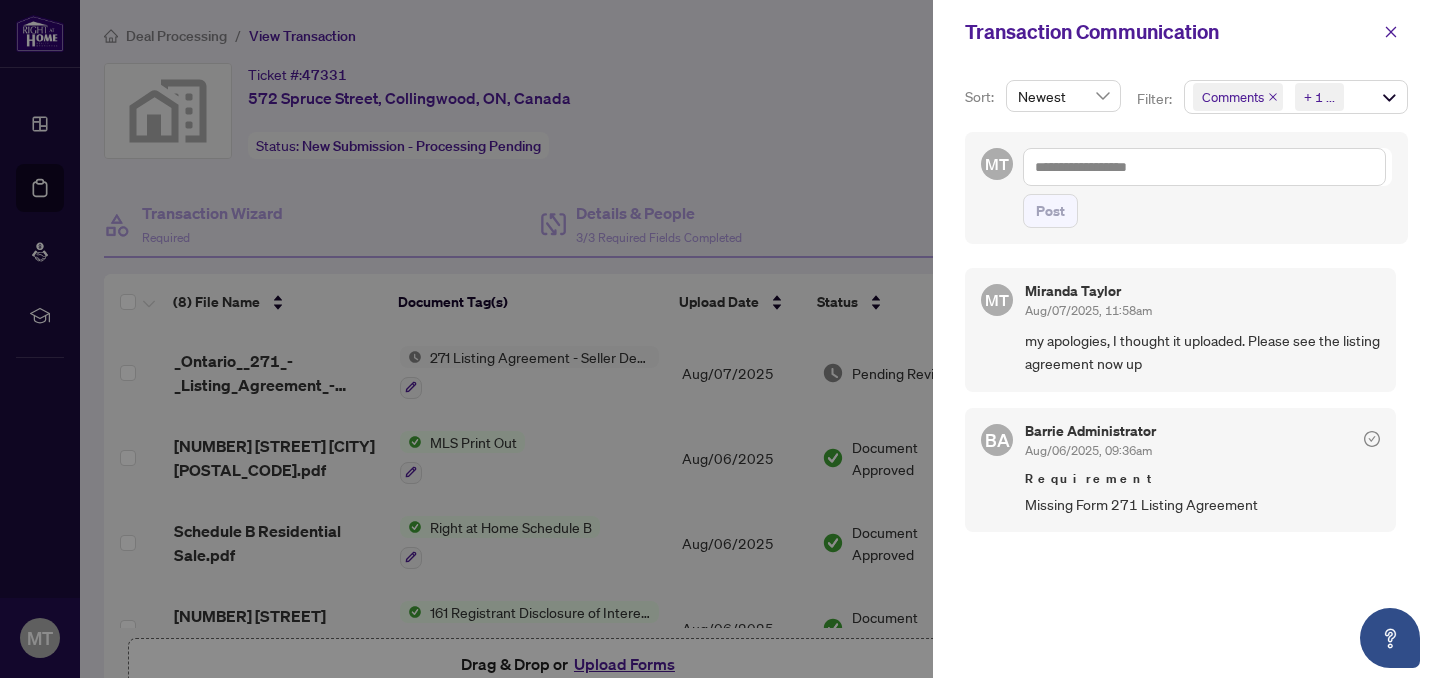 drag, startPoint x: 609, startPoint y: 54, endPoint x: 563, endPoint y: 58, distance: 46.173584 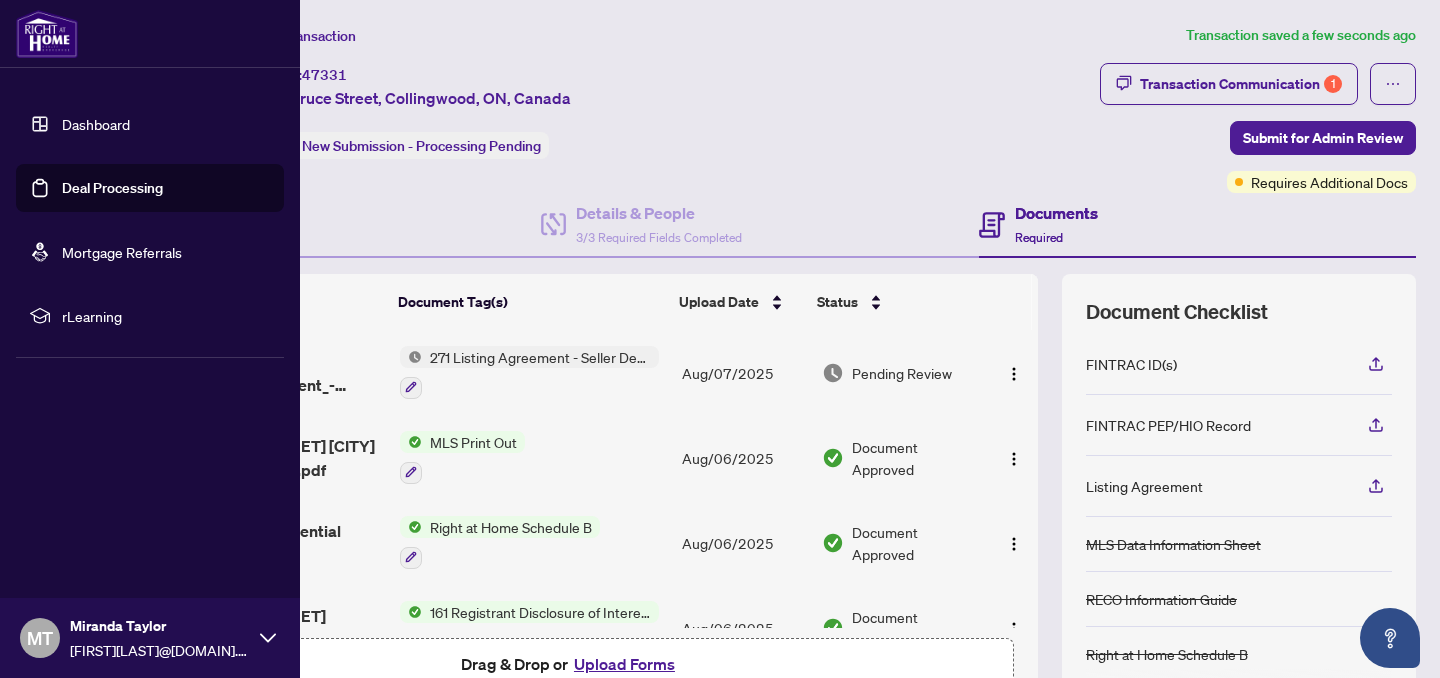 click on "Dashboard" at bounding box center [96, 124] 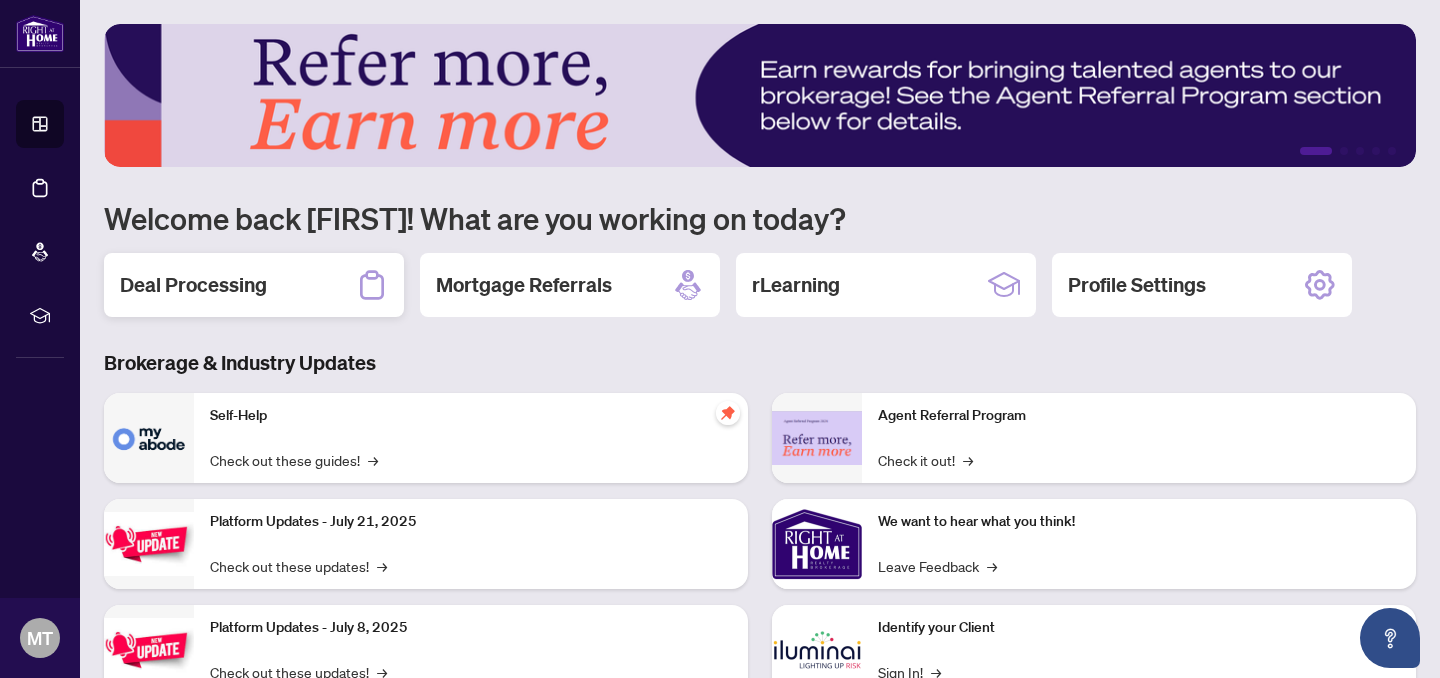 click on "Deal Processing" at bounding box center (254, 285) 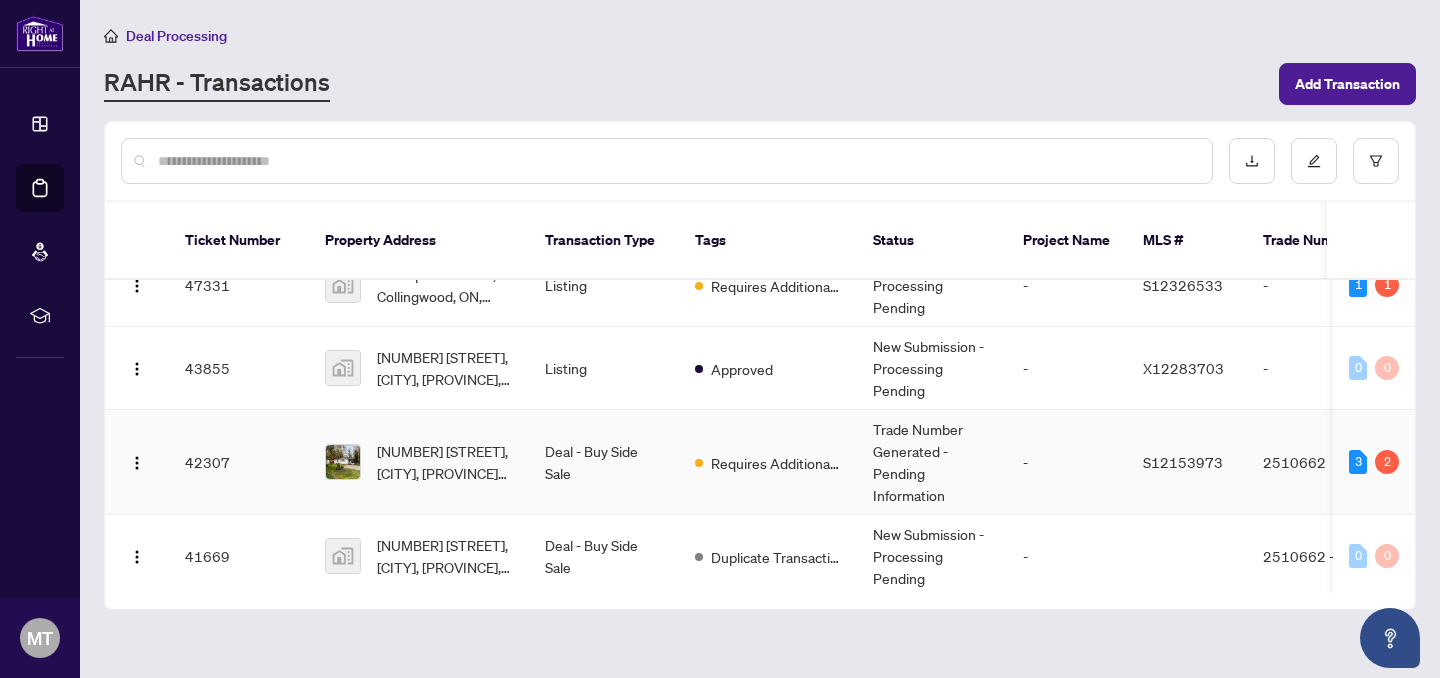scroll, scrollTop: 126, scrollLeft: 0, axis: vertical 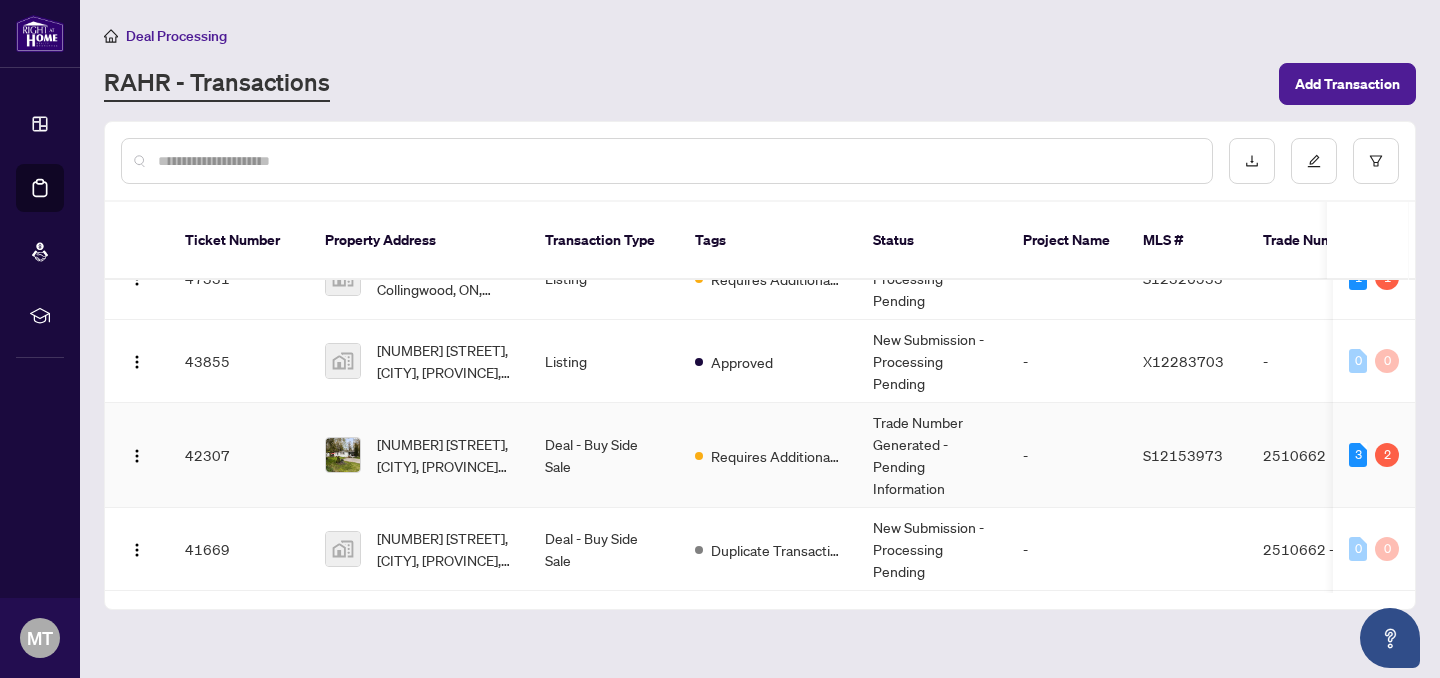 click on "Trade Number Generated - Pending Information" at bounding box center (932, 455) 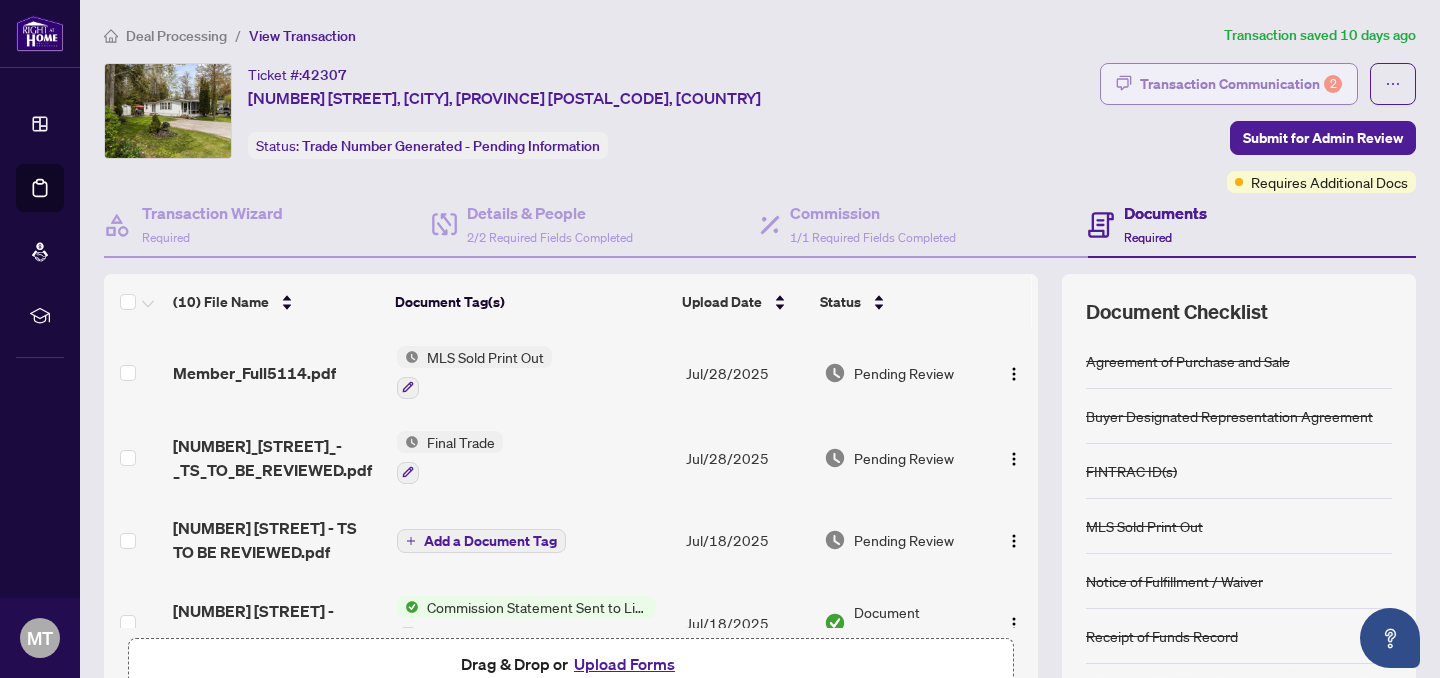 click on "Transaction Communication 2" at bounding box center [1241, 84] 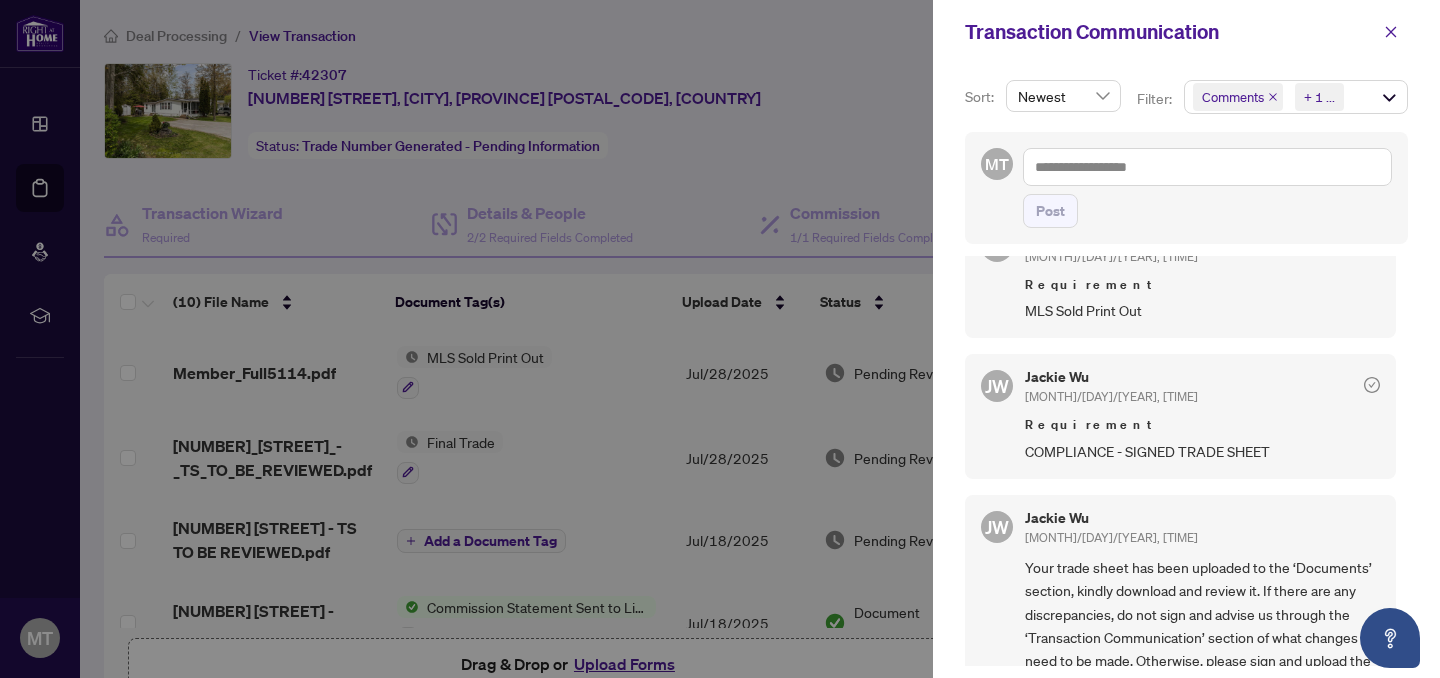 scroll, scrollTop: 97, scrollLeft: 0, axis: vertical 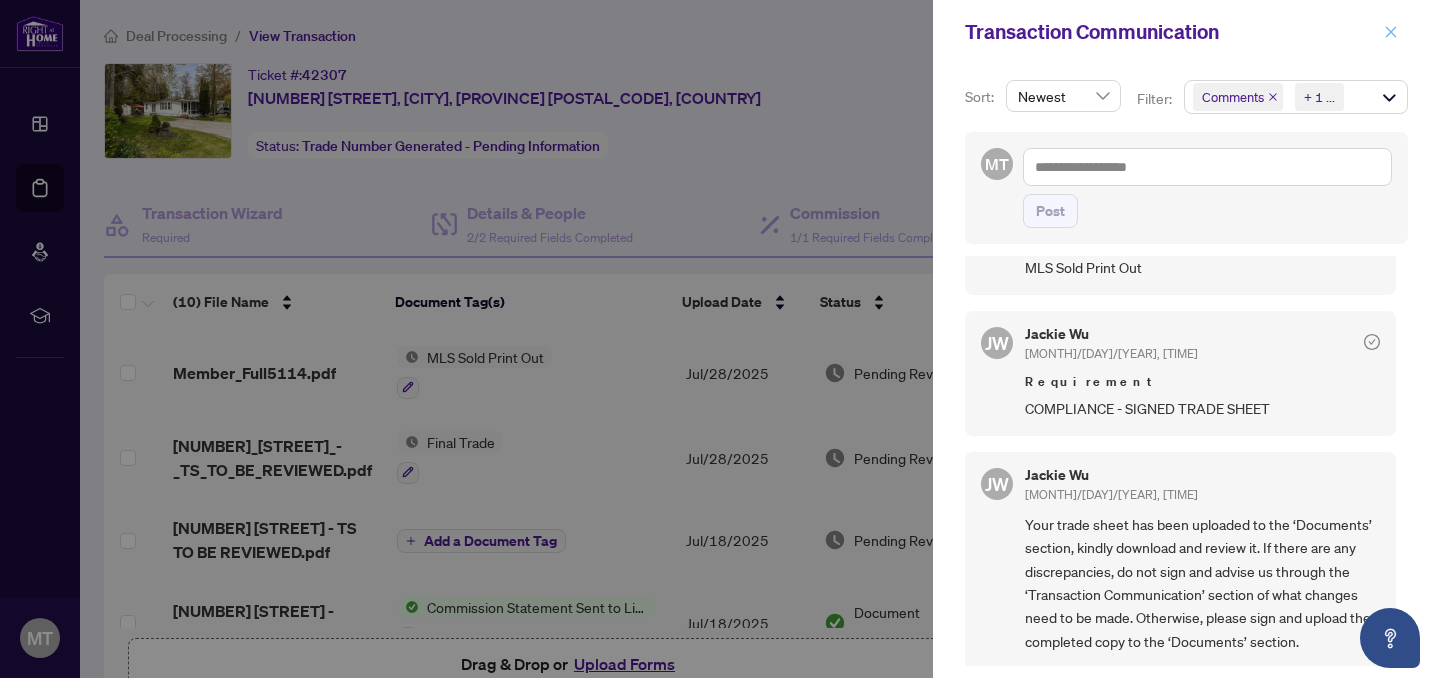 click 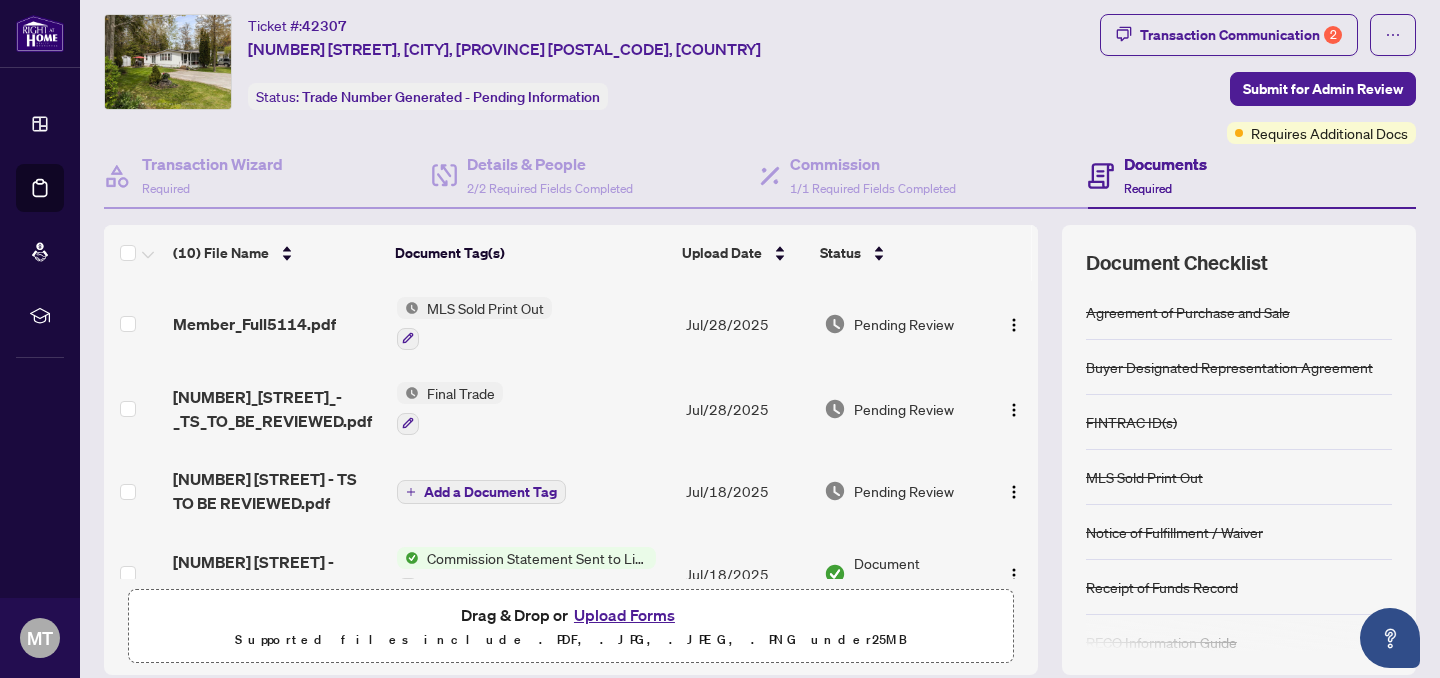 scroll, scrollTop: 0, scrollLeft: 0, axis: both 